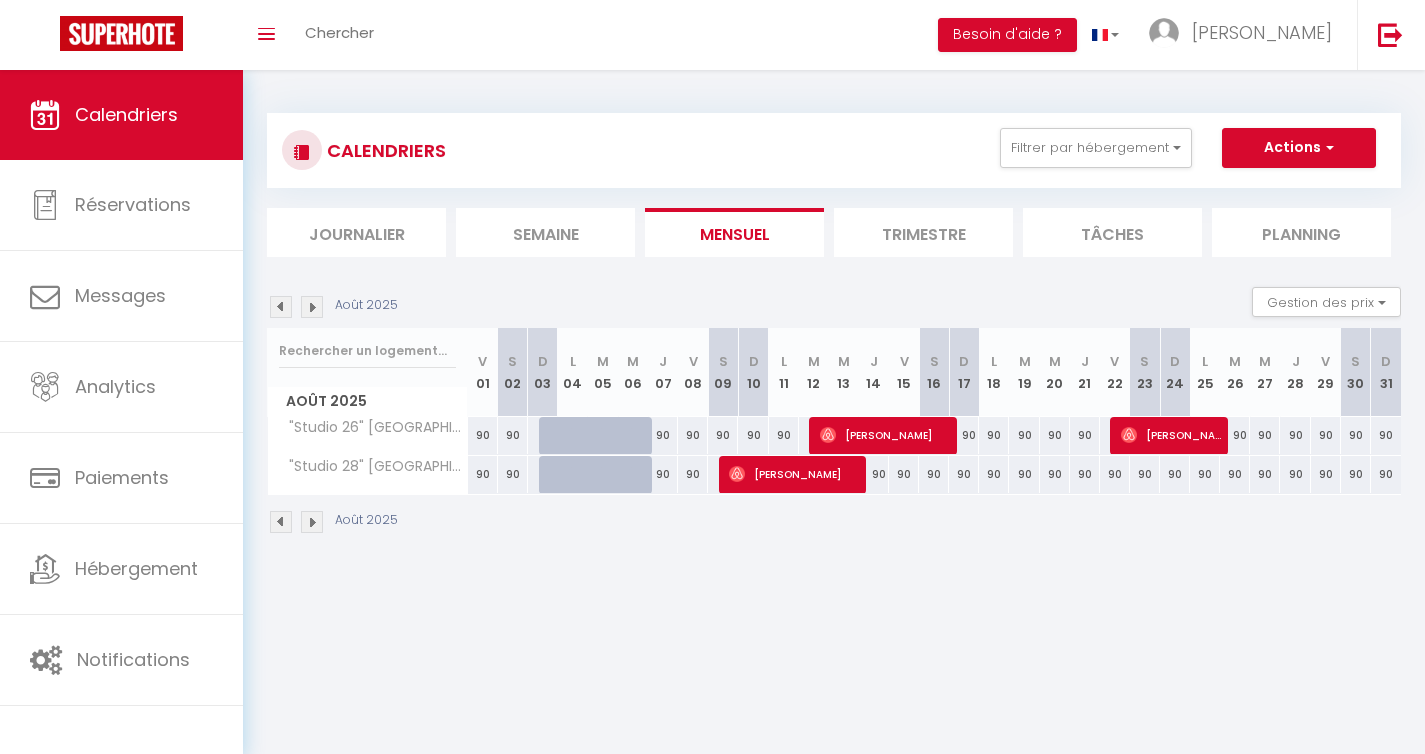 scroll, scrollTop: 0, scrollLeft: 0, axis: both 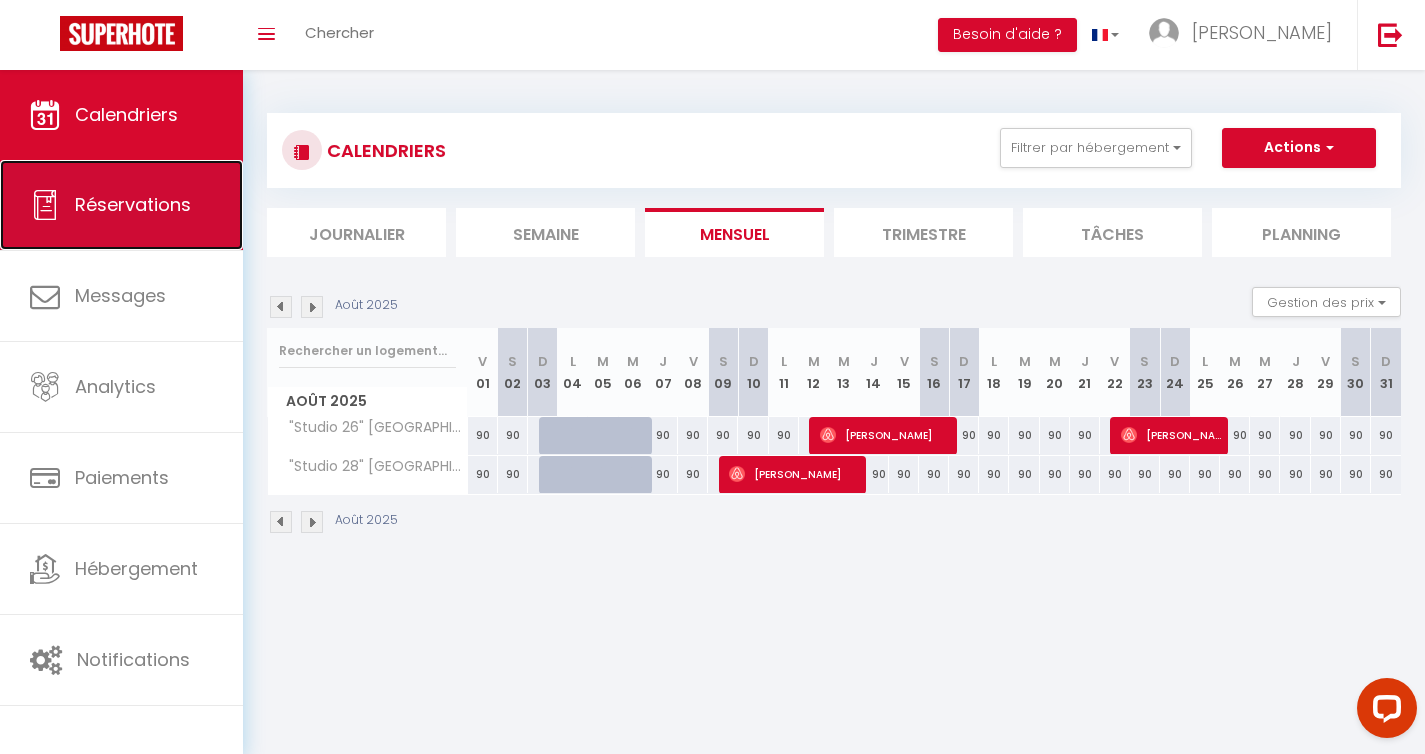 click on "Réservations" at bounding box center [121, 205] 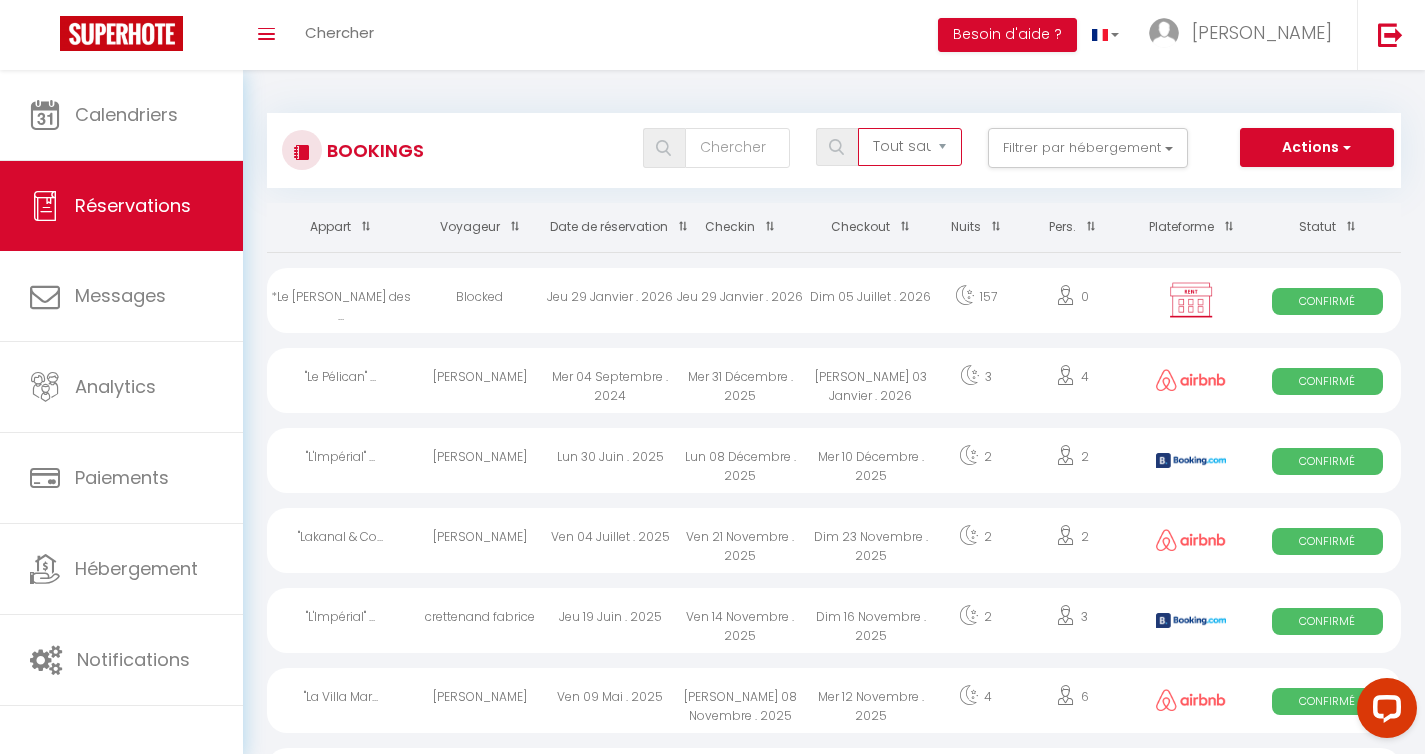 click on "Tous les statuts   Annulé   Confirmé   Non Confirmé   Tout sauf annulé   No Show   Request" at bounding box center (910, 147) 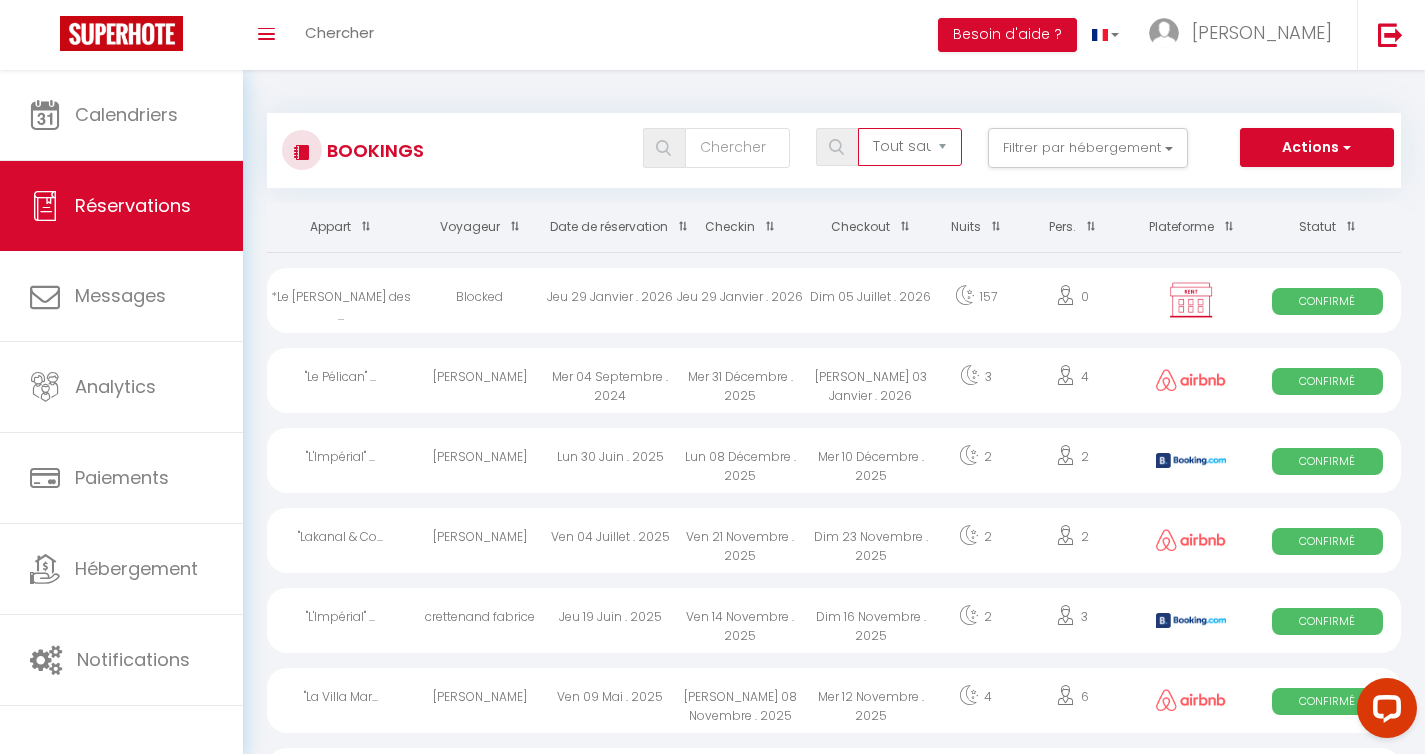 select on "not_confirmed" 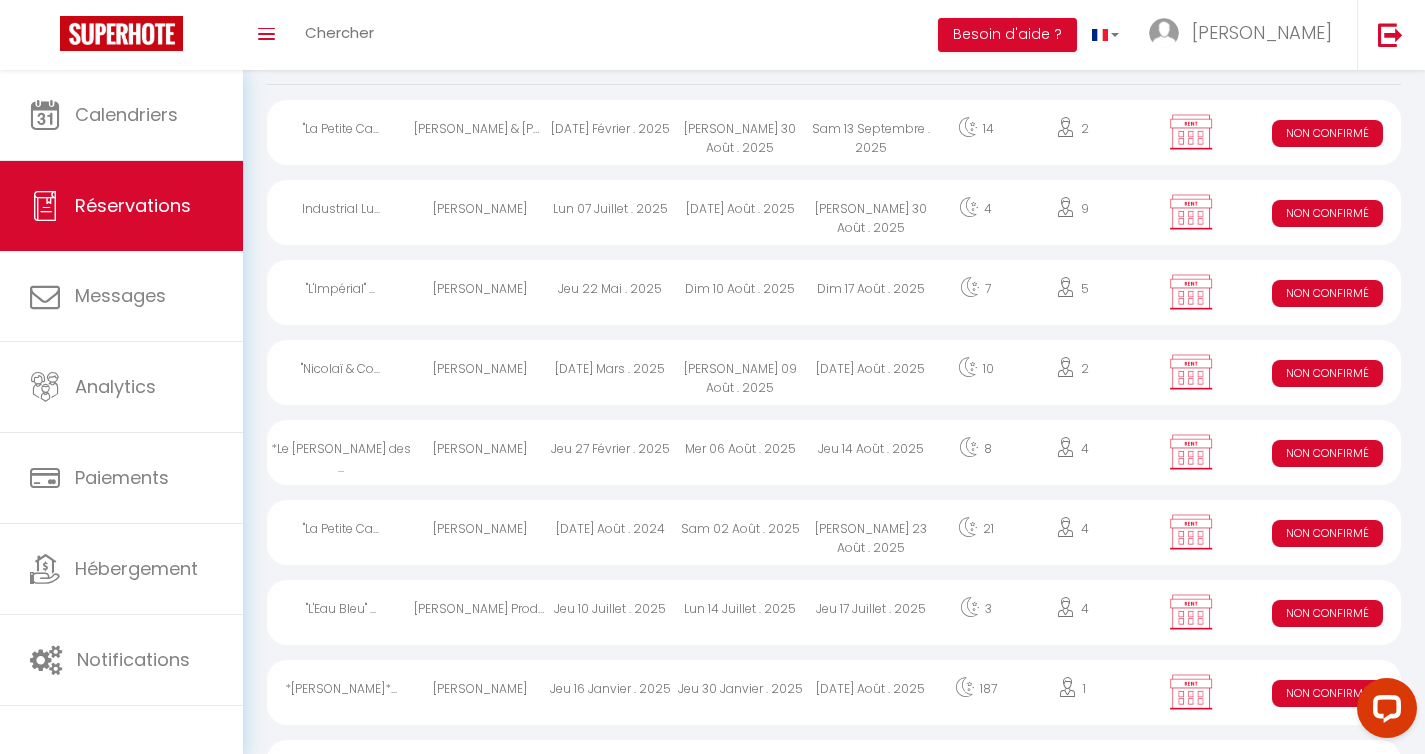 scroll, scrollTop: 246, scrollLeft: 0, axis: vertical 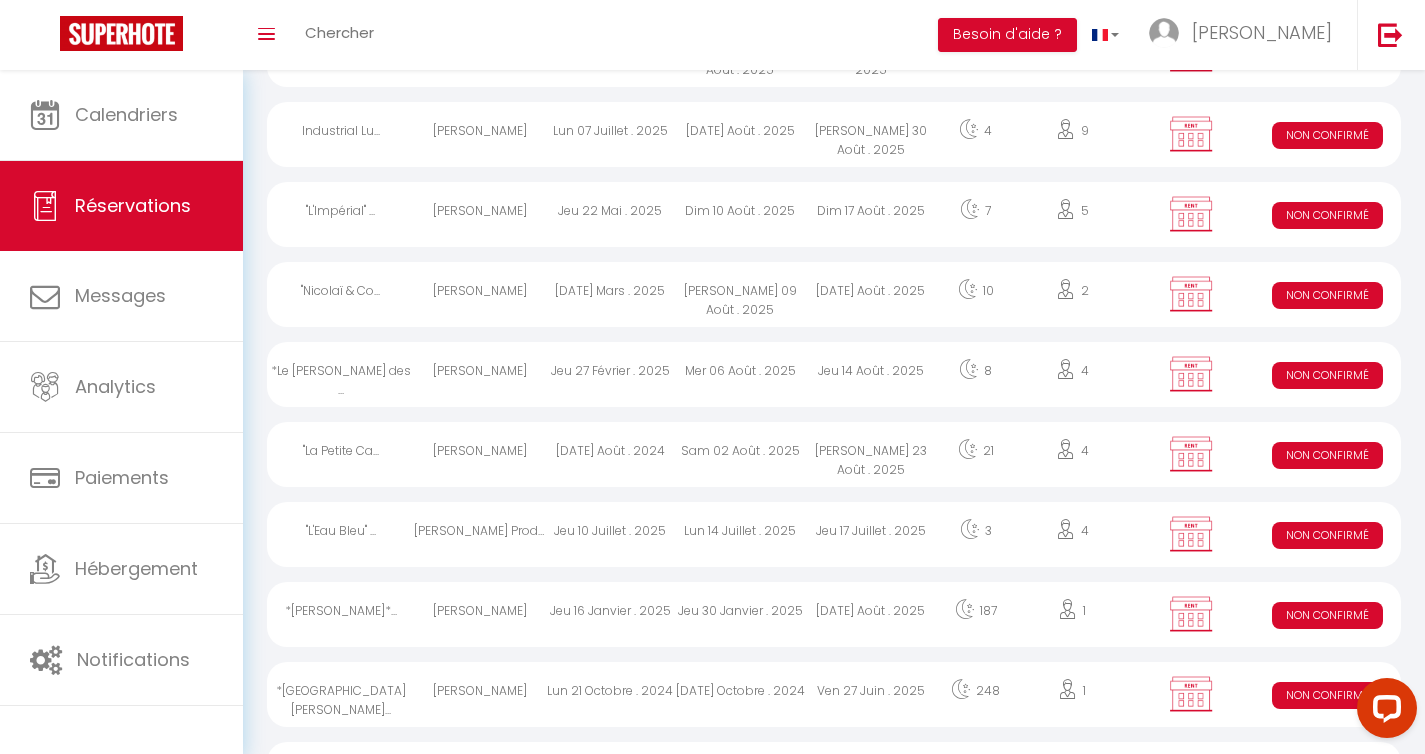click on "Jeu 10 Juillet . 2025" at bounding box center [610, 534] 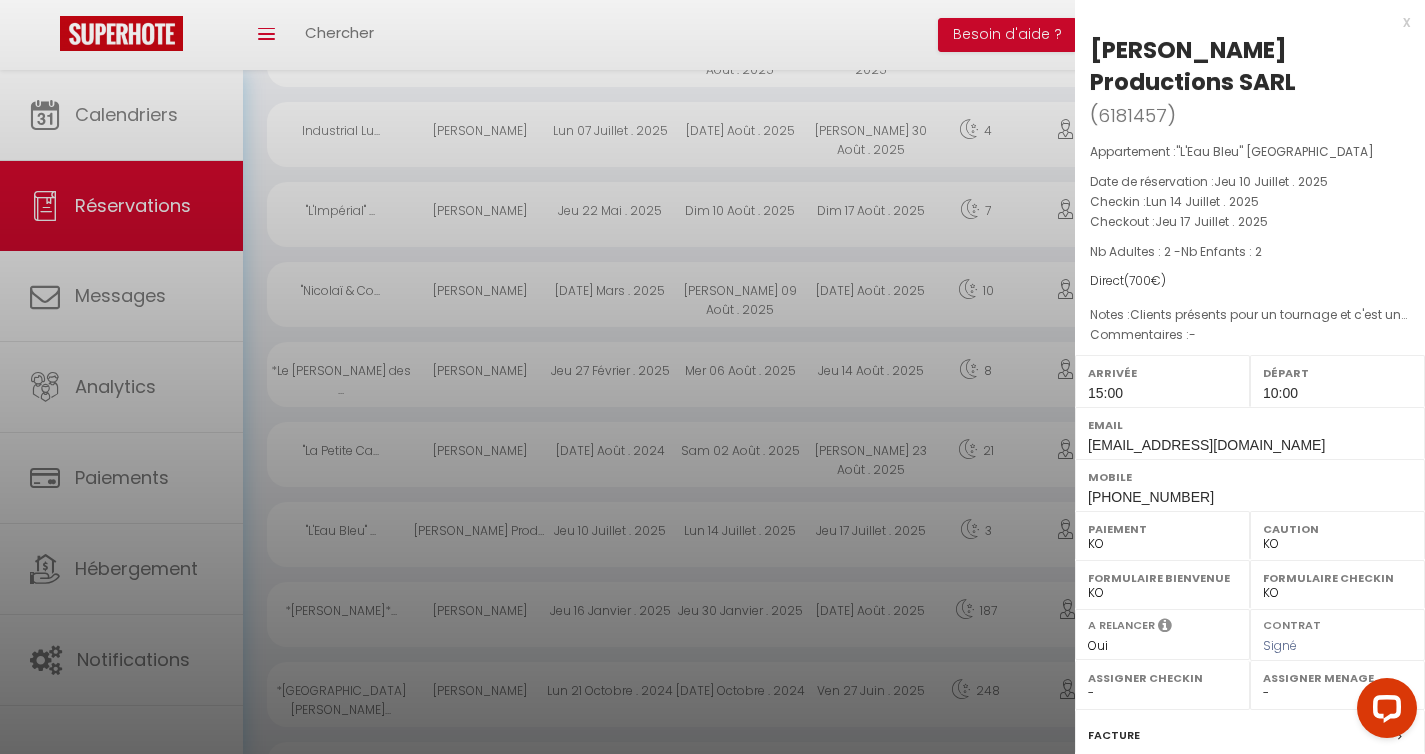 scroll, scrollTop: 242, scrollLeft: 0, axis: vertical 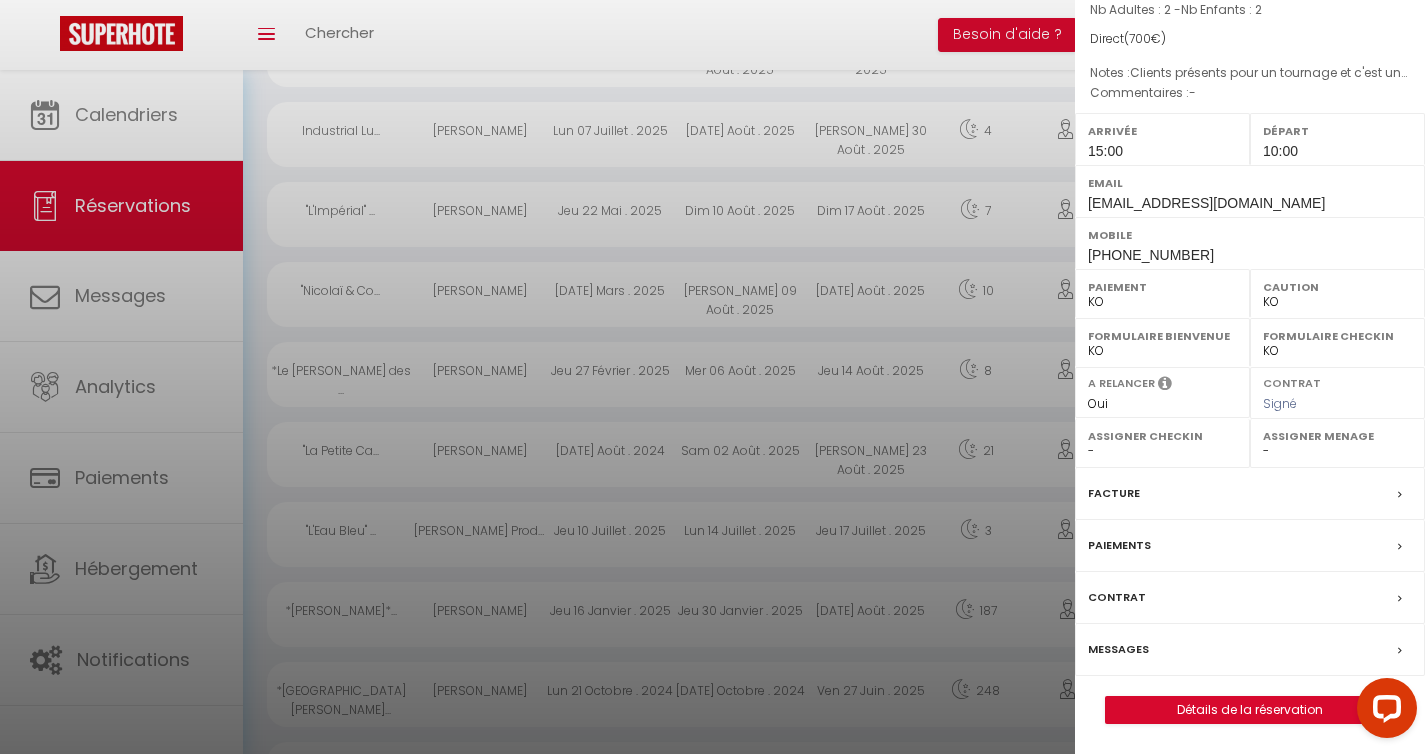 select on "17722" 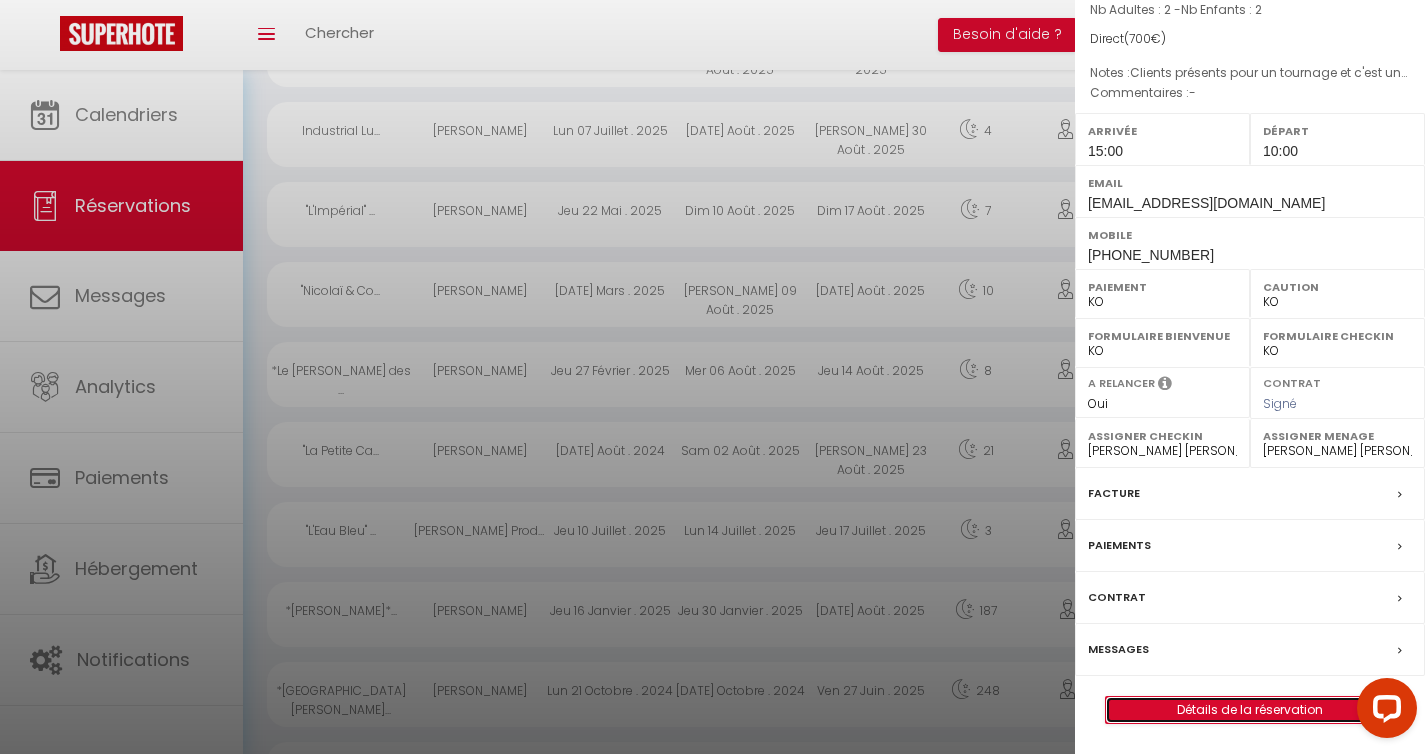 click on "Détails de la réservation" at bounding box center [1250, 710] 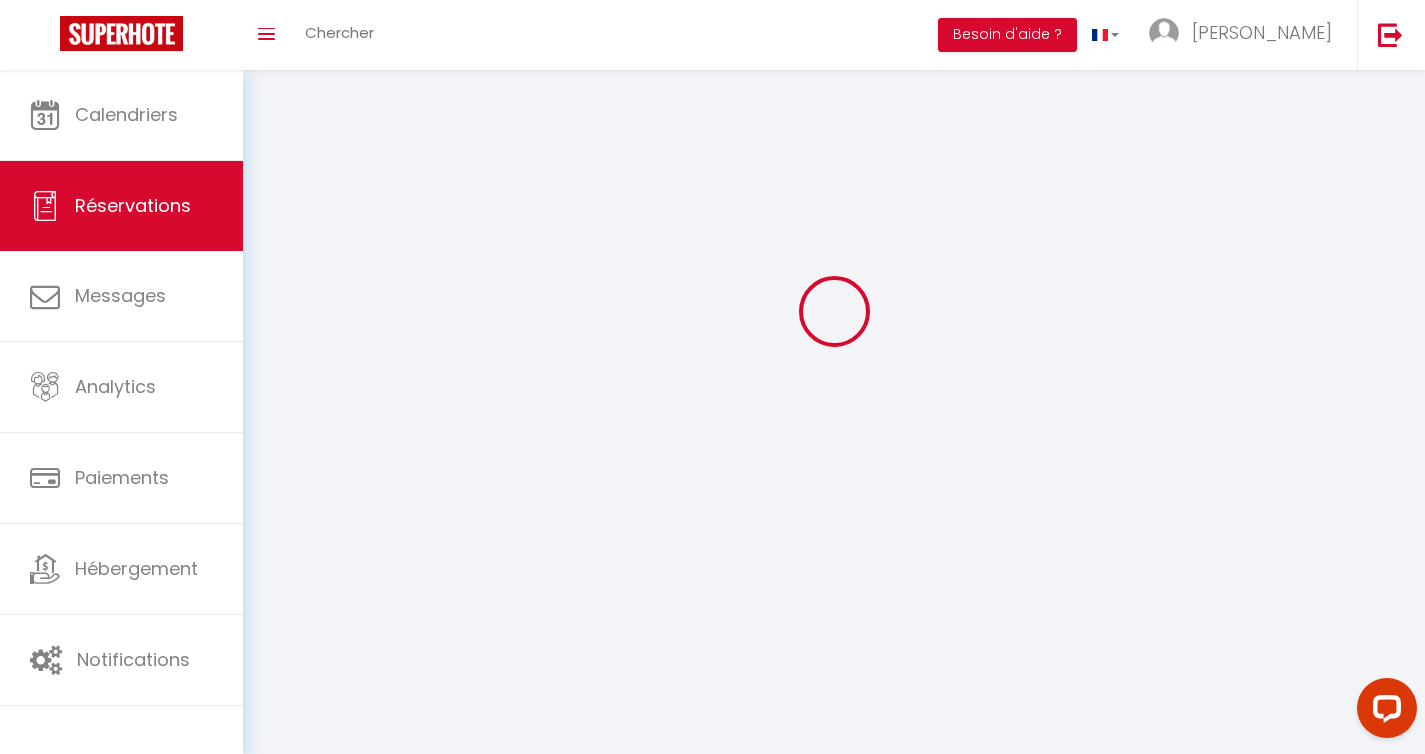 scroll, scrollTop: 0, scrollLeft: 0, axis: both 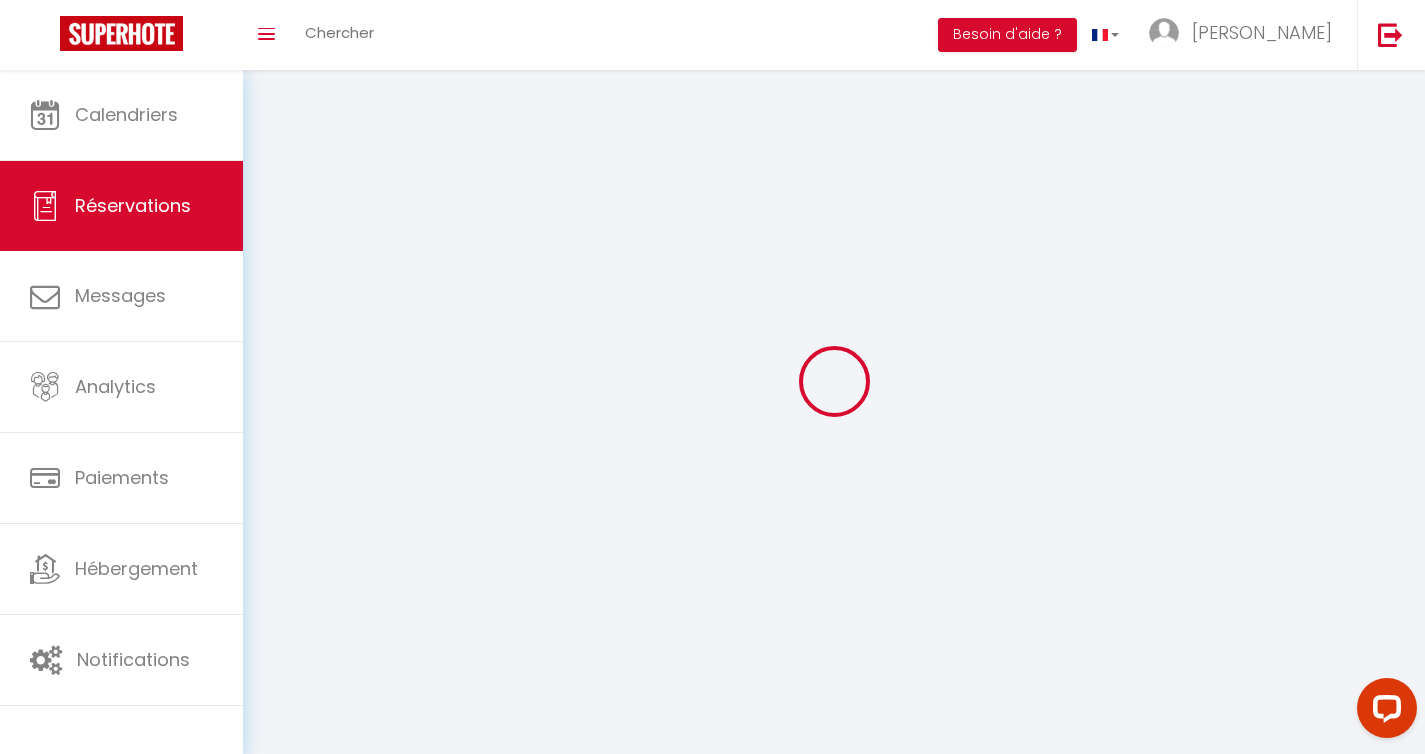 select 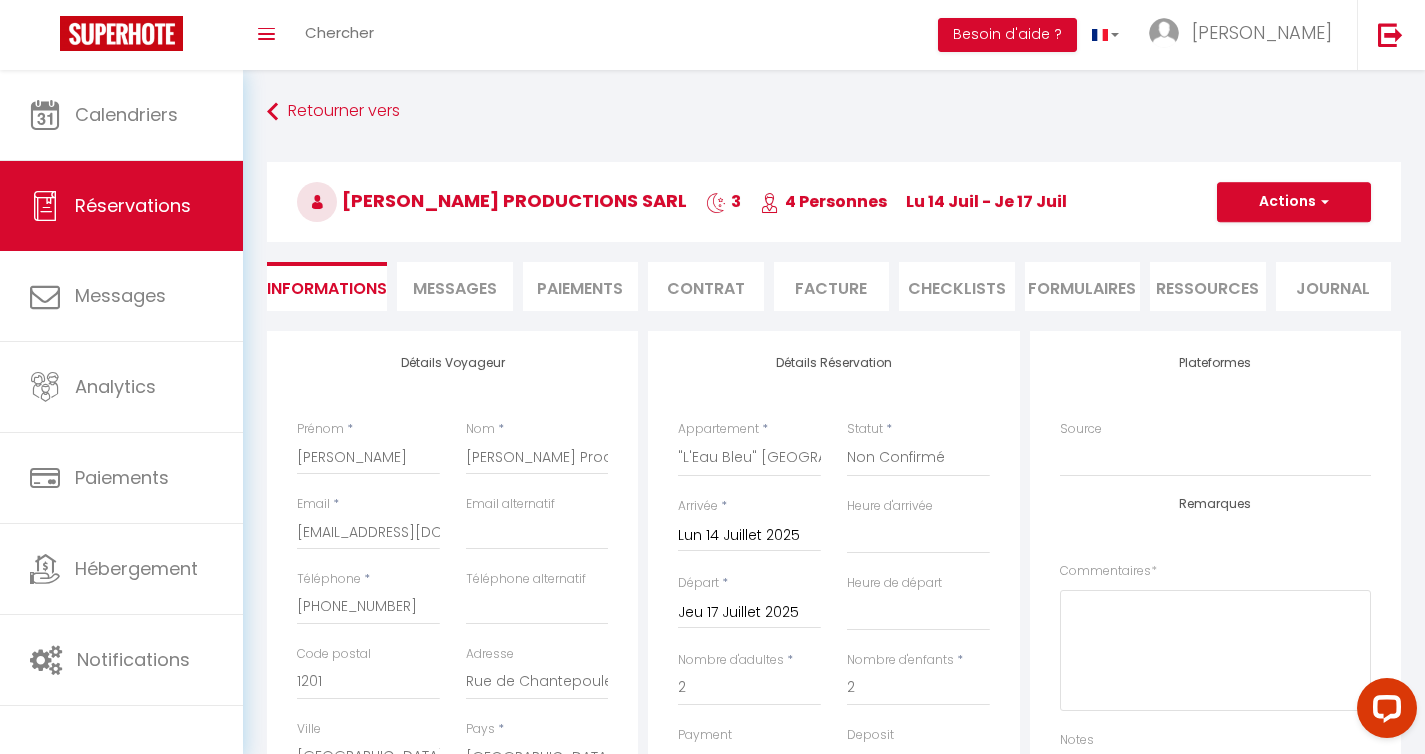 type on "70" 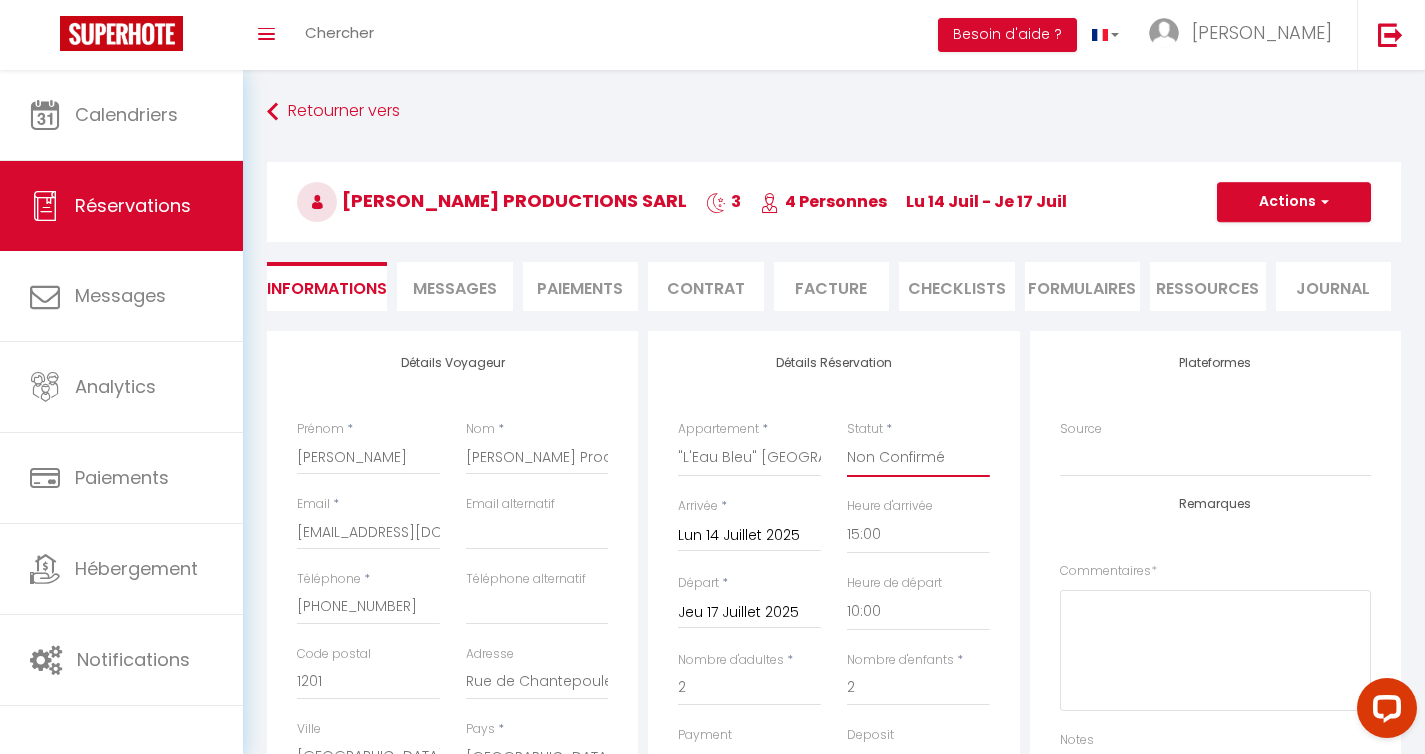 click on "Confirmé Non Confirmé [PERSON_NAME] par le voyageur No Show Request" at bounding box center (918, 458) 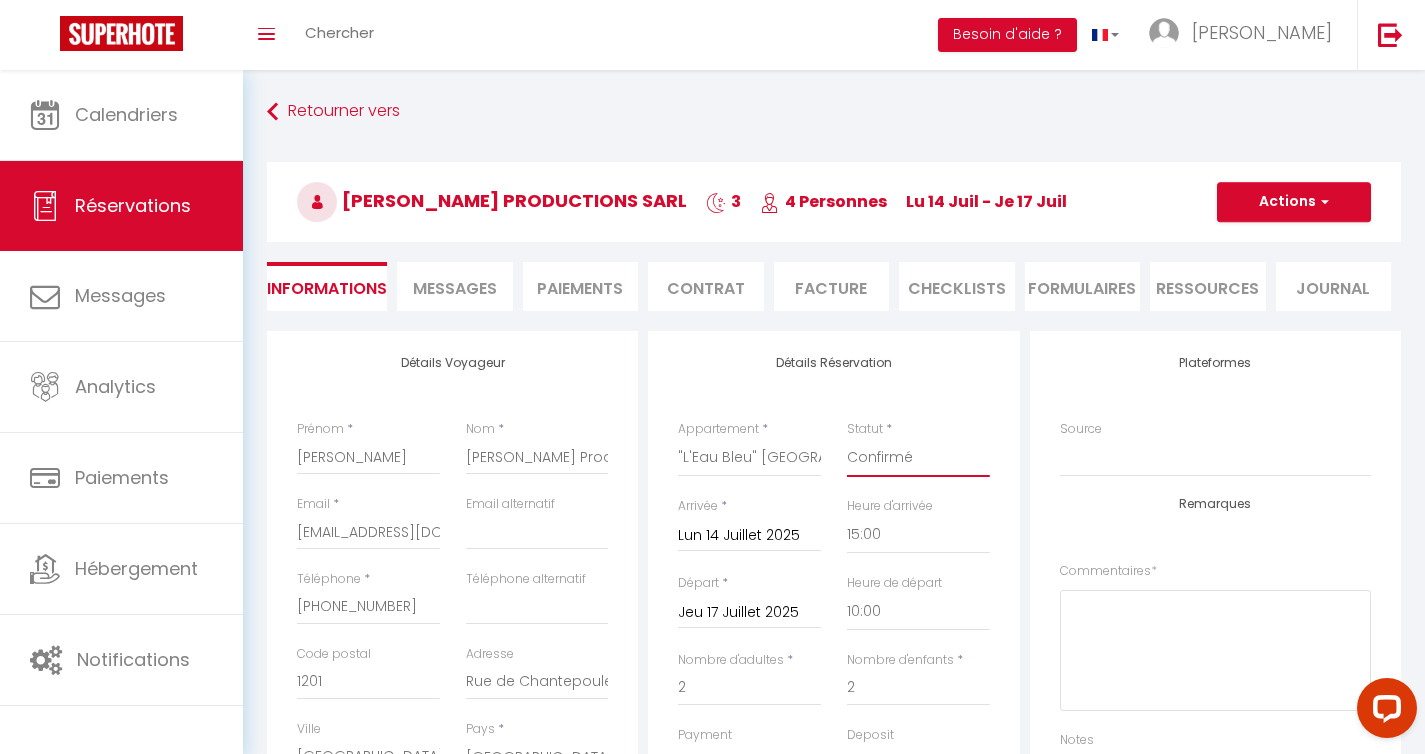 checkbox on "false" 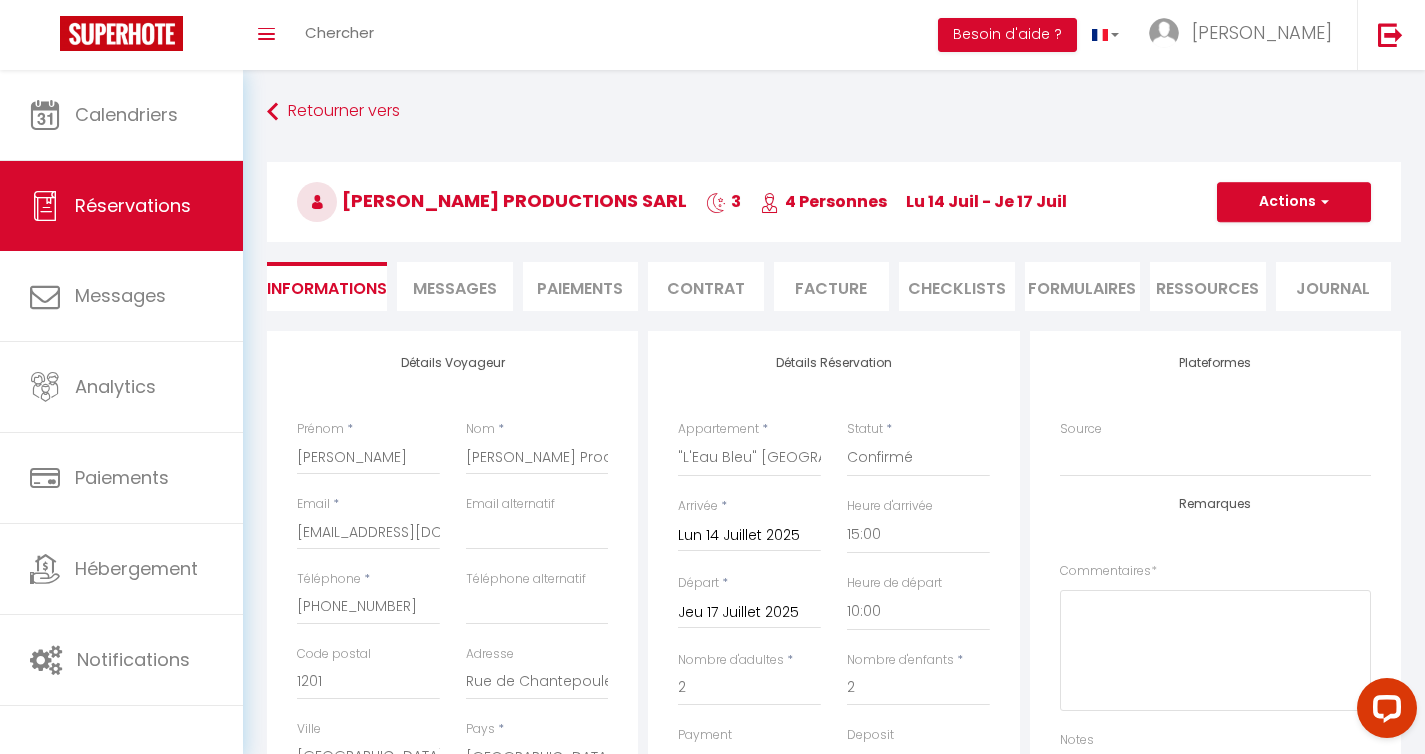 click on "Détails Réservation    Appartement   *     "[GEOGRAPHIC_DATA]" [GEOGRAPHIC_DATA] "Marmandin" [GEOGRAPHIC_DATA] "[PERSON_NAME]" [GEOGRAPHIC_DATA] "Lakanal & Co" Arles Rustique "L'Echo des vagues" [GEOGRAPHIC_DATA] *[GEOGRAPHIC_DATA]* [GEOGRAPHIC_DATA] *Côté Nature* [GEOGRAPHIC_DATA] "Arène & Co" n°33 [GEOGRAPHIC_DATA] Industrial Luxury
Nimes & [GEOGRAPHIC_DATA] "Nicolaï & Co" [GEOGRAPHIC_DATA] "[GEOGRAPHIC_DATA]" [GEOGRAPHIC_DATA] *[GEOGRAPHIC_DATA]* [PERSON_NAME] *[PERSON_NAME] in [GEOGRAPHIC_DATA]* [GEOGRAPHIC_DATA] *L'Escale* [GEOGRAPHIC_DATA] *[GEOGRAPHIC_DATA]* [GEOGRAPHIC_DATA] "[GEOGRAPHIC_DATA][PERSON_NAME][PERSON_NAME] "L'Authentique" [GEOGRAPHIC_DATA] "[GEOGRAPHIC_DATA] 2.0" - [GEOGRAPHIC_DATA] *Studio Escala* [GEOGRAPHIC_DATA] "L'Écume" [GEOGRAPHIC_DATA][PERSON_NAME] "[GEOGRAPHIC_DATA]" [GEOGRAPHIC_DATA] "Le Cocon" [GEOGRAPHIC_DATA][PERSON_NAME] "[GEOGRAPHIC_DATA]" [GEOGRAPHIC_DATA] "[GEOGRAPHIC_DATA]" [GEOGRAPHIC_DATA] "Bohème" Nîmes Gard *Côté Carpe Diem* [GEOGRAPHIC_DATA] "Les Jonquets" [GEOGRAPHIC_DATA] "Le Clos de l'Isle" Arles *Aristide 1* [GEOGRAPHIC_DATA] *Aristide 2* [GEOGRAPHIC_DATA] *Aristide 3* [GEOGRAPHIC_DATA] "L'Impérial" [GEOGRAPHIC_DATA] "Le Tarasconnais" Tarascon "[GEOGRAPHIC_DATA]" [GEOGRAPHIC_DATA] "[GEOGRAPHIC_DATA]" [GEOGRAPHIC_DATA] "Escada" Nîmes Gard" at bounding box center [833, 703] 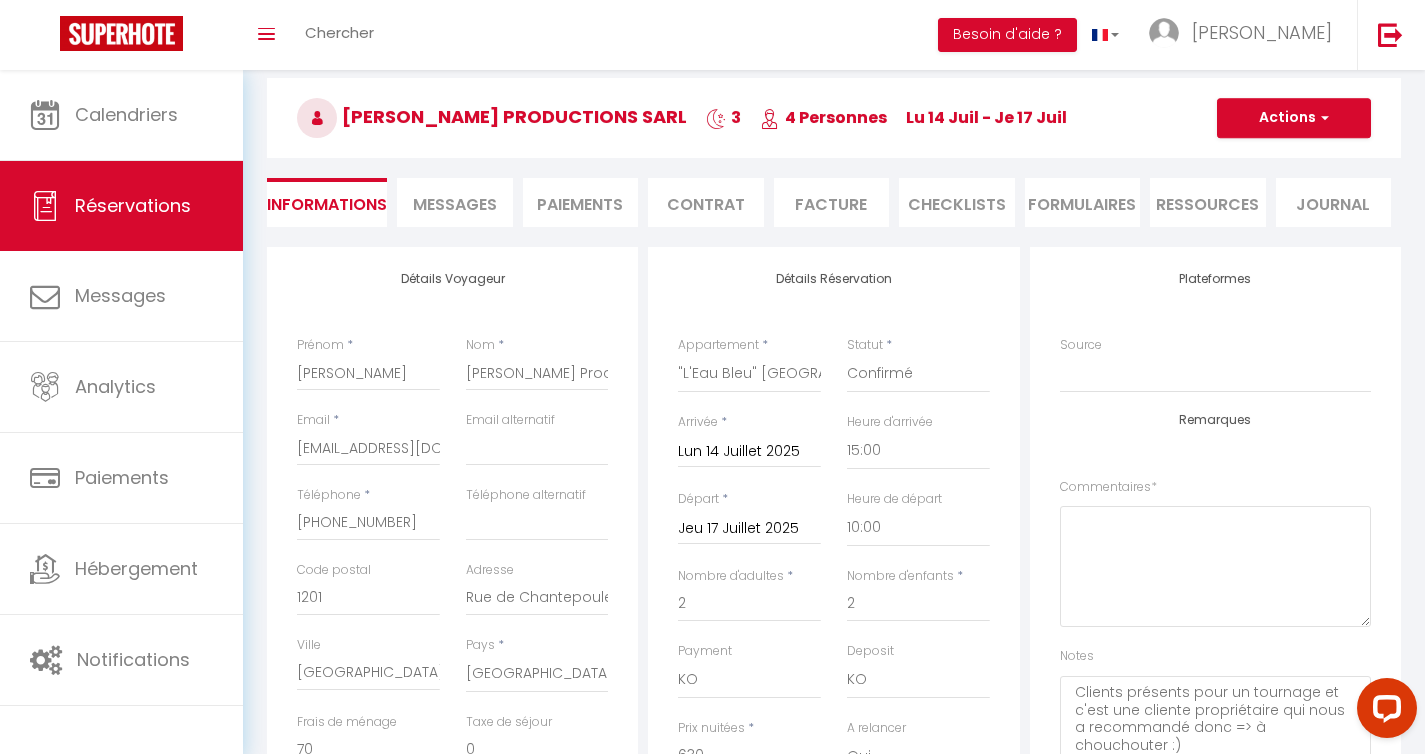 scroll, scrollTop: 103, scrollLeft: 0, axis: vertical 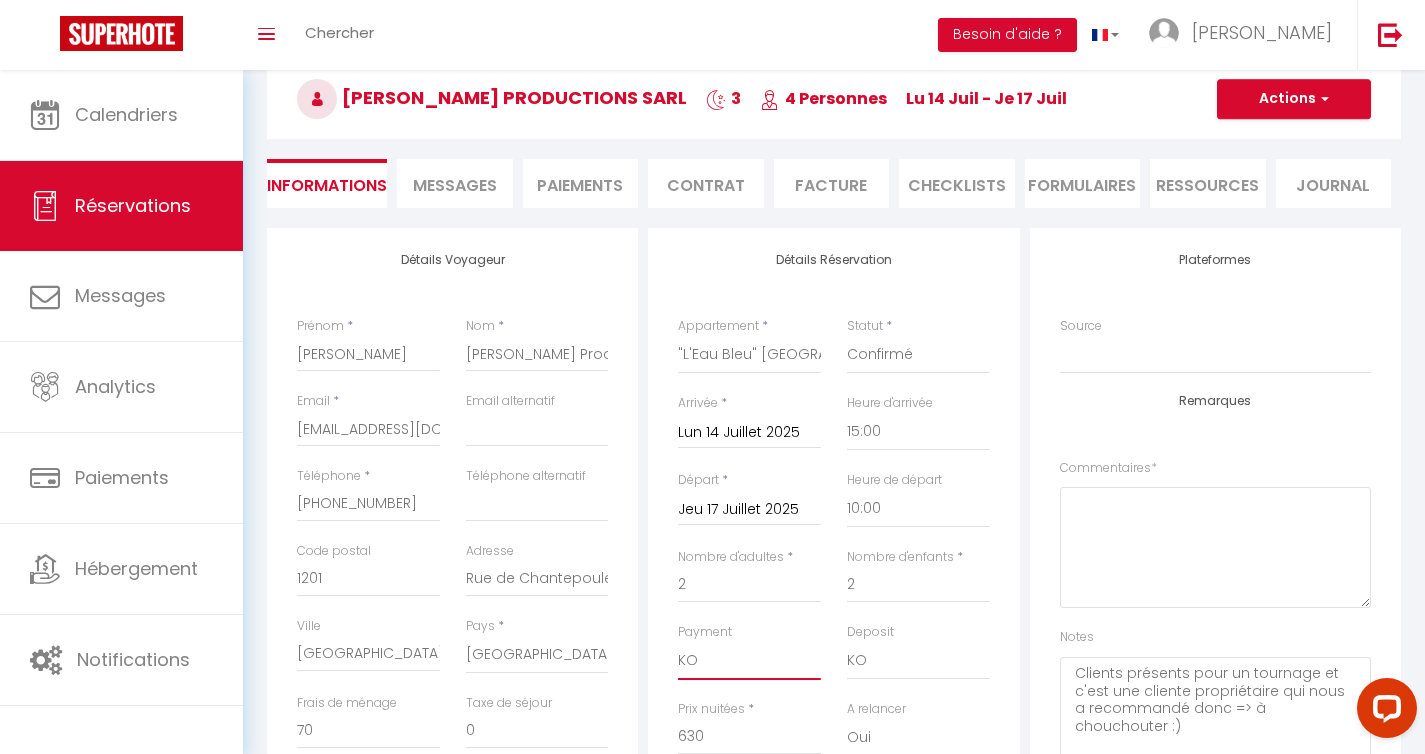 click on "OK   KO" at bounding box center [749, 661] 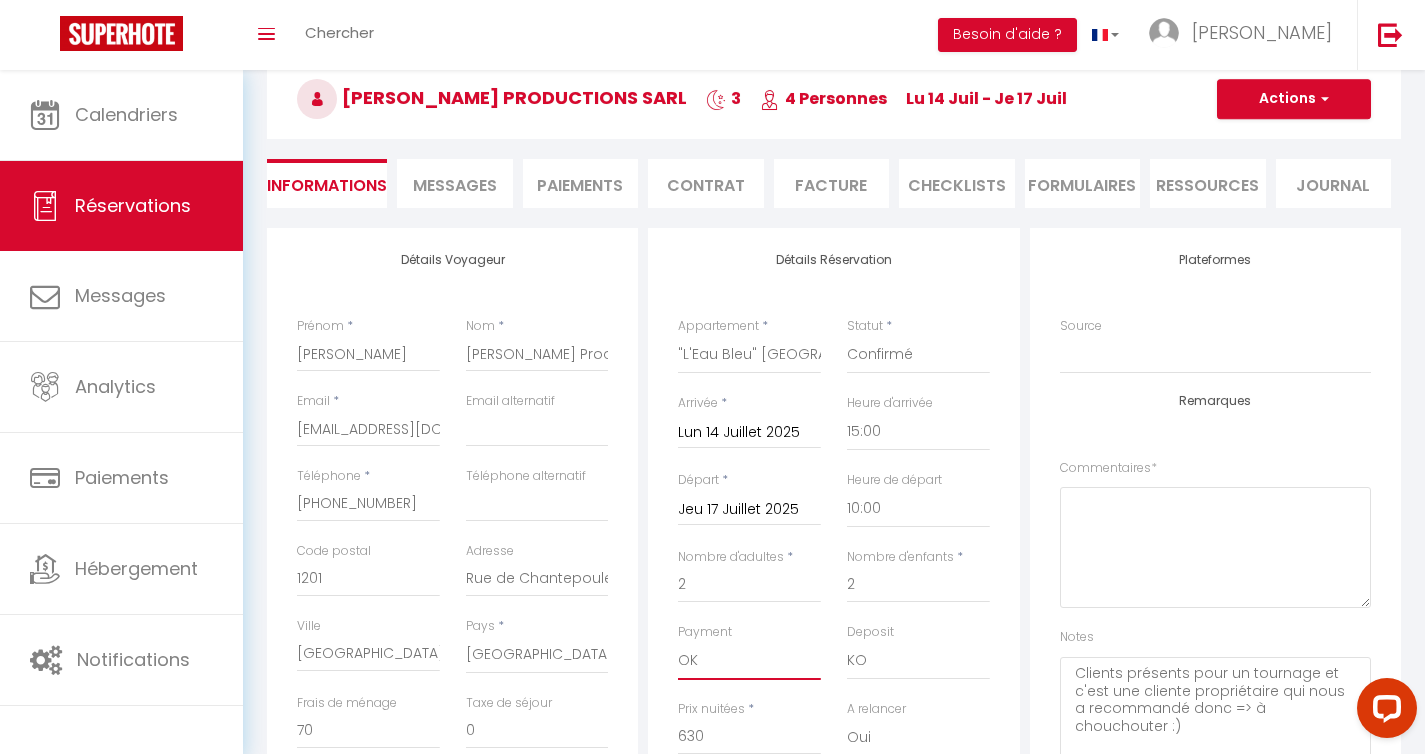 checkbox on "false" 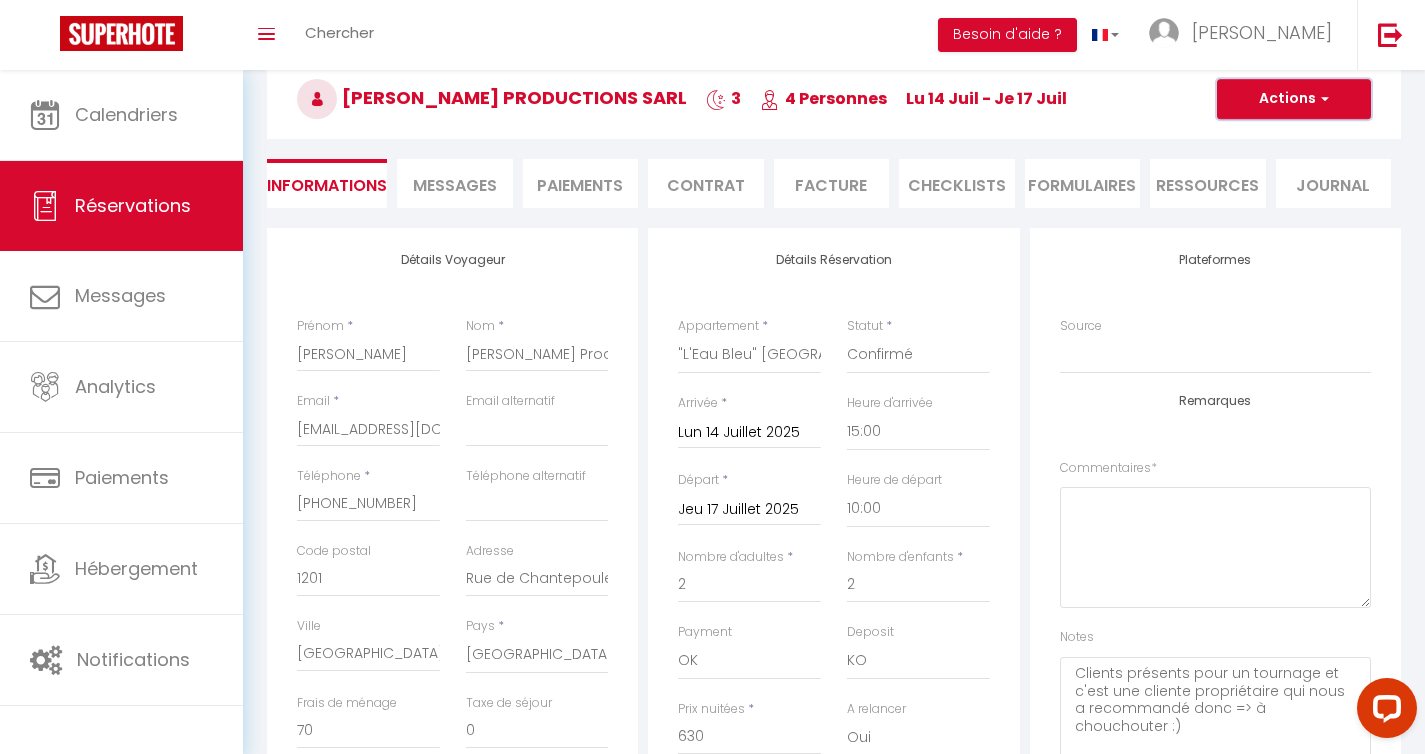 click at bounding box center (1322, 99) 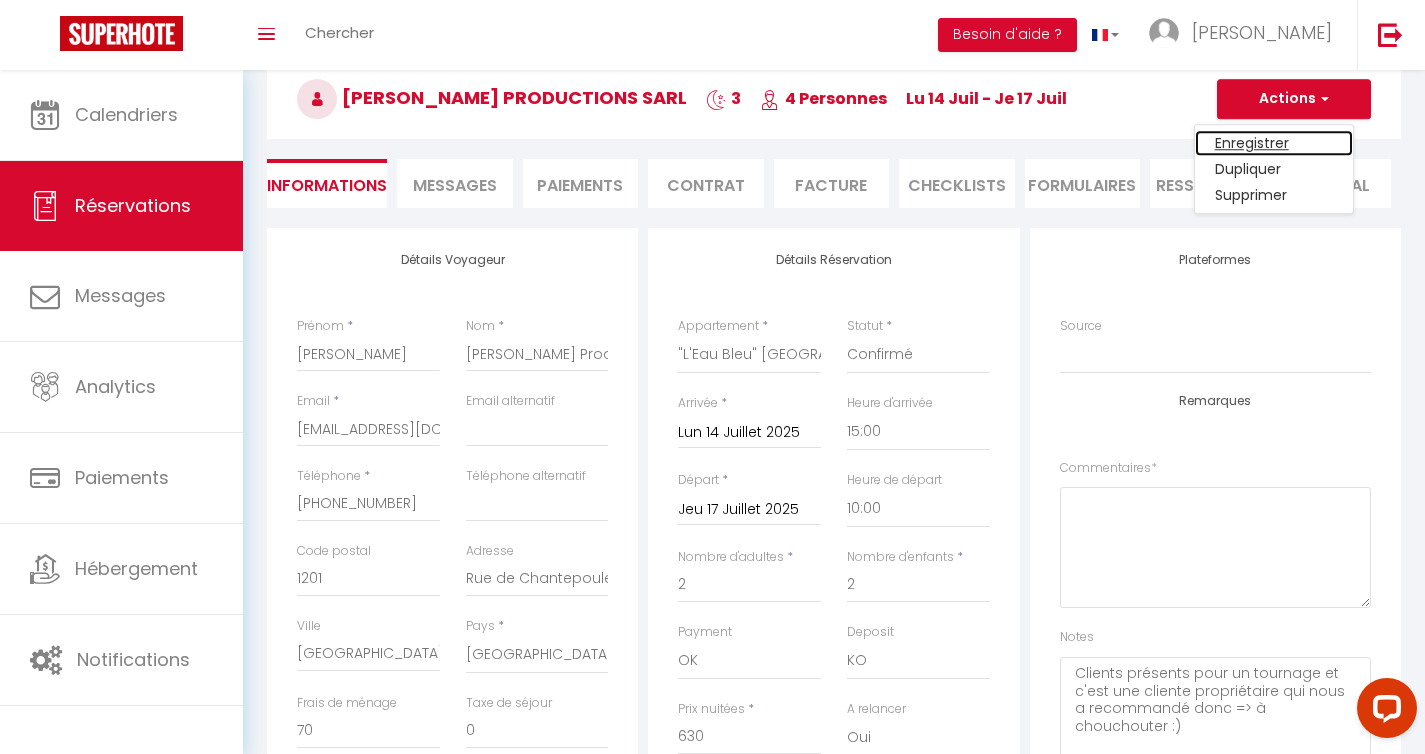 click on "Enregistrer" at bounding box center (1274, 143) 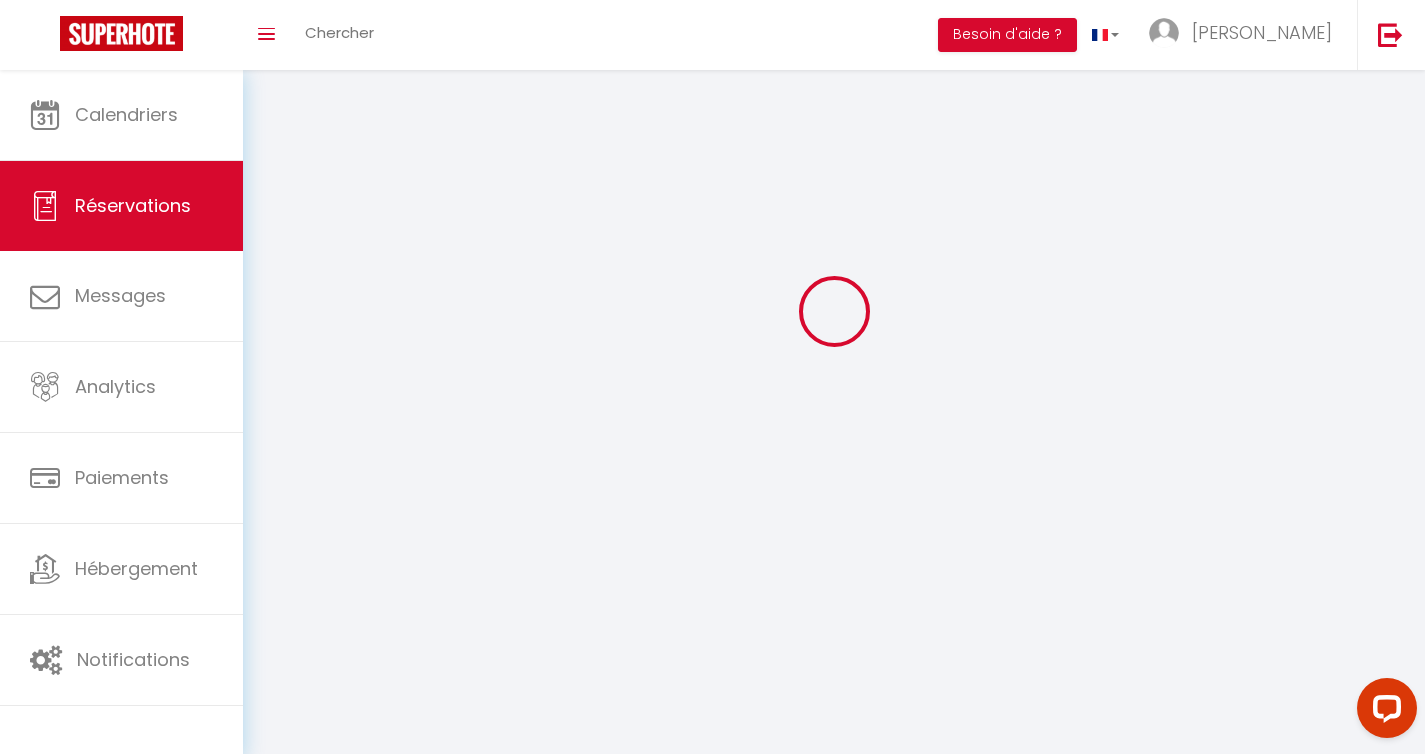 scroll, scrollTop: 70, scrollLeft: 0, axis: vertical 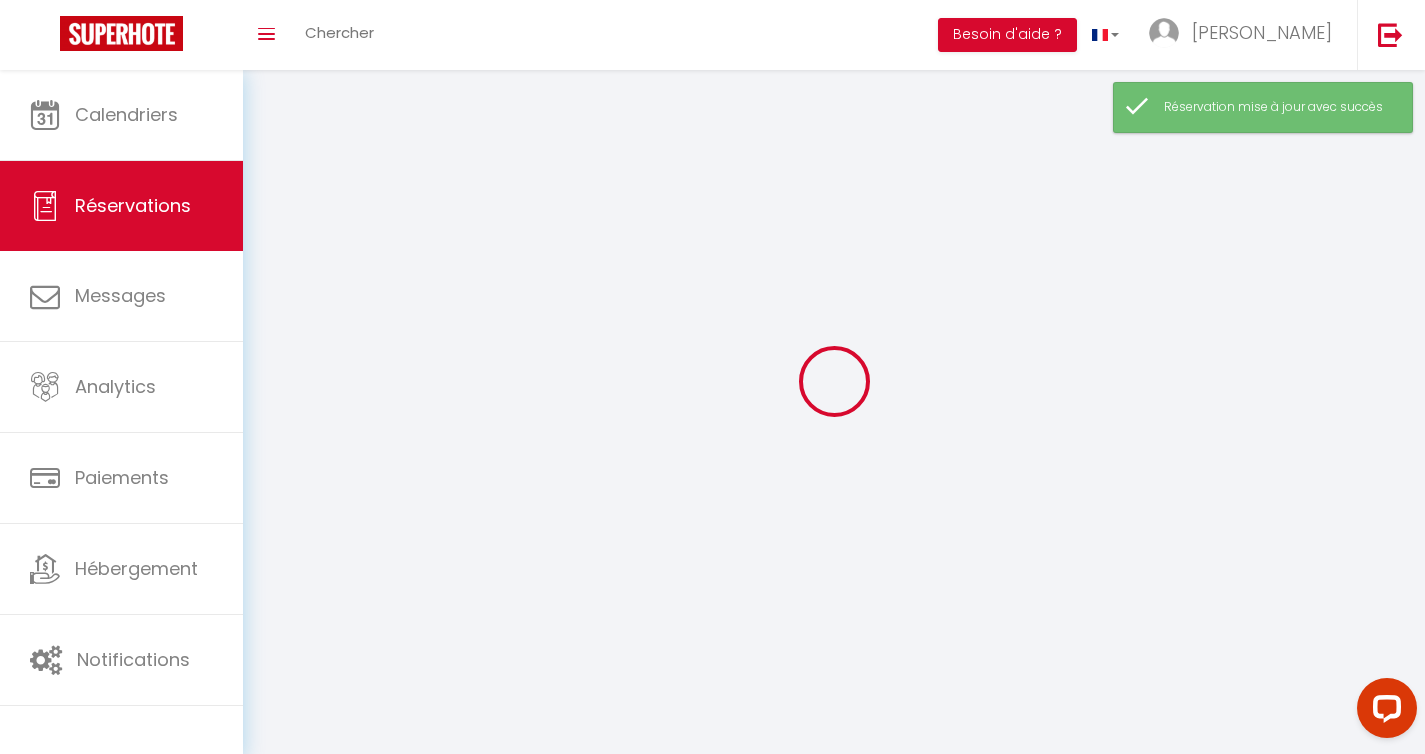 select on "not_confirmed" 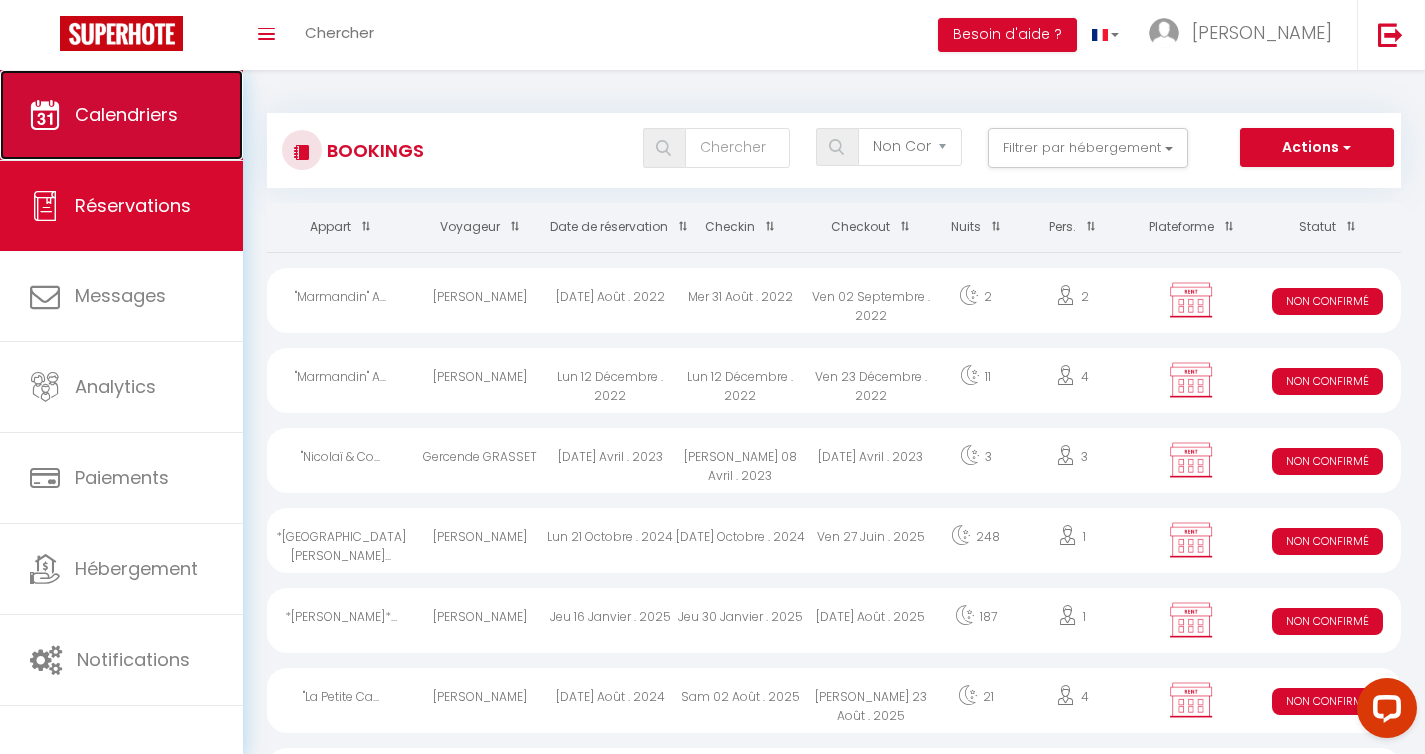 click on "Calendriers" at bounding box center (121, 115) 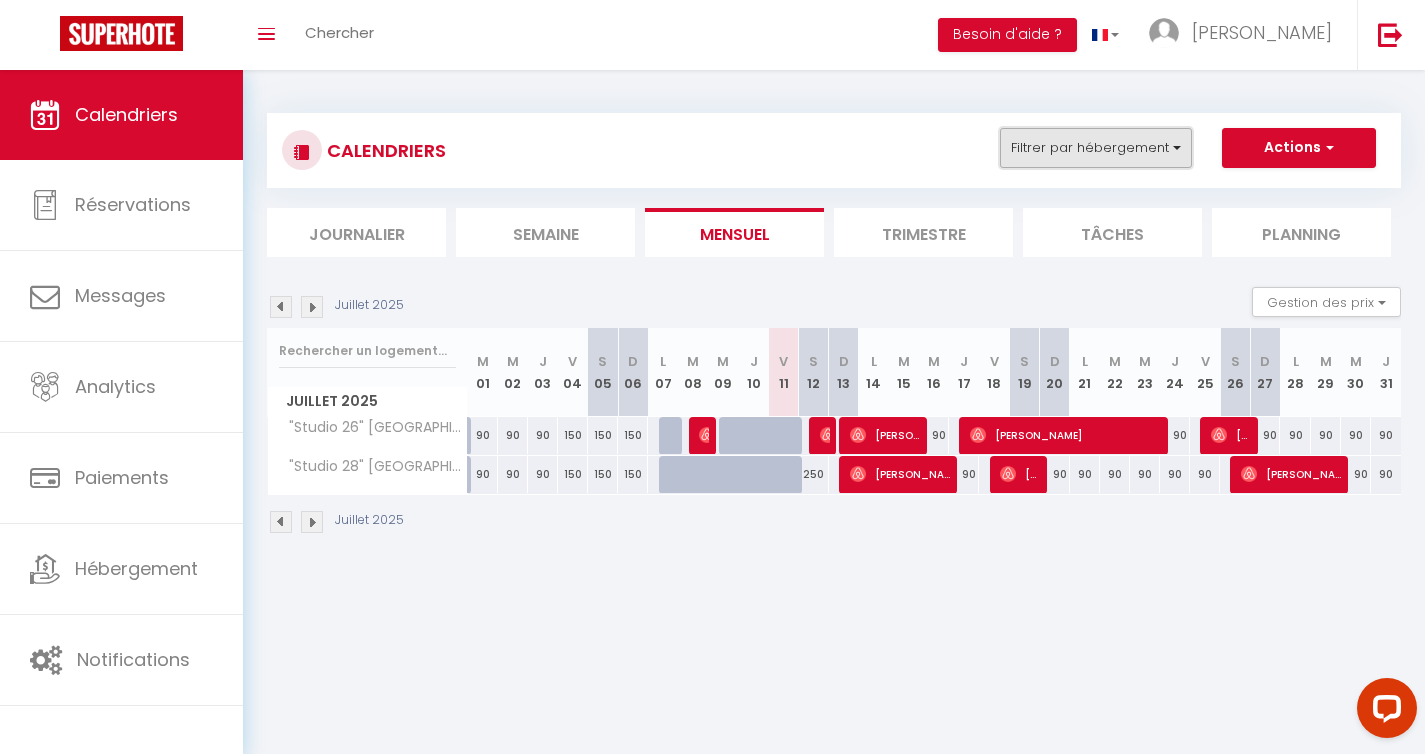 click on "Filtrer par hébergement" at bounding box center (1096, 148) 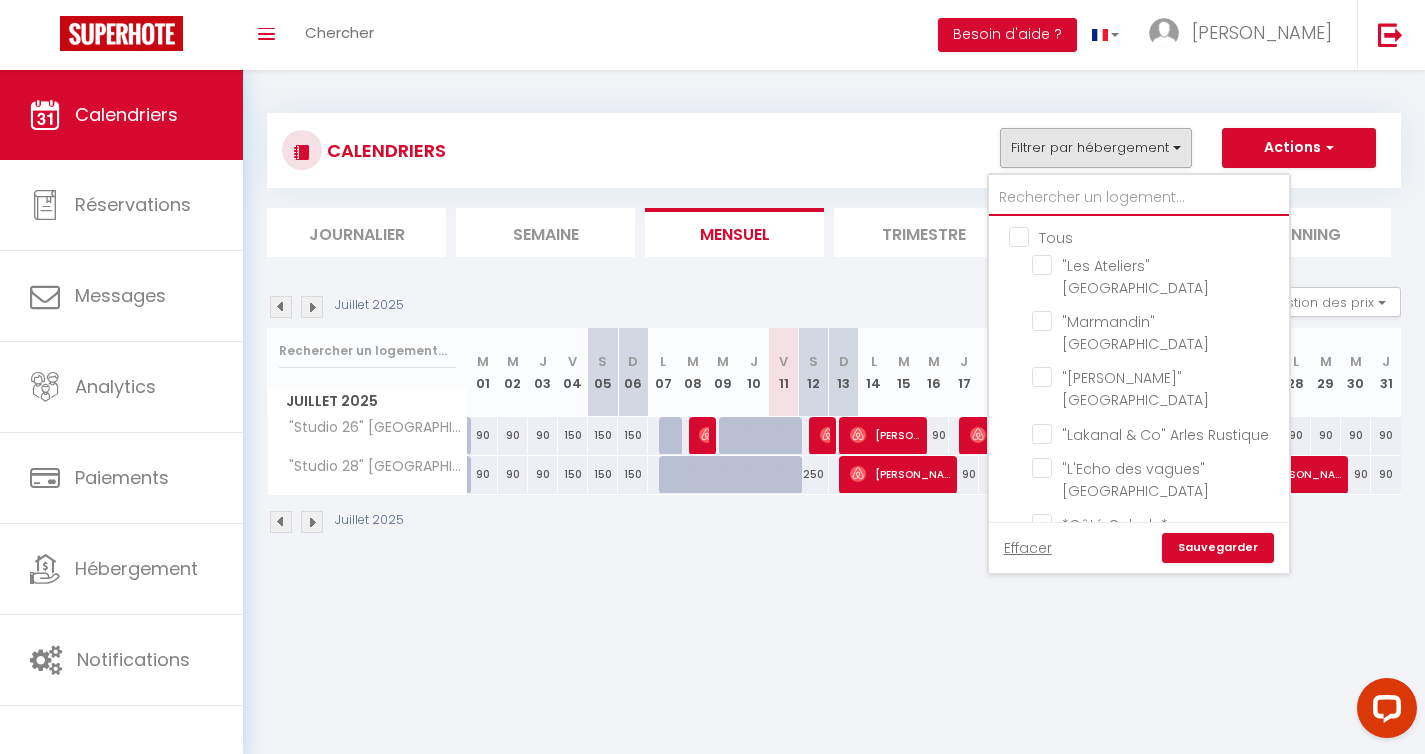 click at bounding box center [1139, 198] 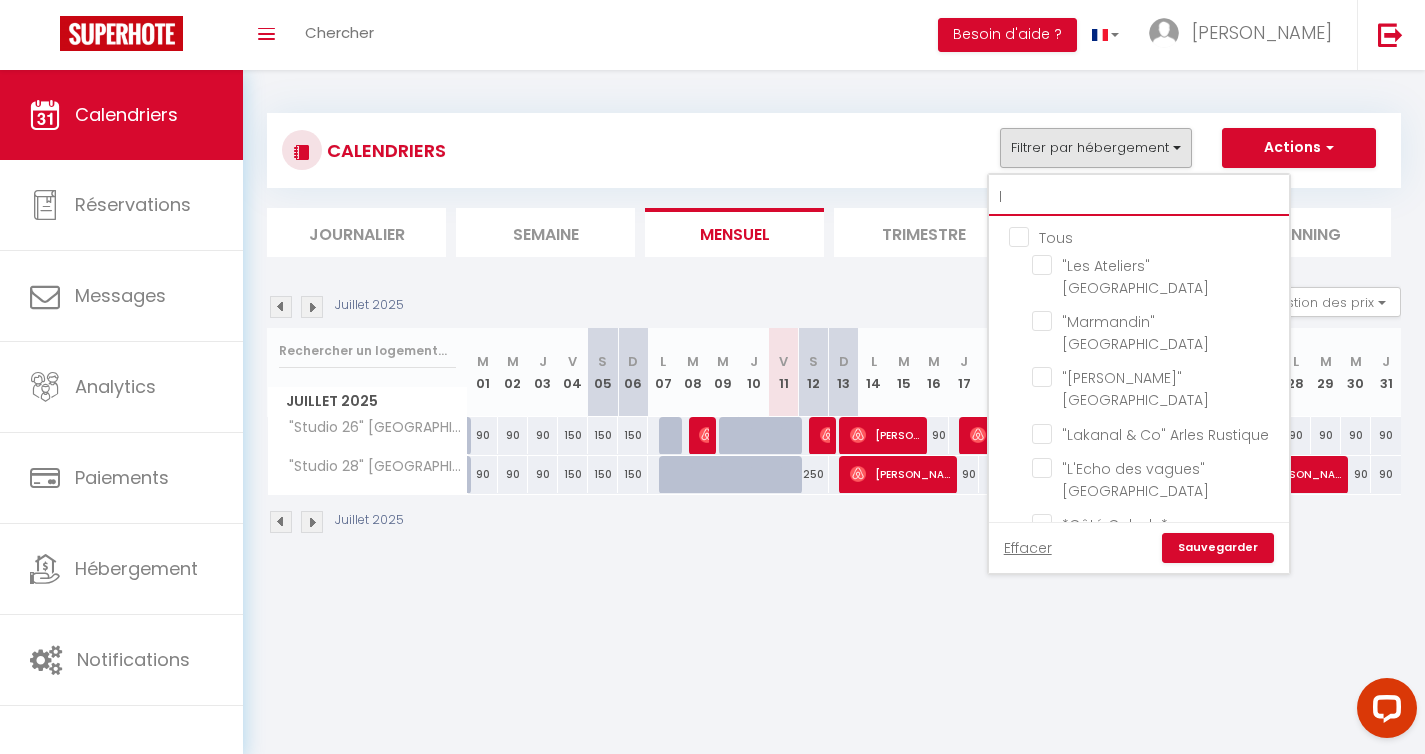 checkbox on "false" 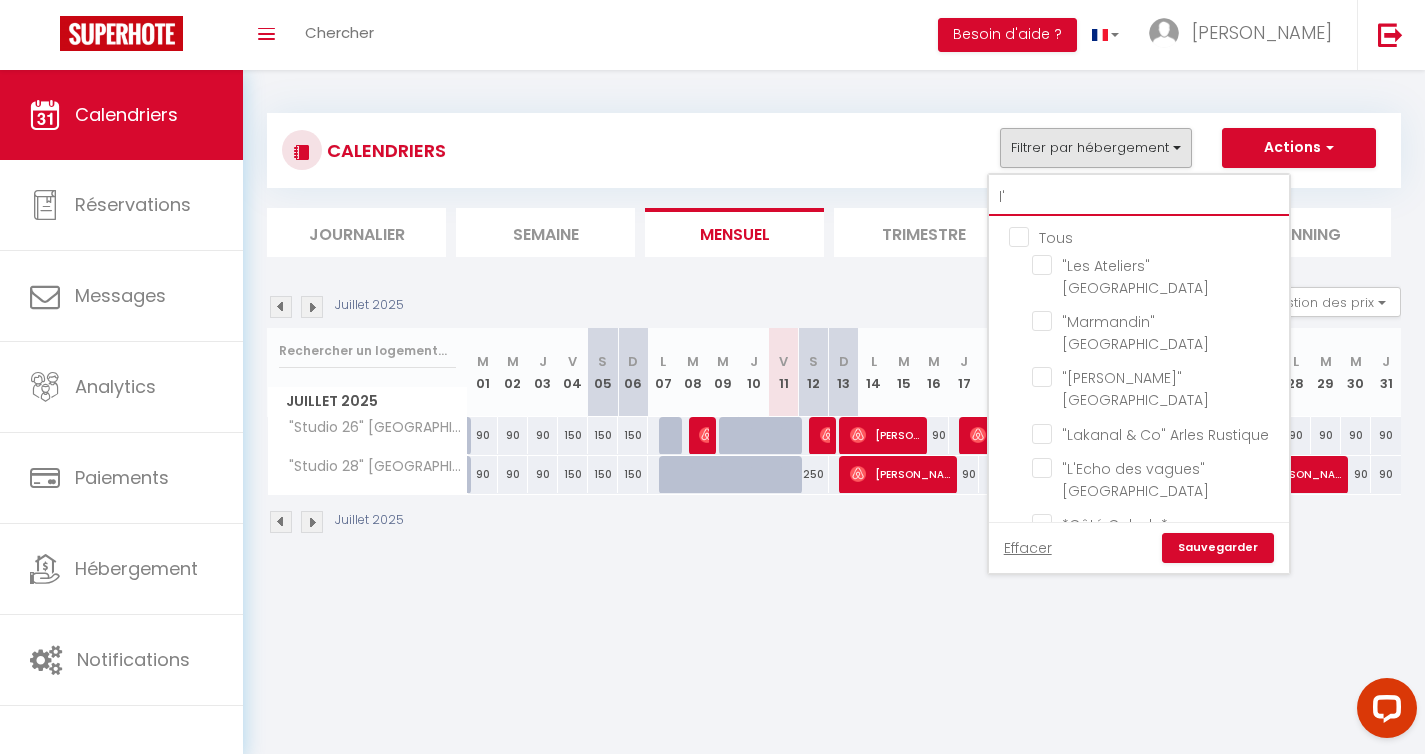 checkbox on "false" 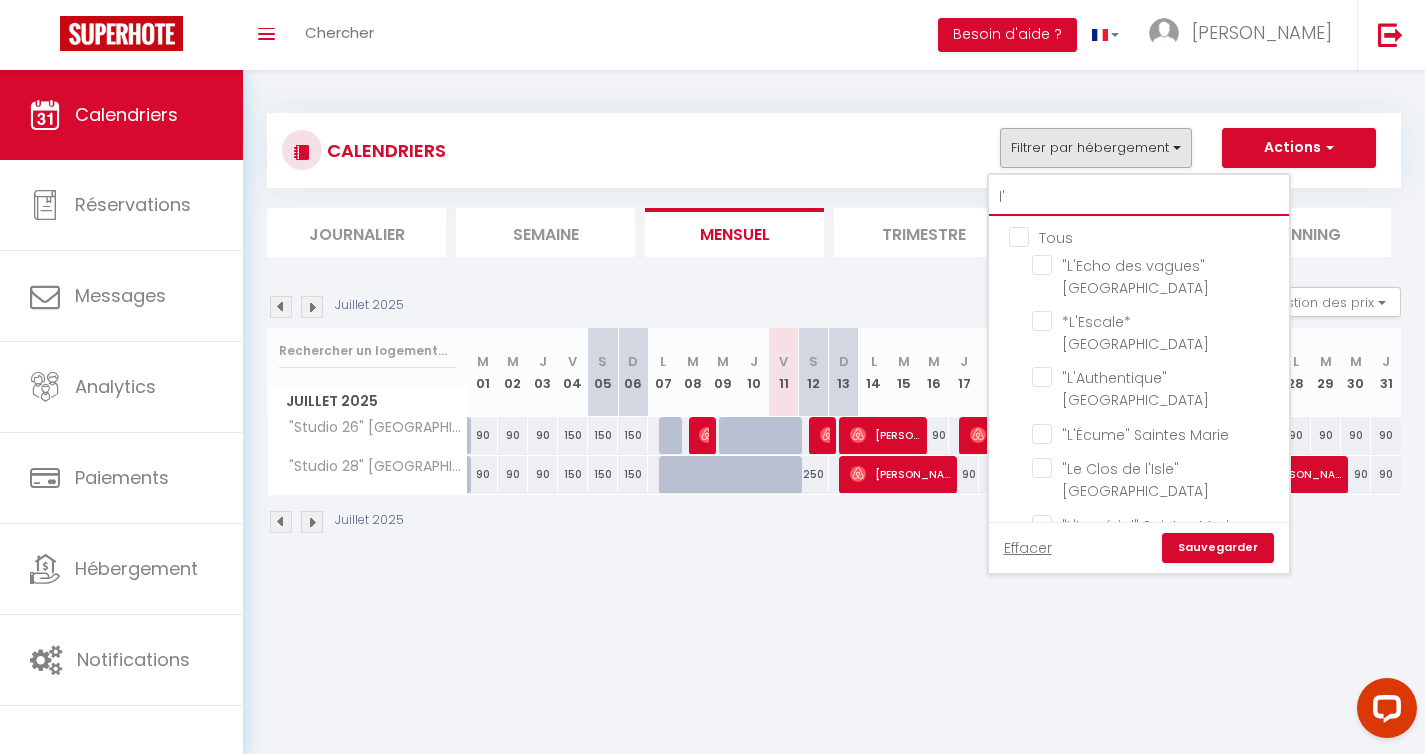type on "l'o" 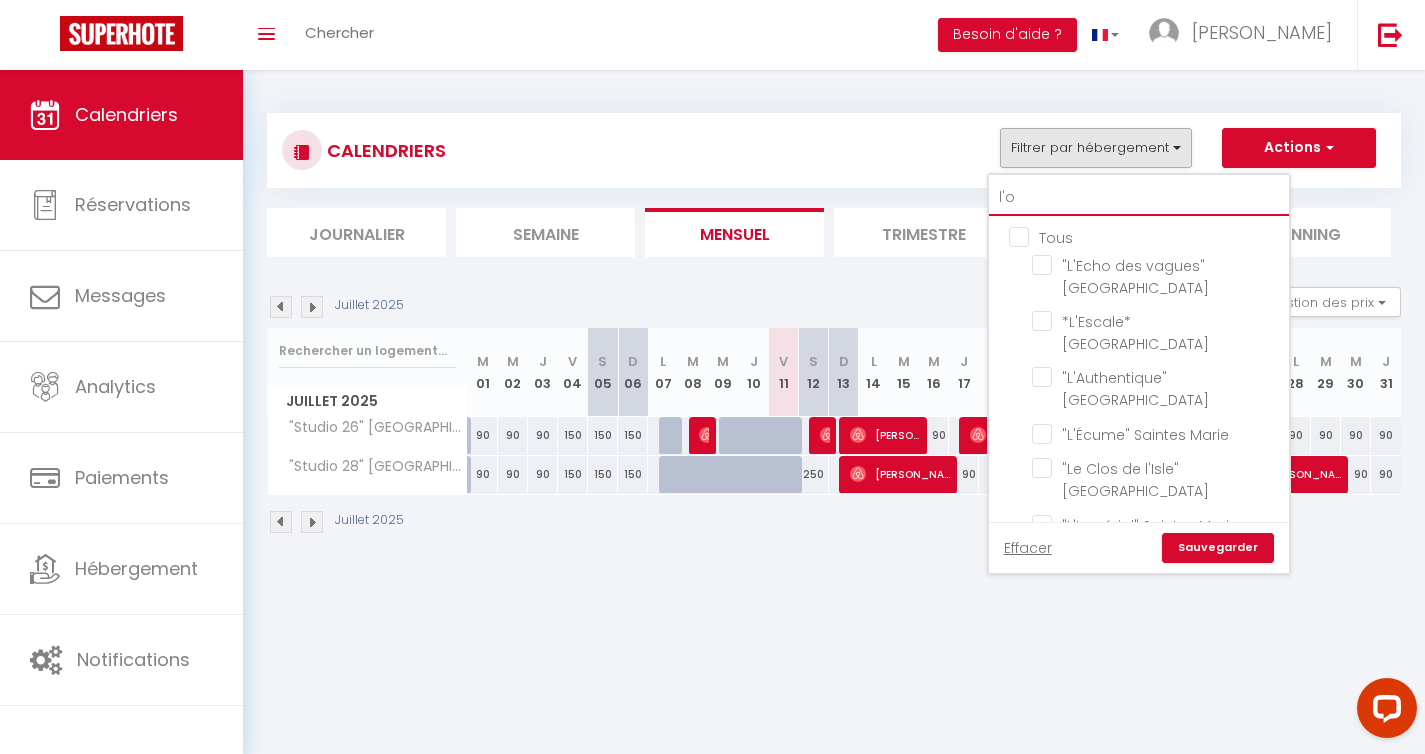 checkbox on "false" 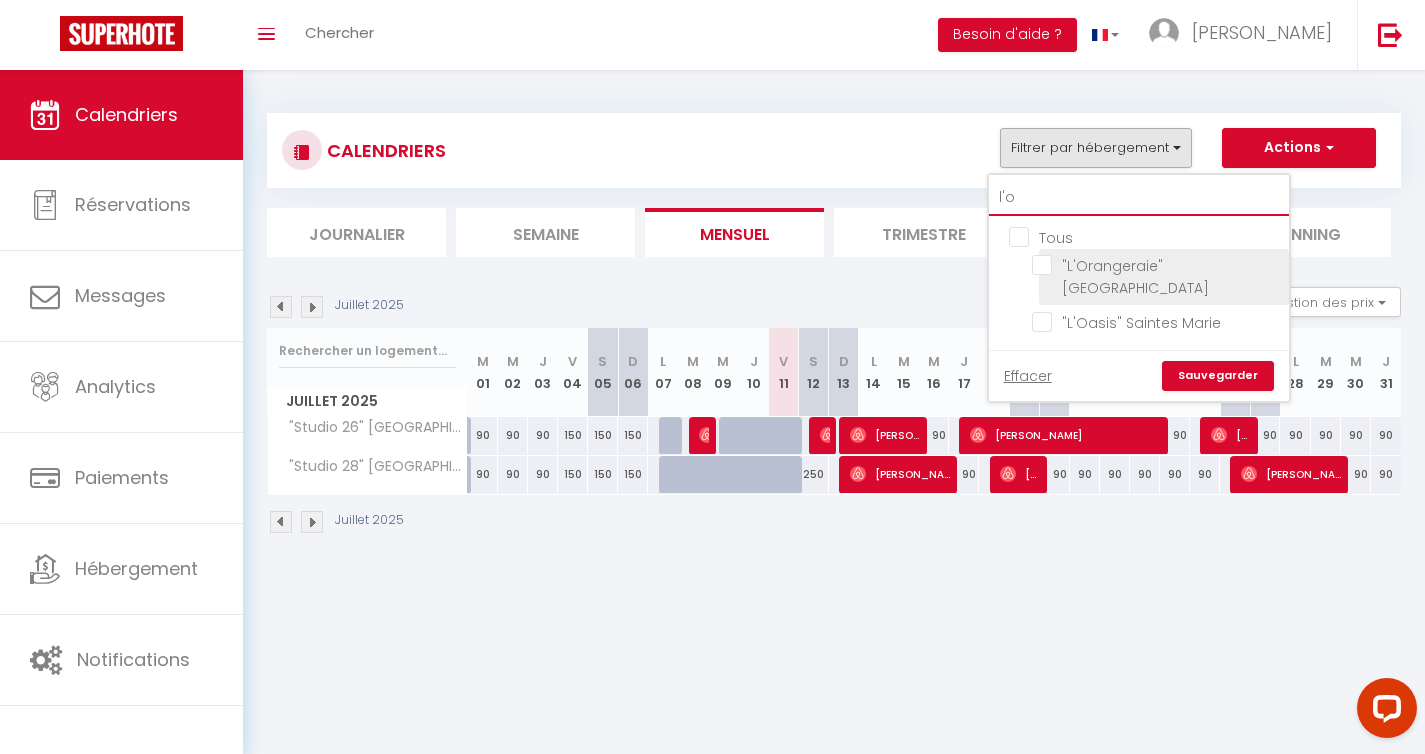 type on "l'o" 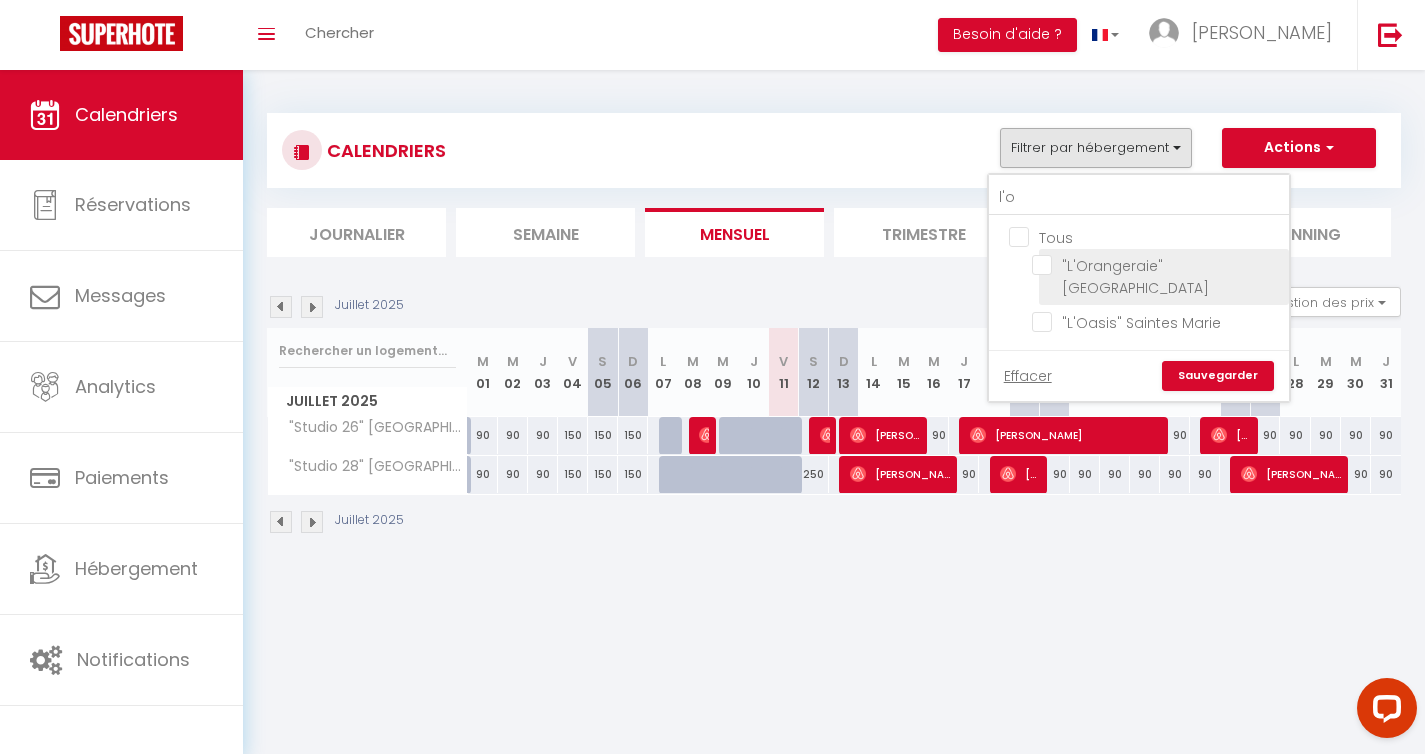 click on ""L'Orangeraie" [GEOGRAPHIC_DATA]" at bounding box center [1157, 265] 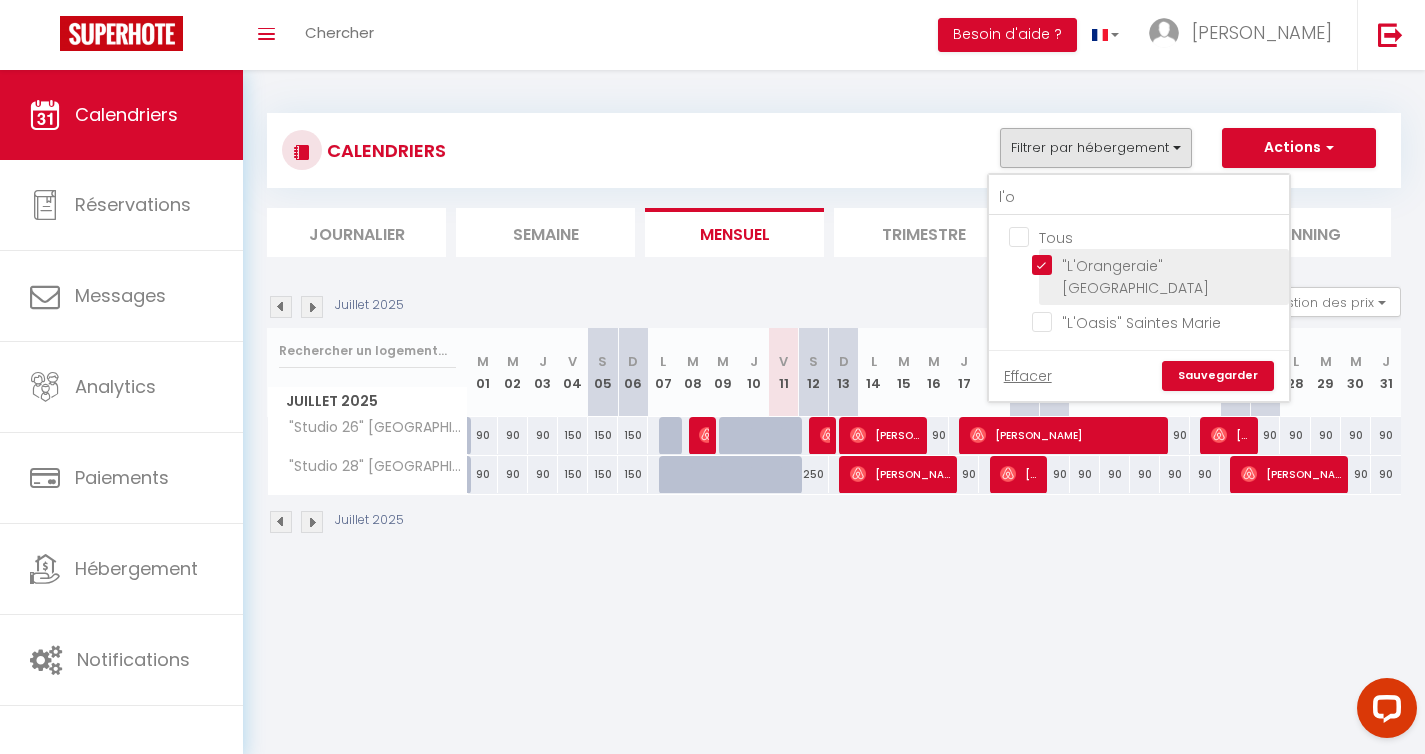 checkbox on "false" 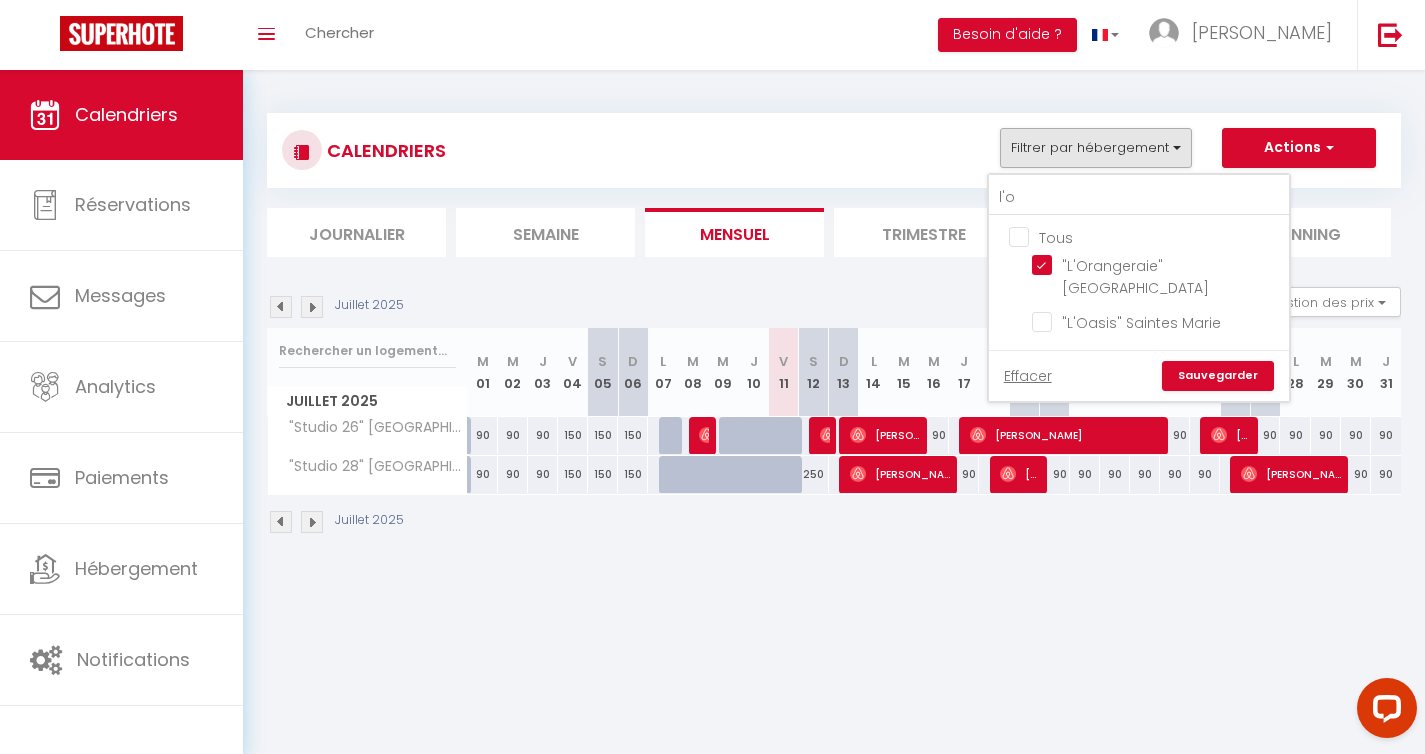 click on "Sauvegarder" at bounding box center [1218, 376] 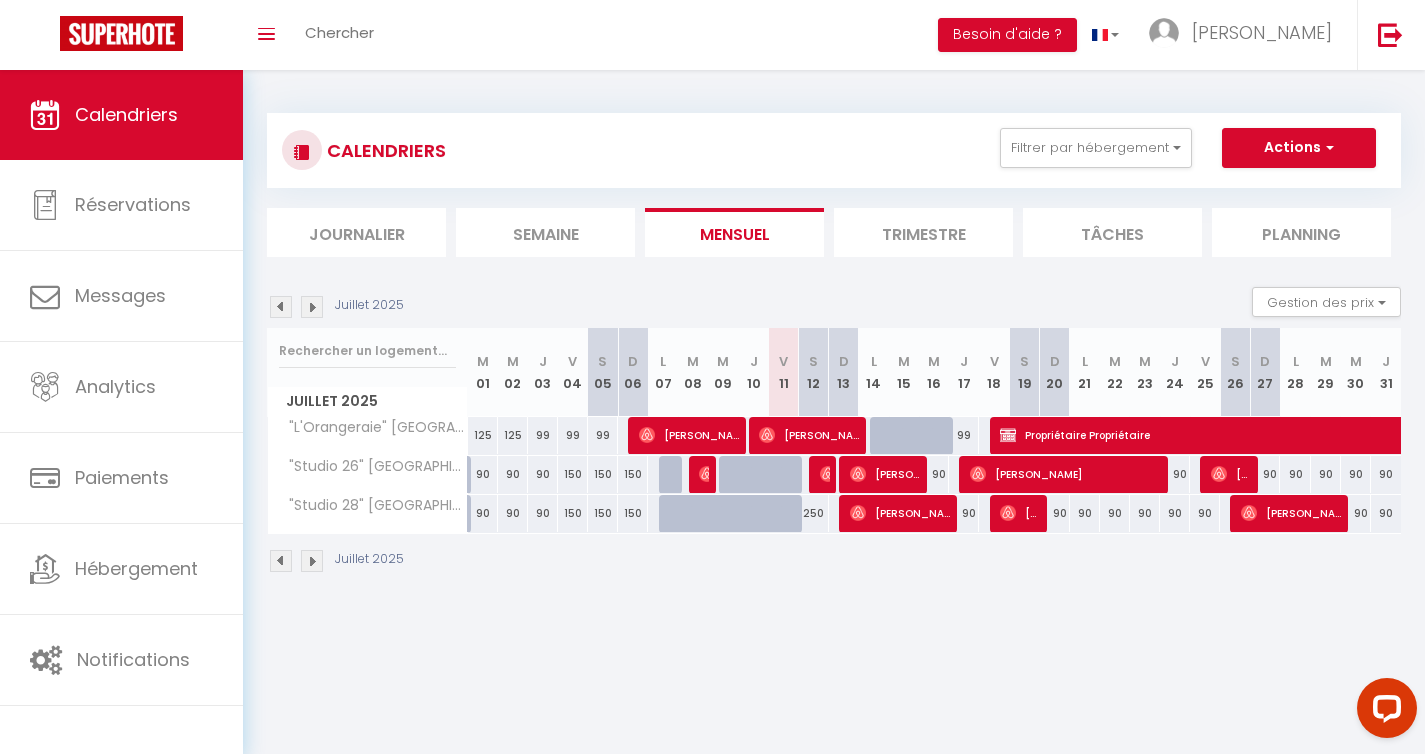 click at bounding box center [885, 436] 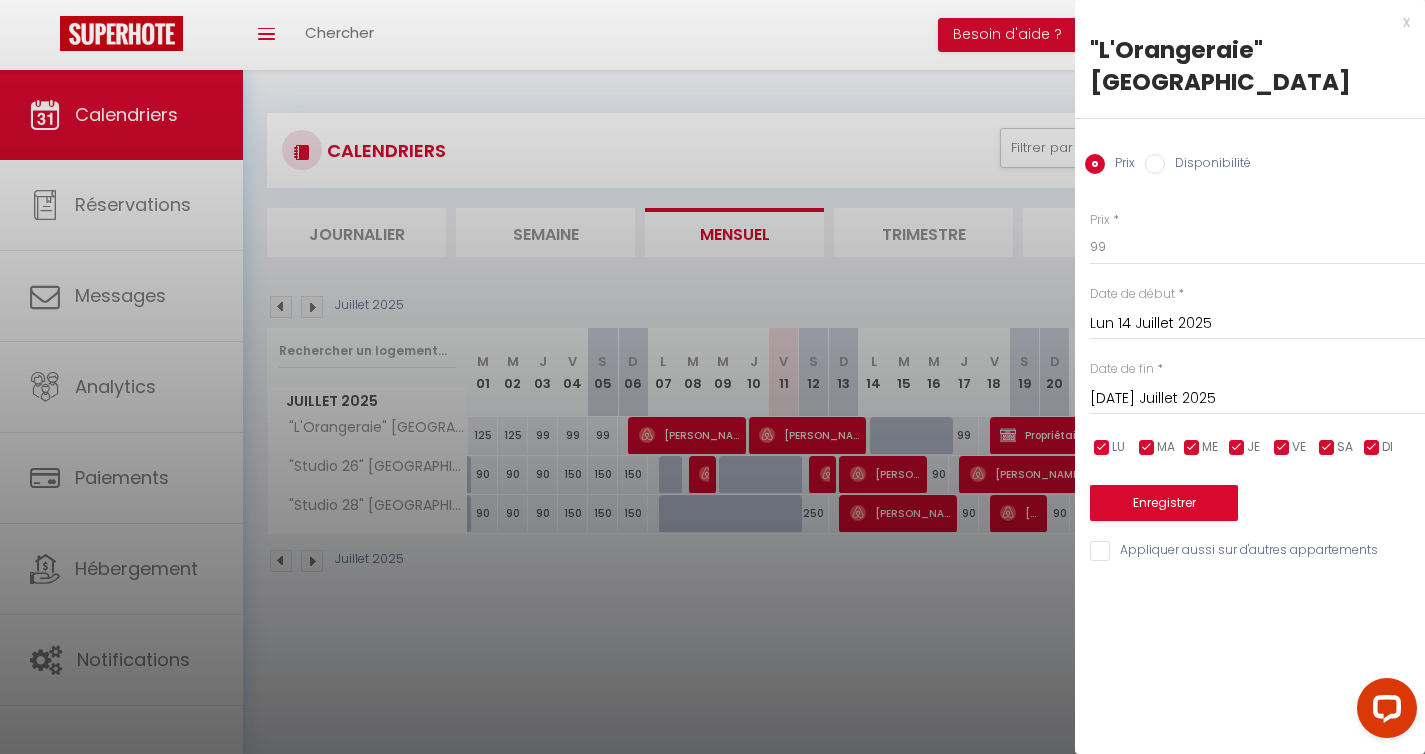 click on "Prix     Disponibilité" at bounding box center [1250, 152] 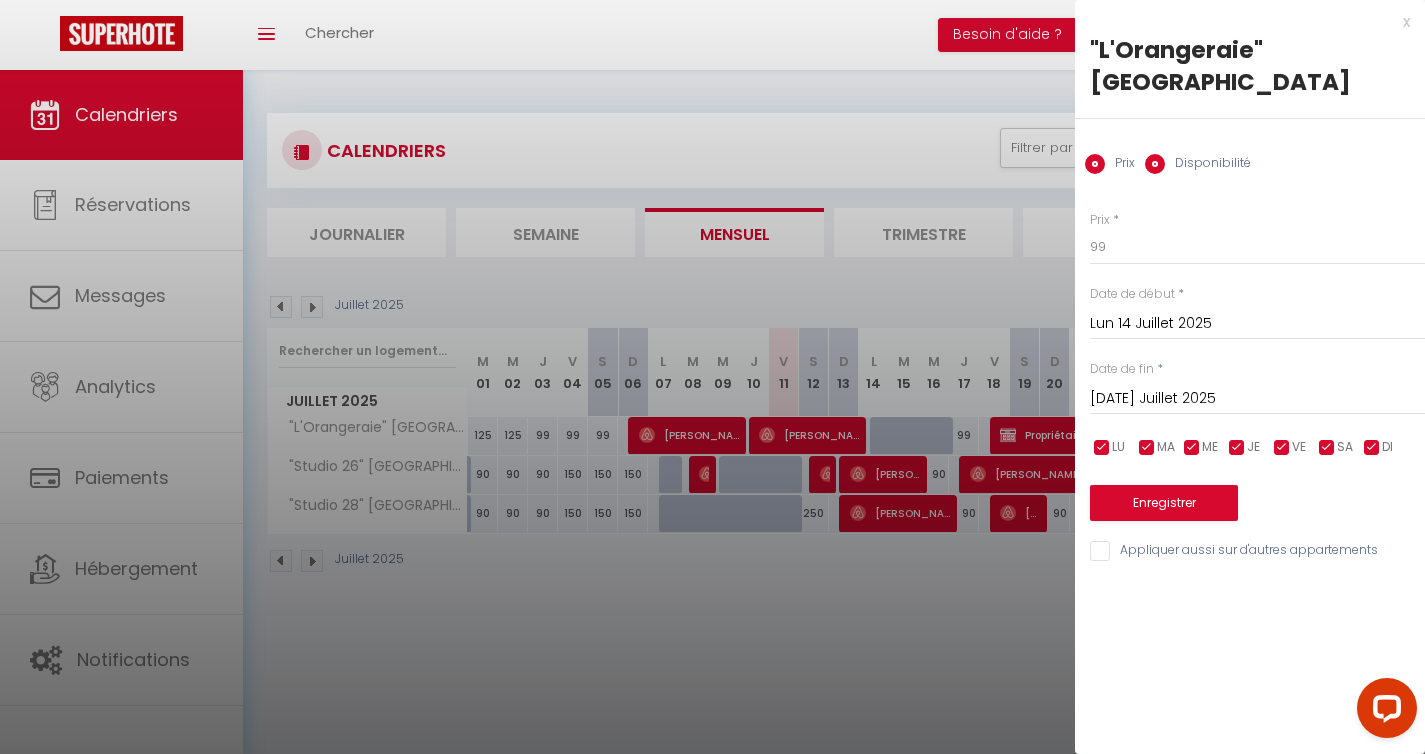 radio on "false" 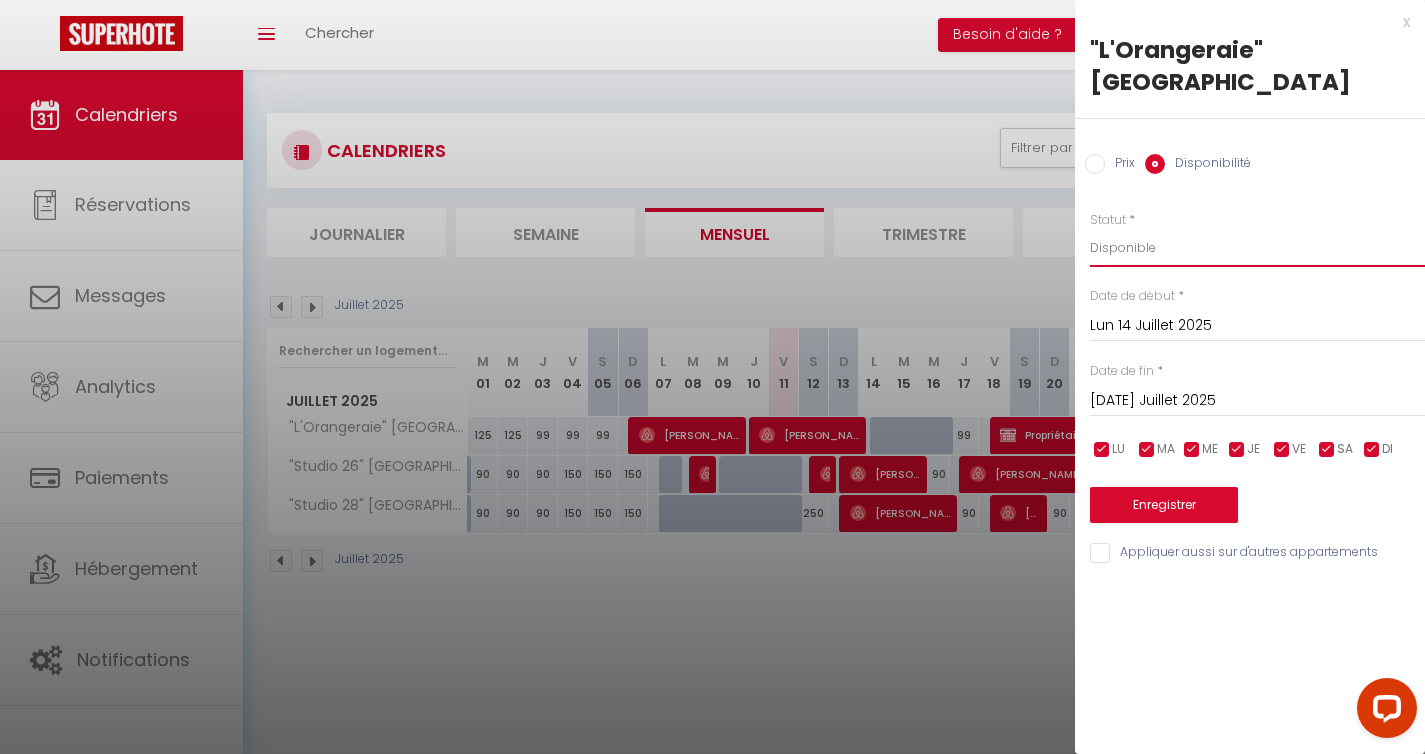 click on "Disponible
Indisponible" at bounding box center (1257, 248) 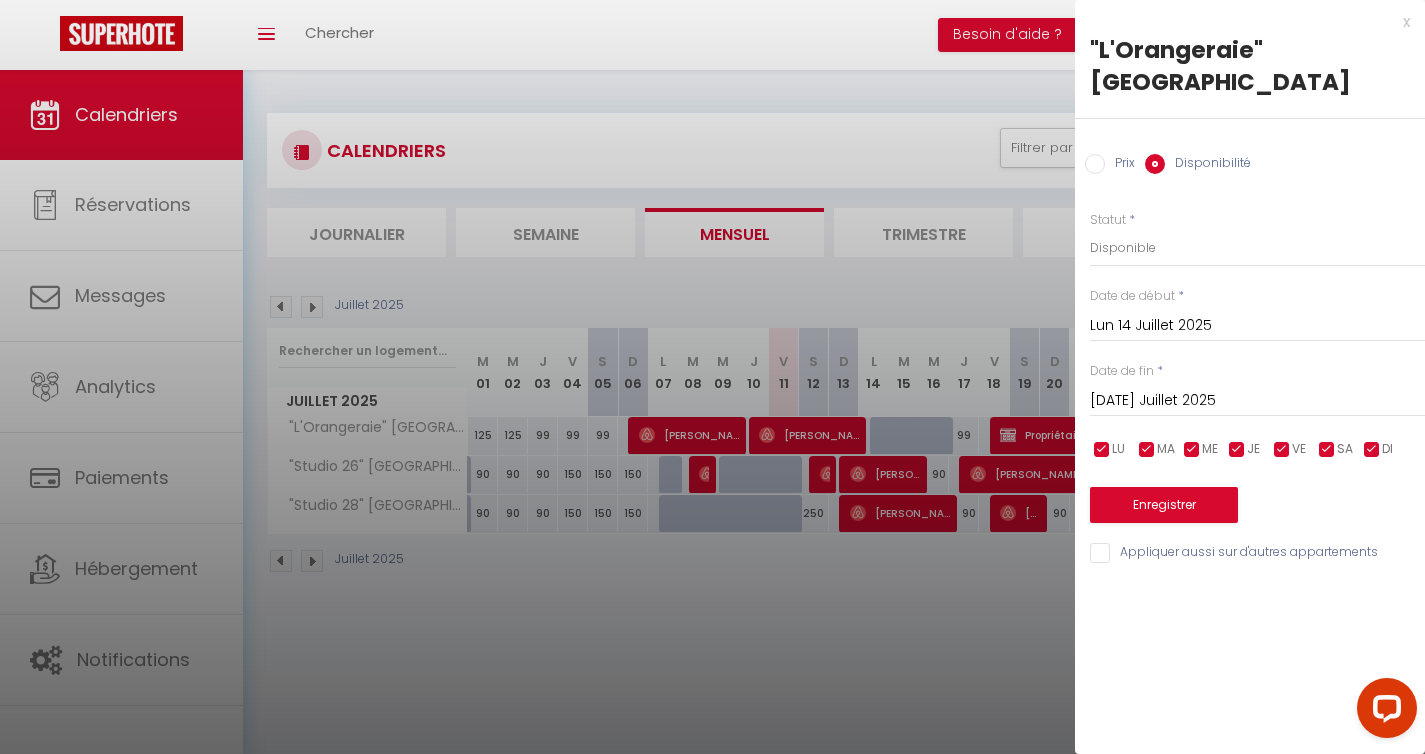 click on "[DATE] Juillet 2025" at bounding box center [1257, 401] 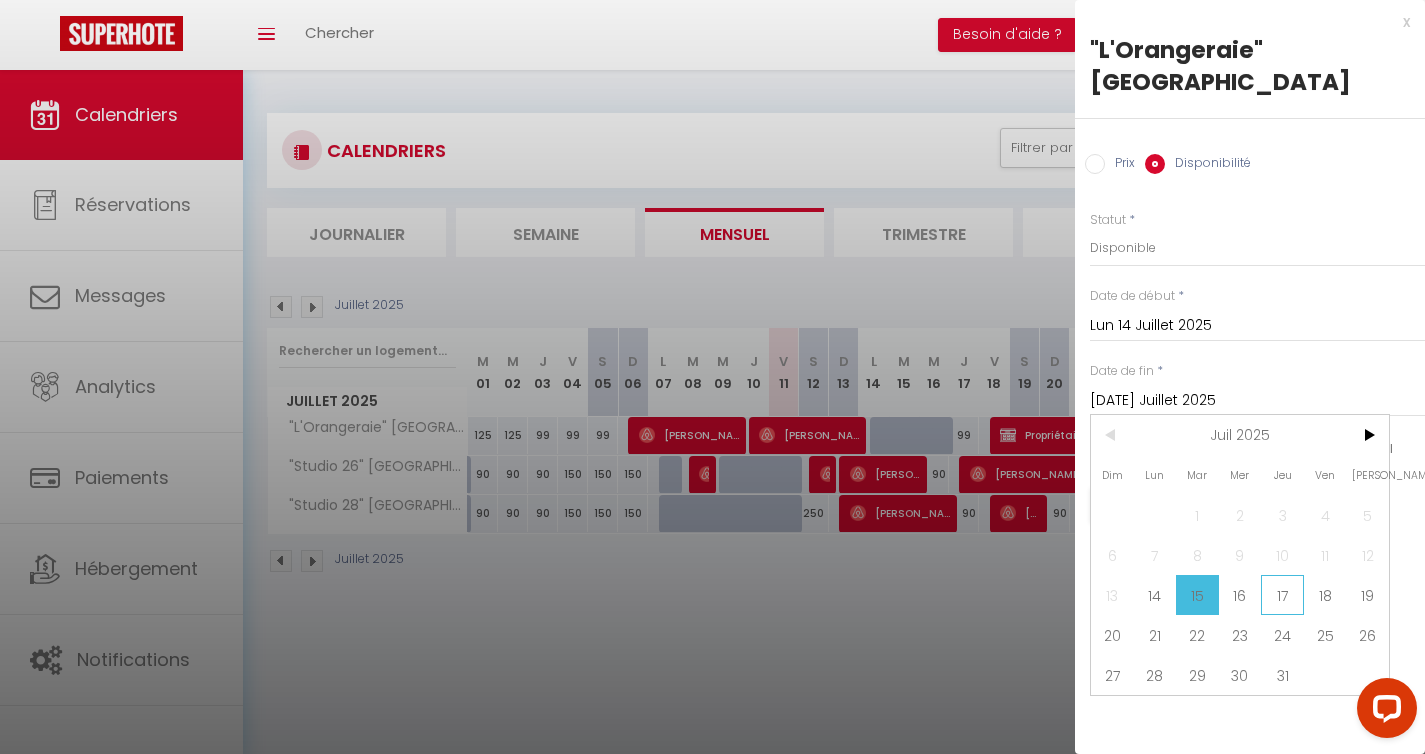 click on "17" at bounding box center [1282, 595] 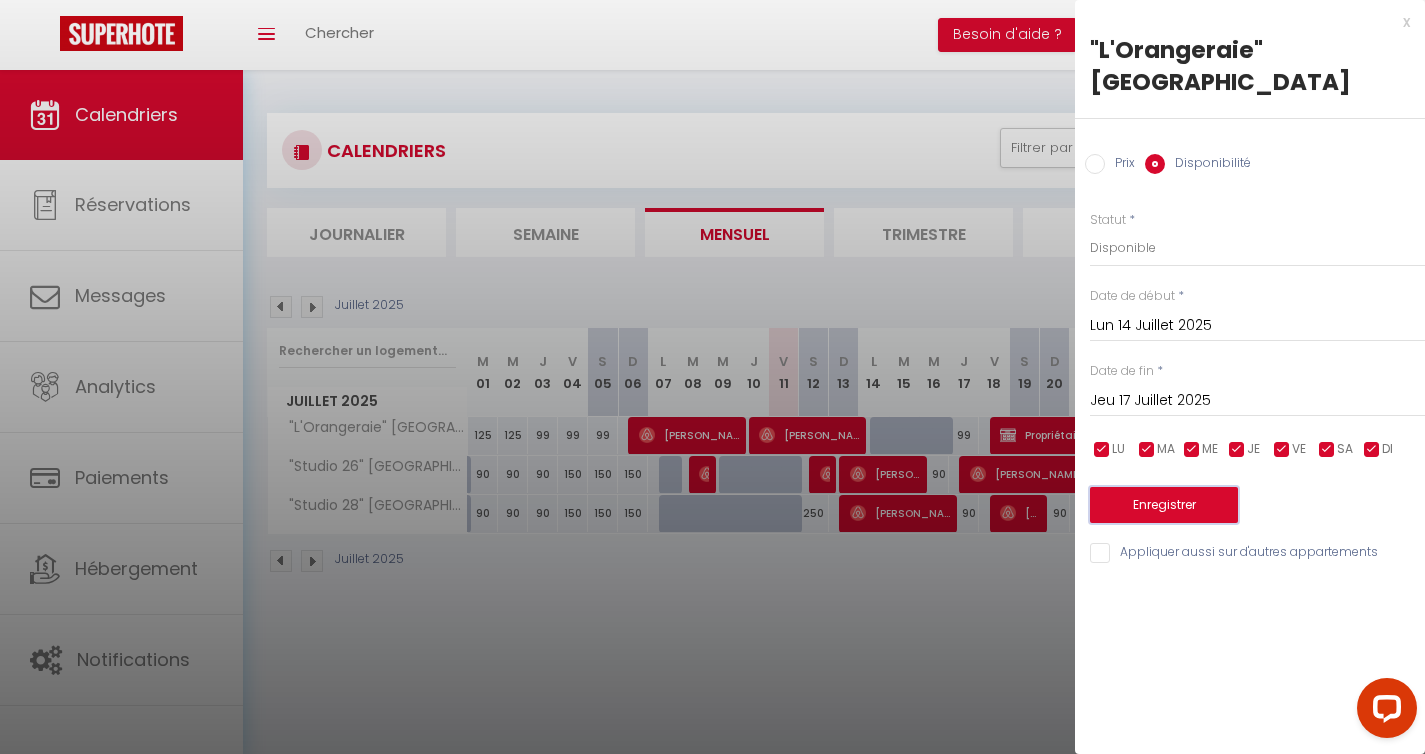 click on "Enregistrer" at bounding box center [1164, 505] 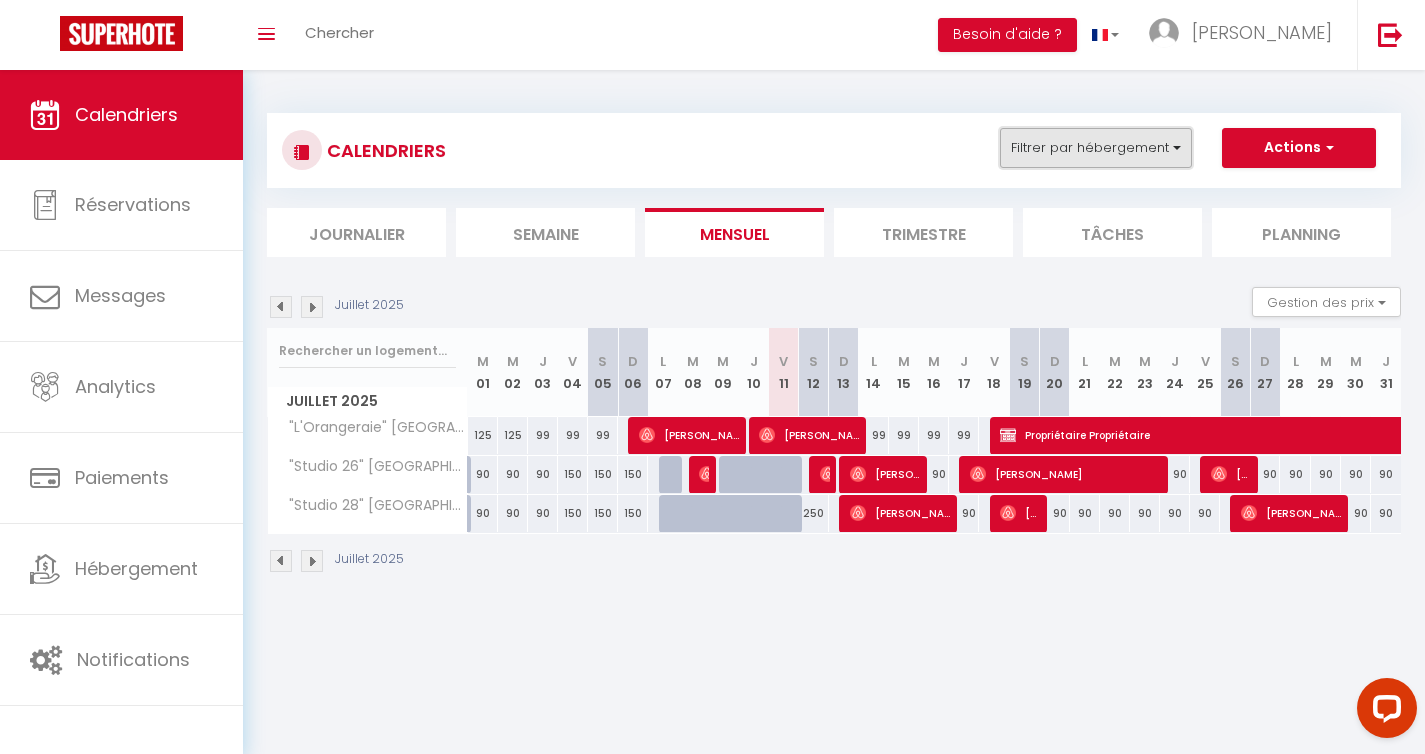click on "Filtrer par hébergement" at bounding box center [1096, 148] 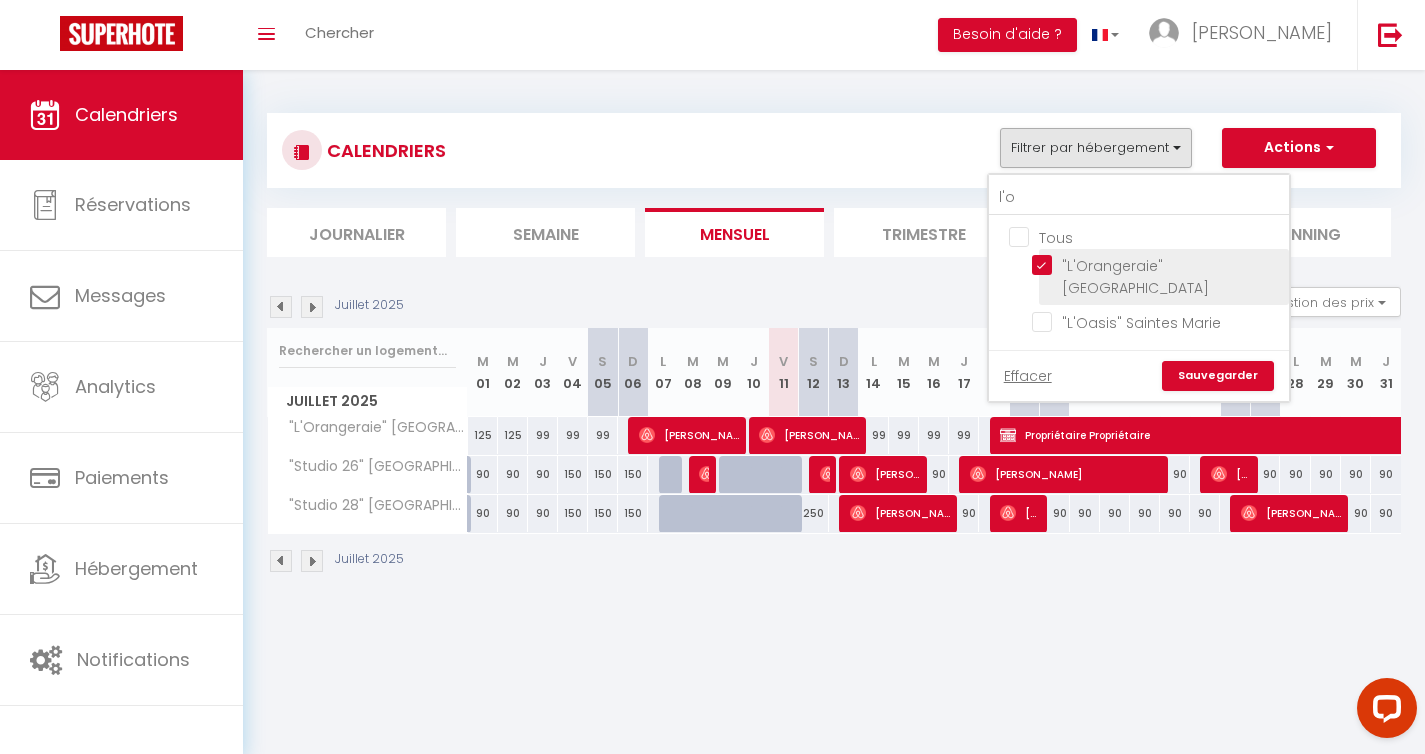 click on ""L'Orangeraie" [GEOGRAPHIC_DATA]" at bounding box center (1157, 265) 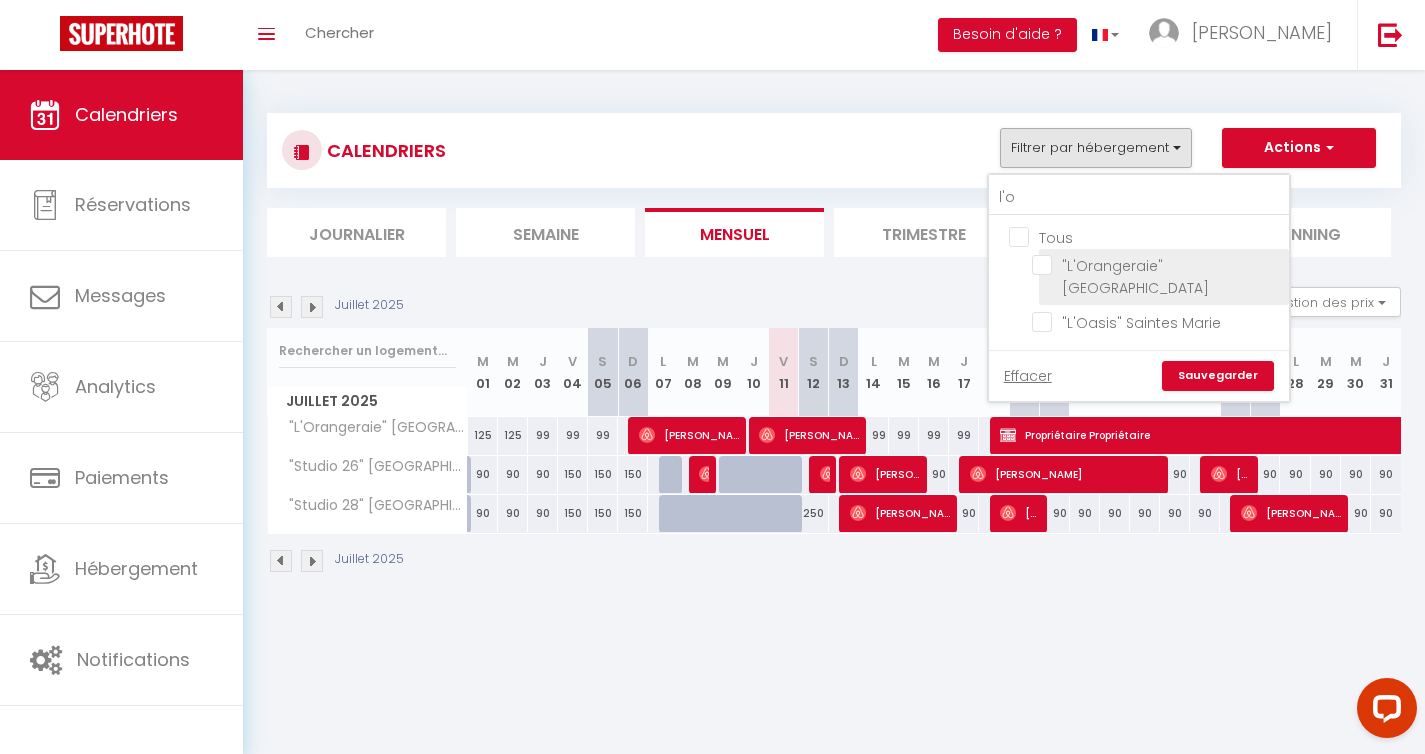 checkbox on "false" 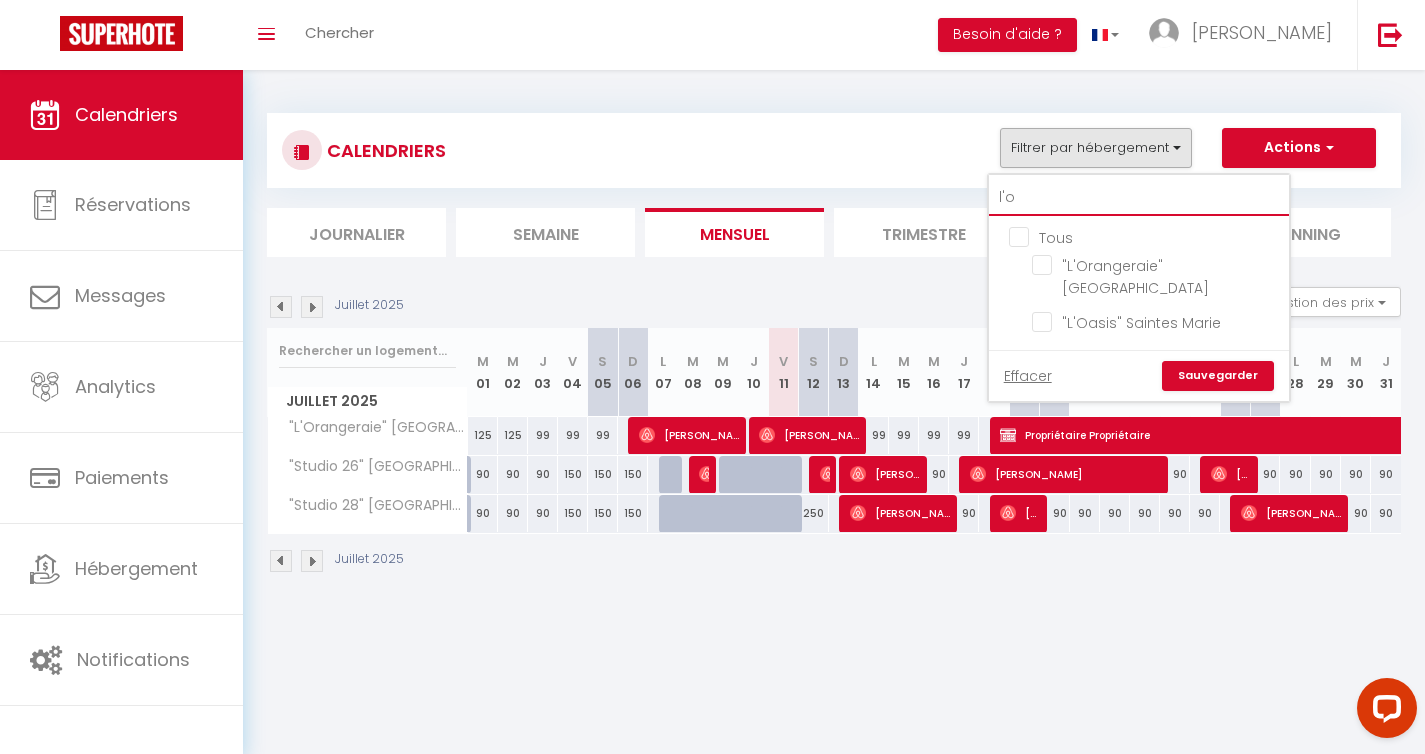 click on "l'o" at bounding box center (1139, 198) 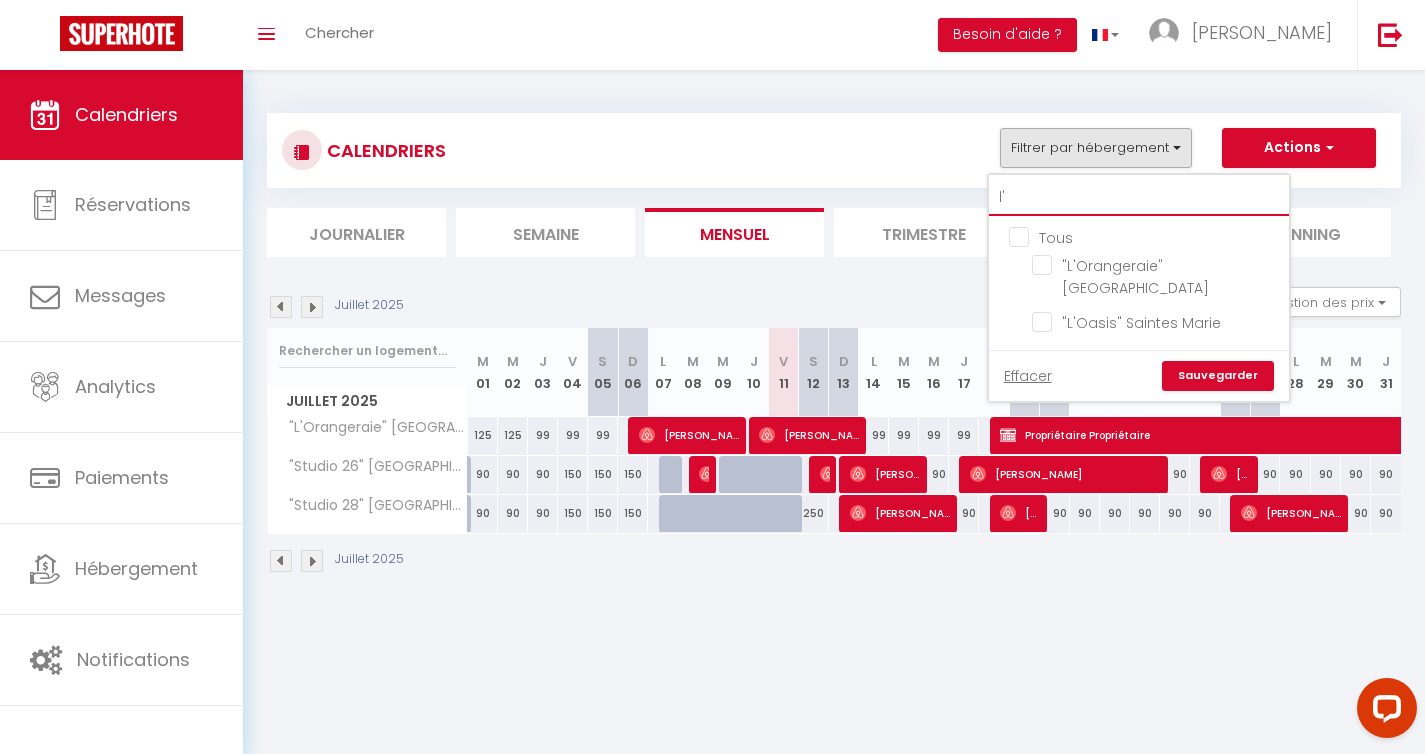 checkbox on "false" 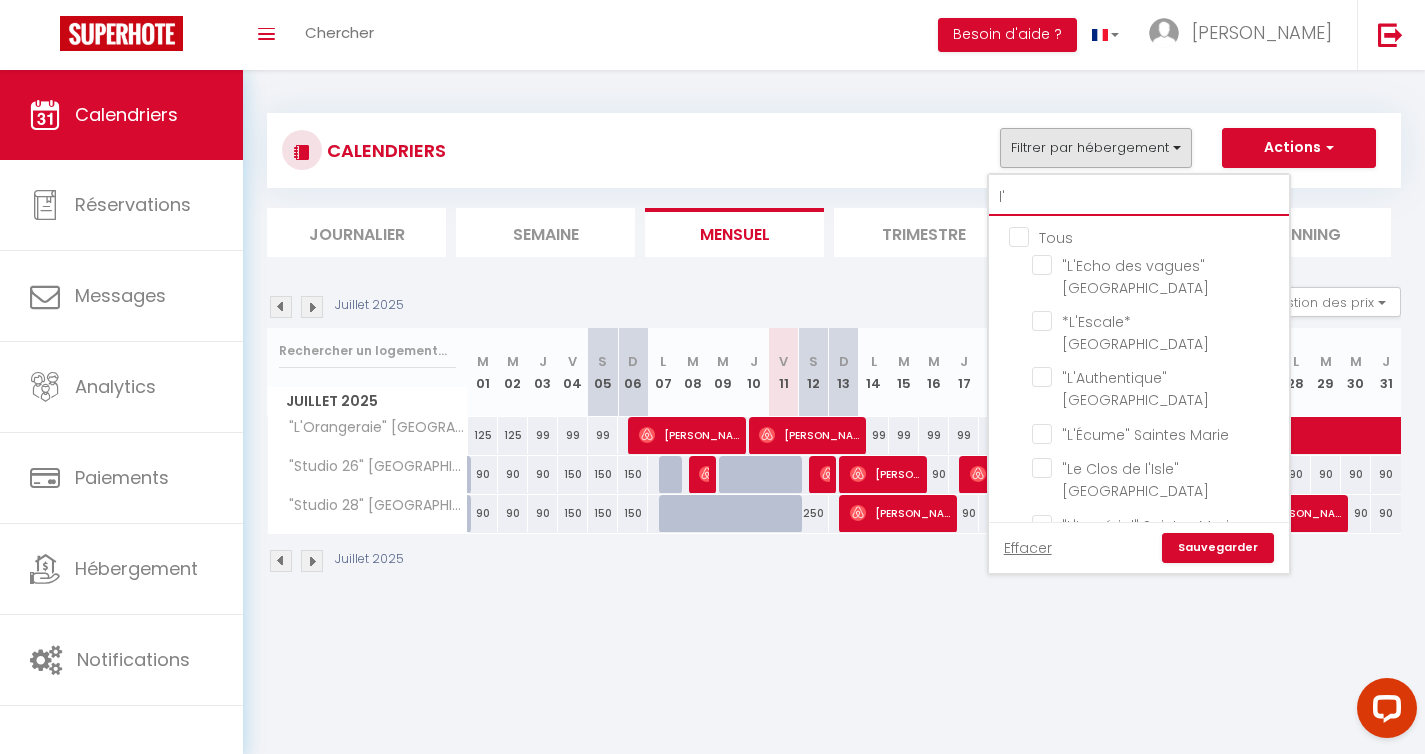 type on "l" 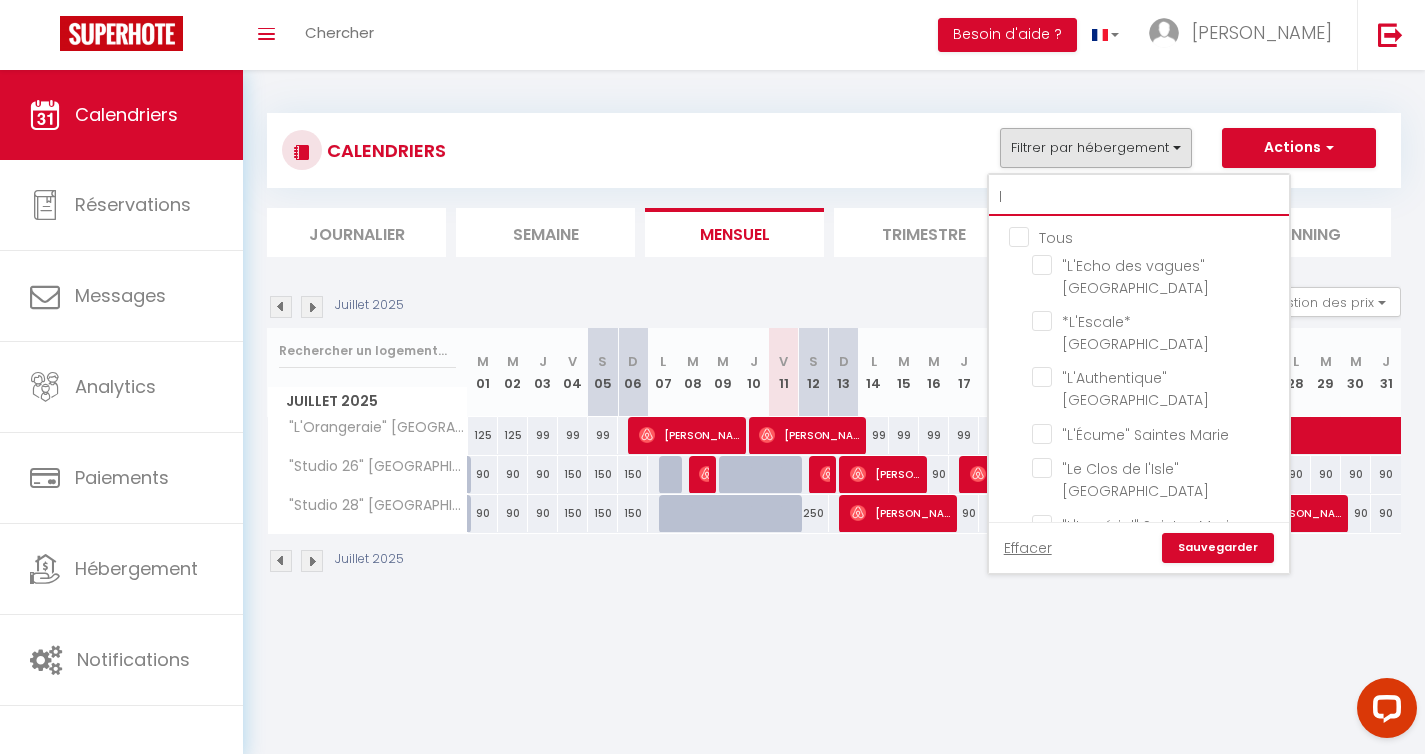 checkbox on "false" 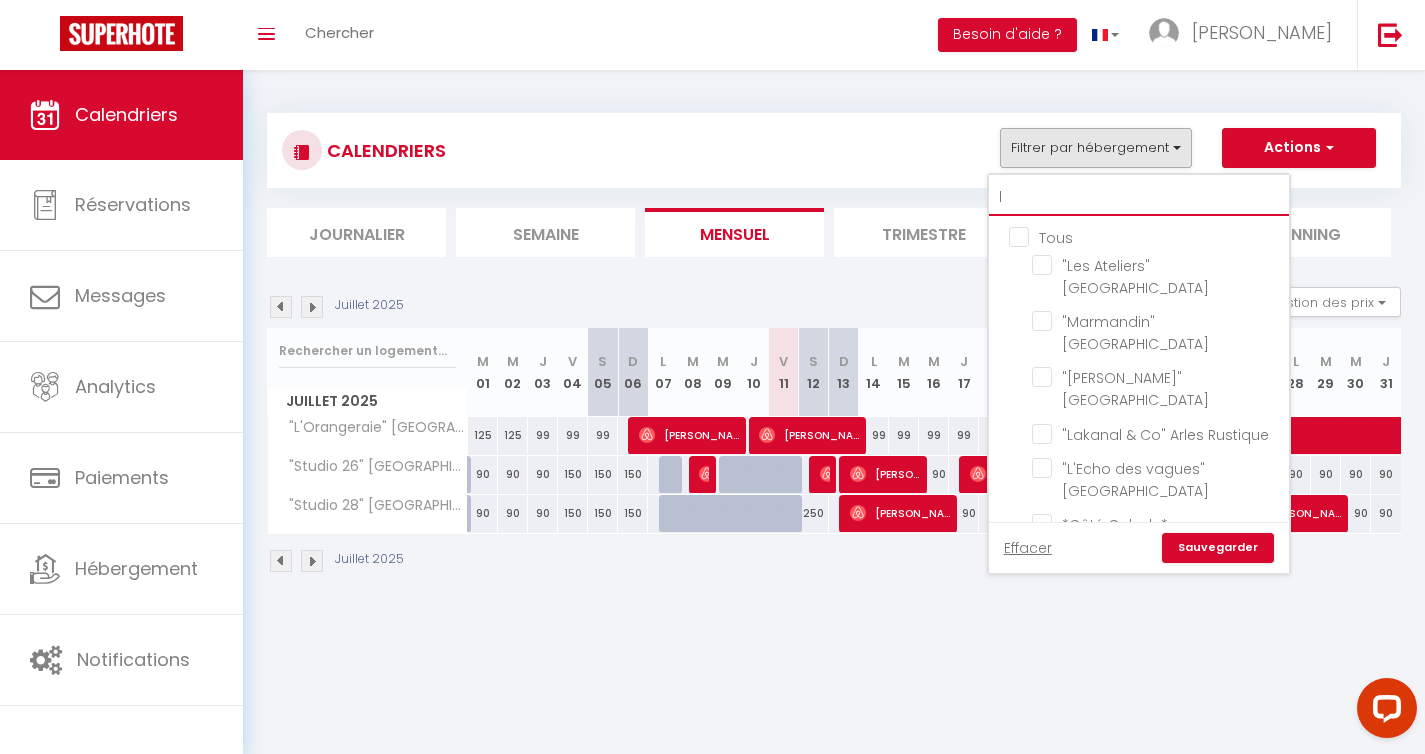 type on "le" 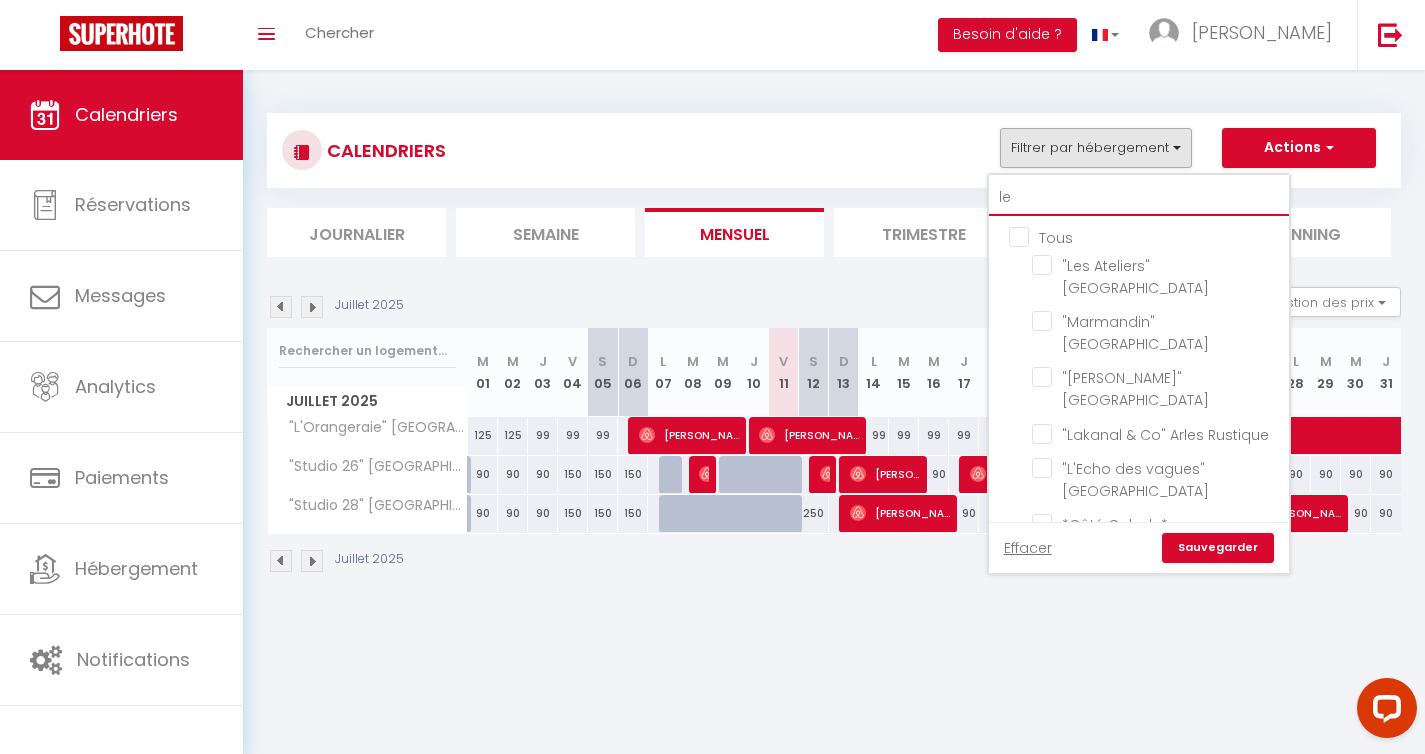 checkbox on "false" 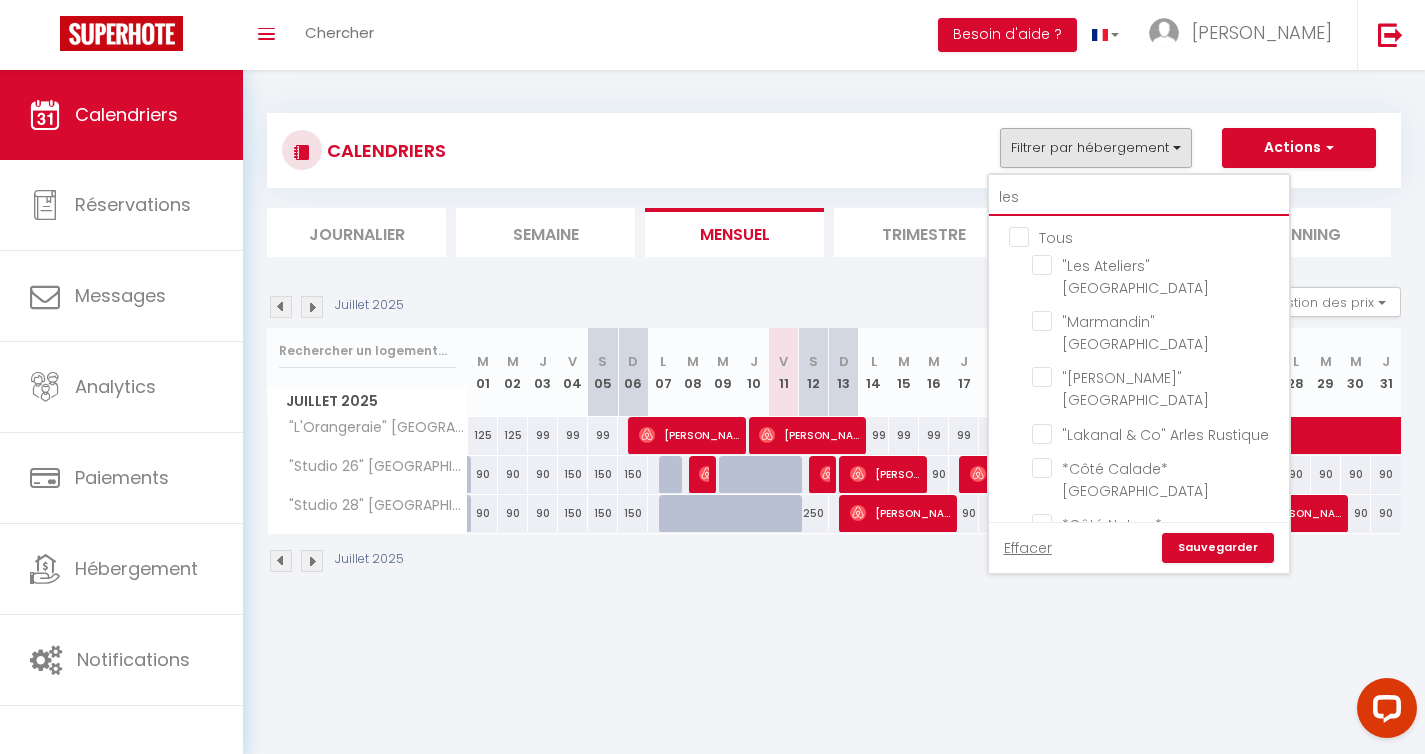 checkbox on "false" 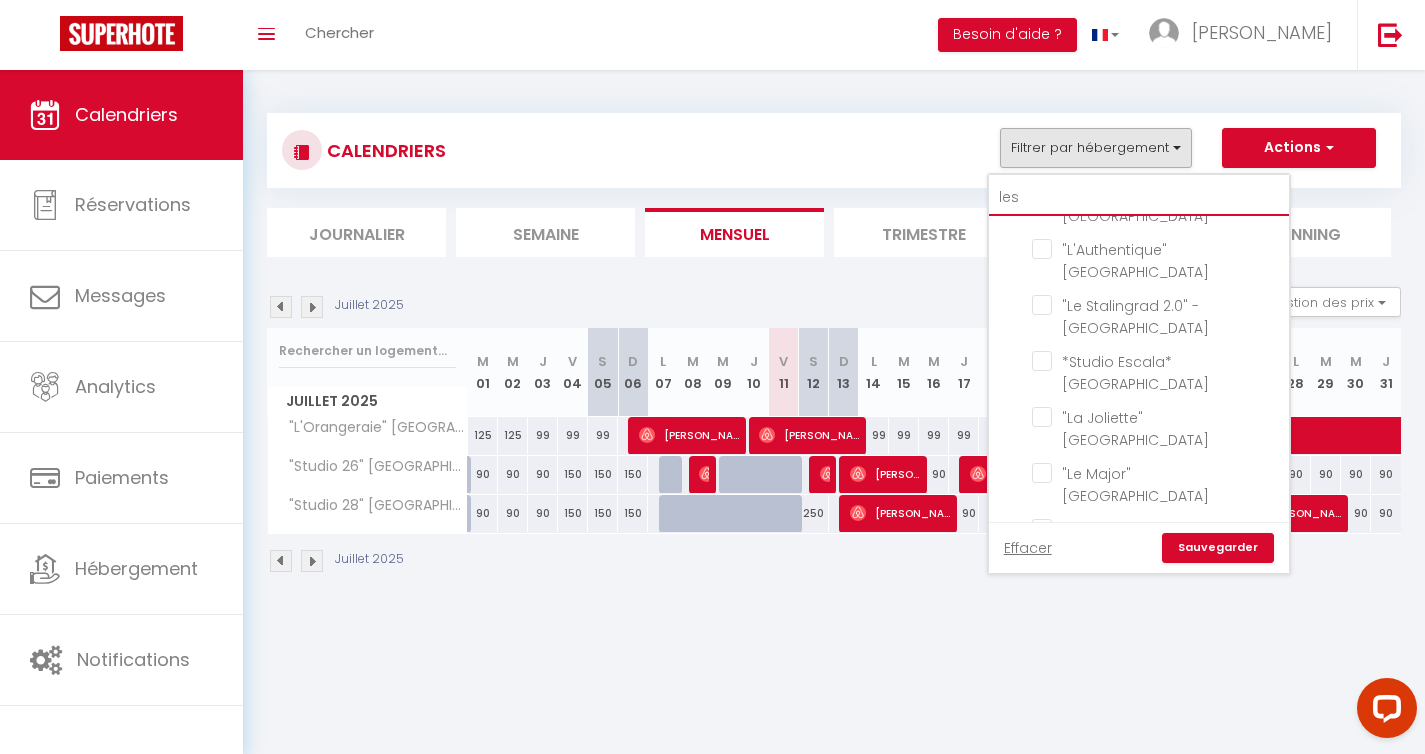 scroll, scrollTop: 748, scrollLeft: 0, axis: vertical 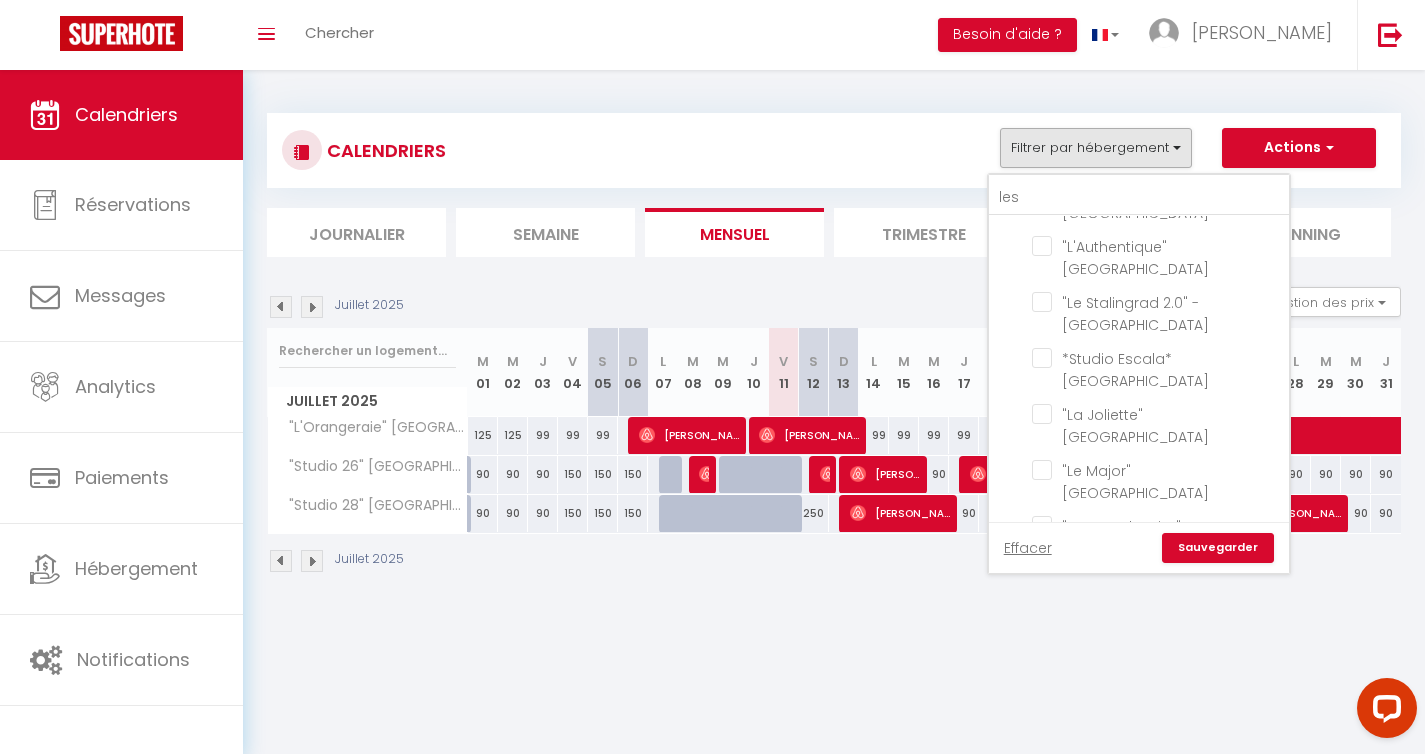 click on ""Les Jonquets" [GEOGRAPHIC_DATA]" at bounding box center (1157, 638) 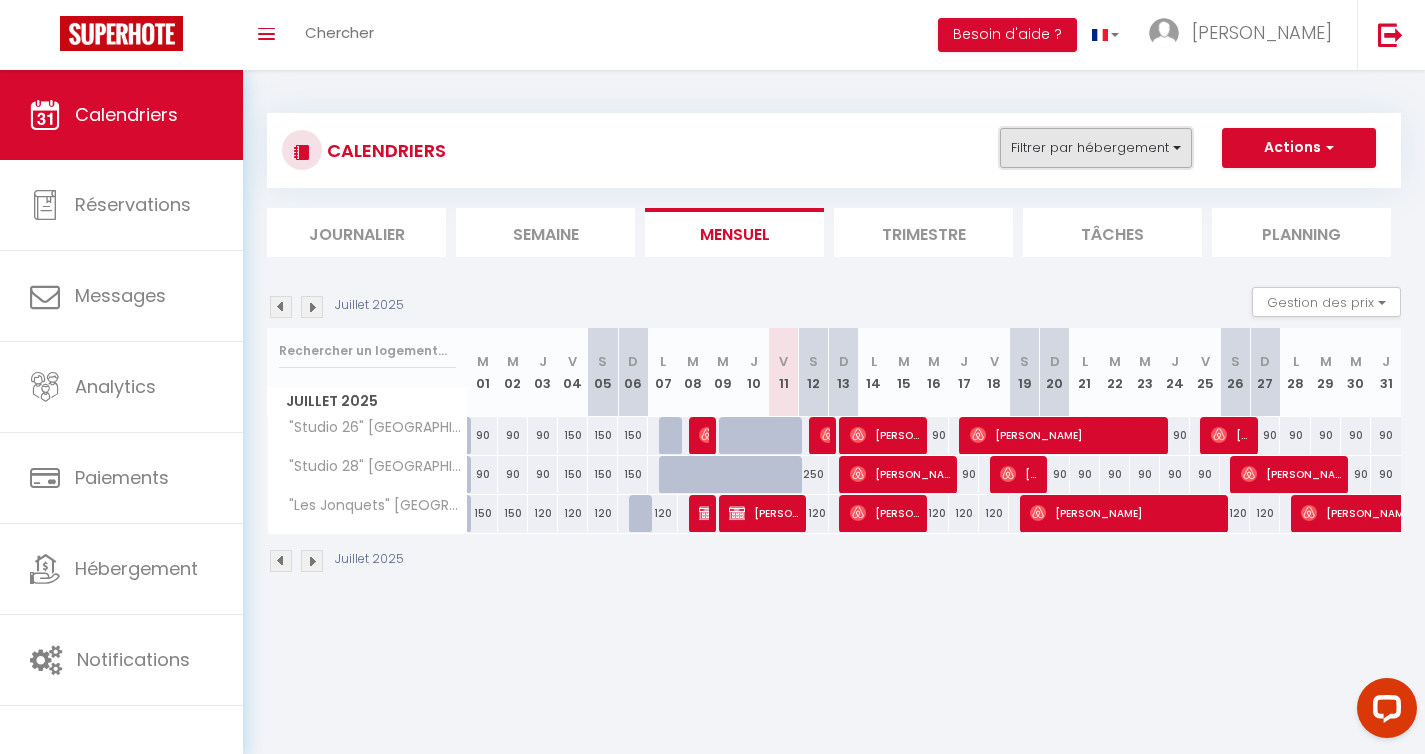 click on "Filtrer par hébergement" at bounding box center [1096, 148] 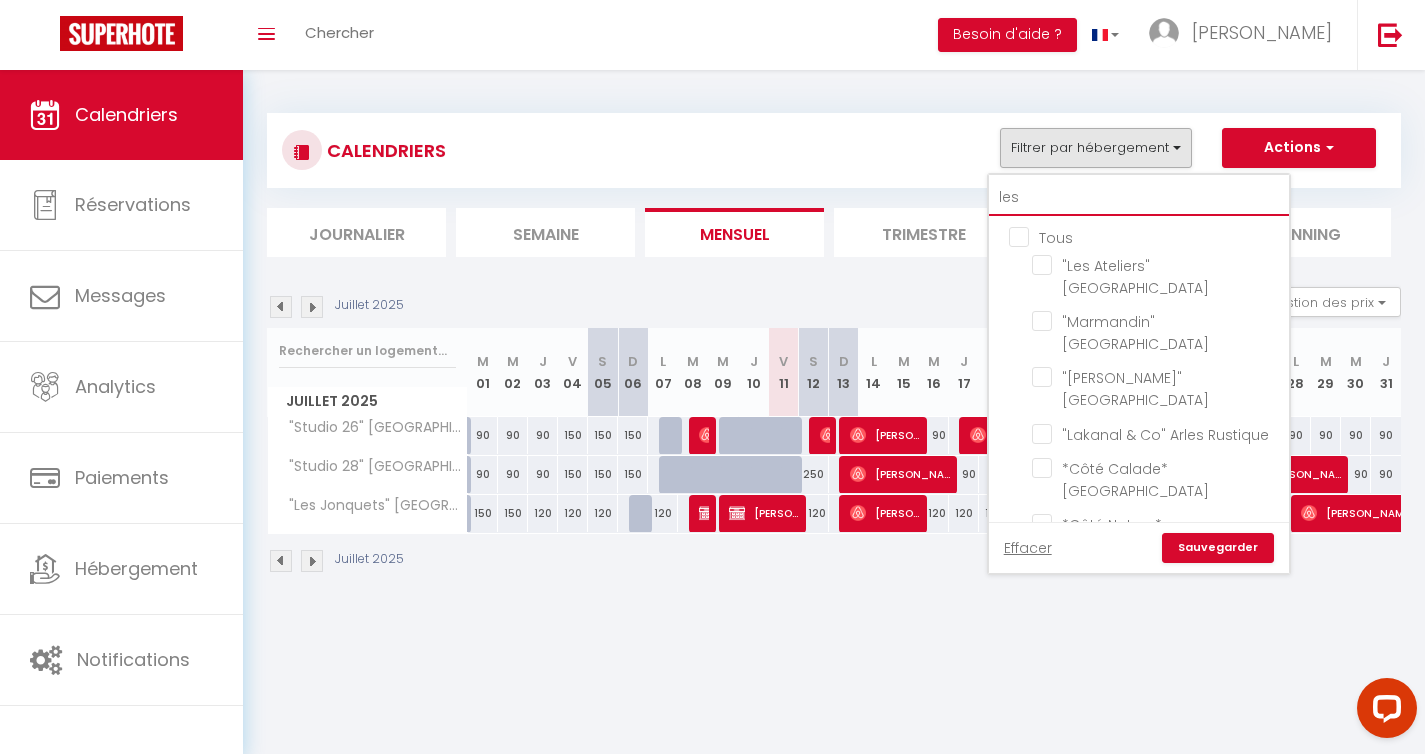 click on "les" at bounding box center (1139, 198) 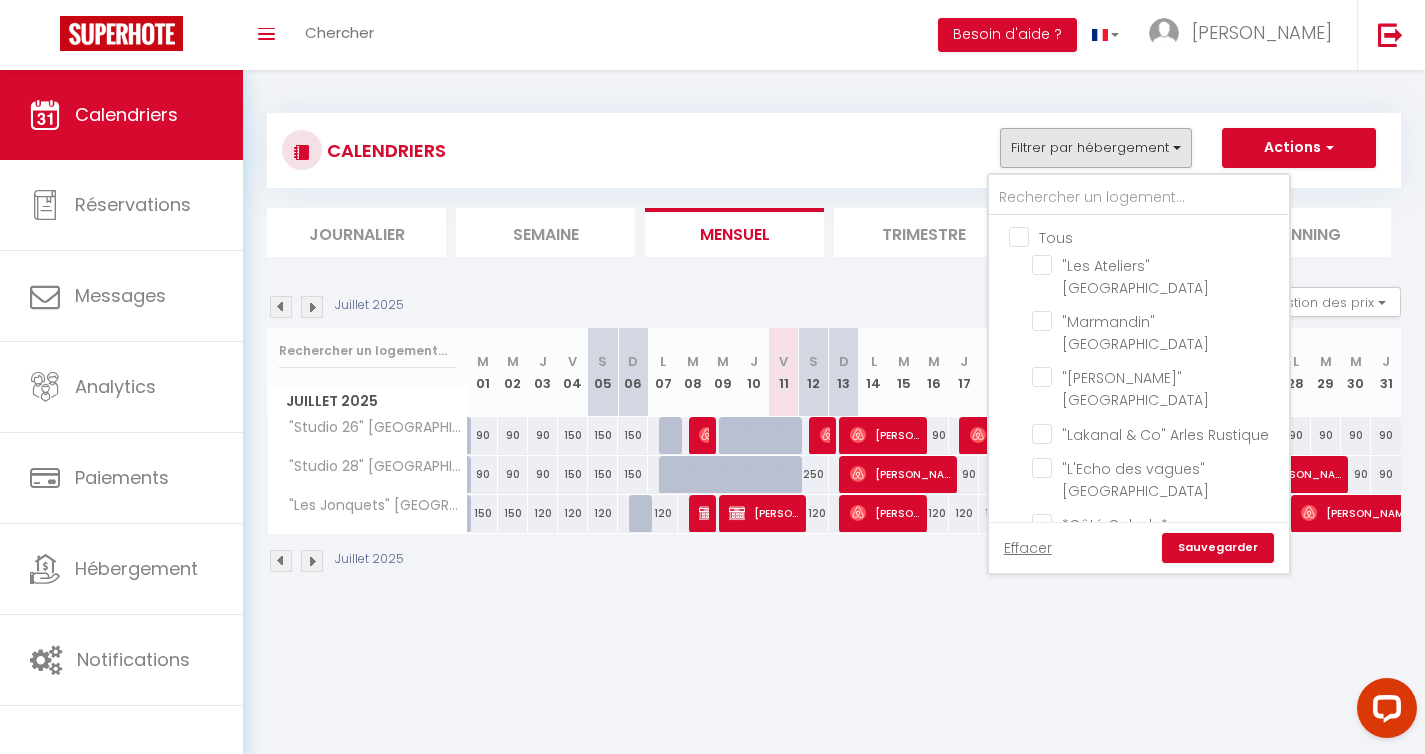 click on "Tous" at bounding box center (1159, 236) 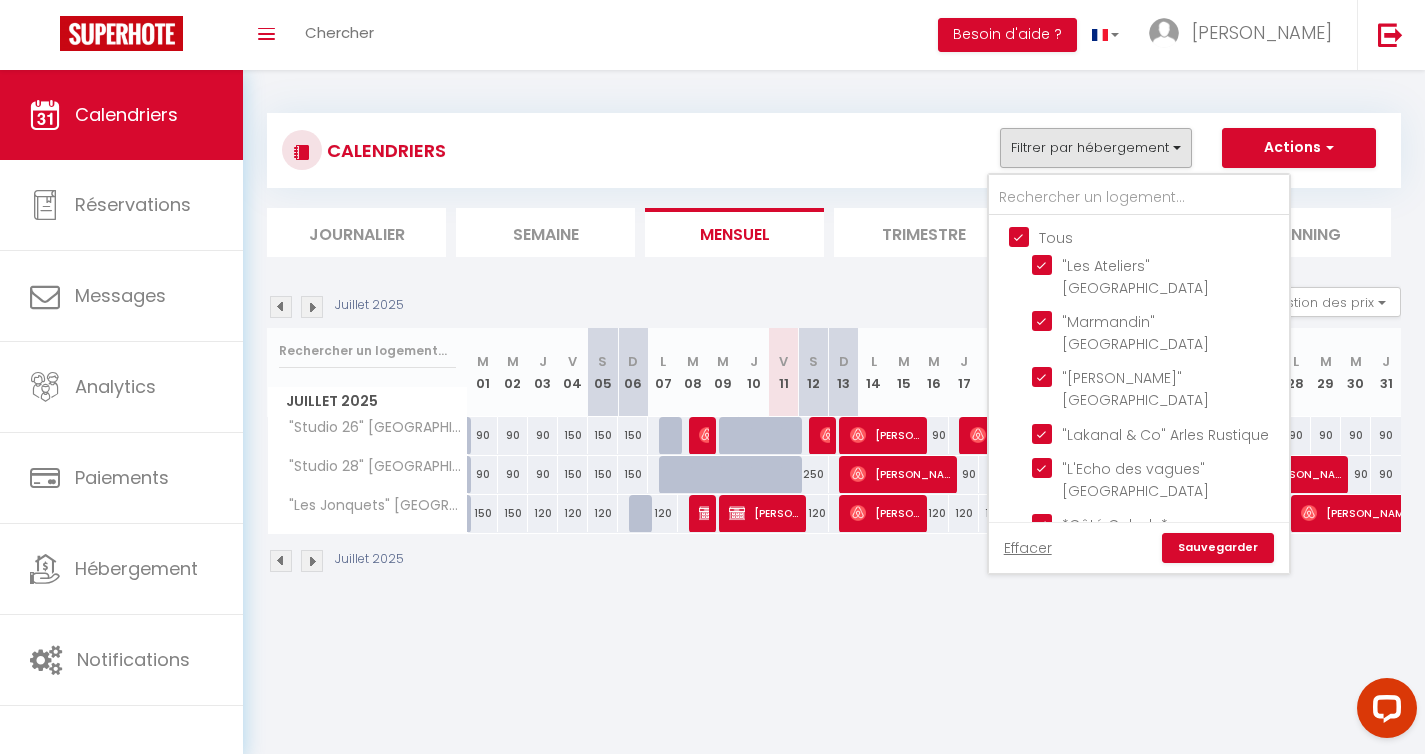 click on "Tous" at bounding box center (1159, 236) 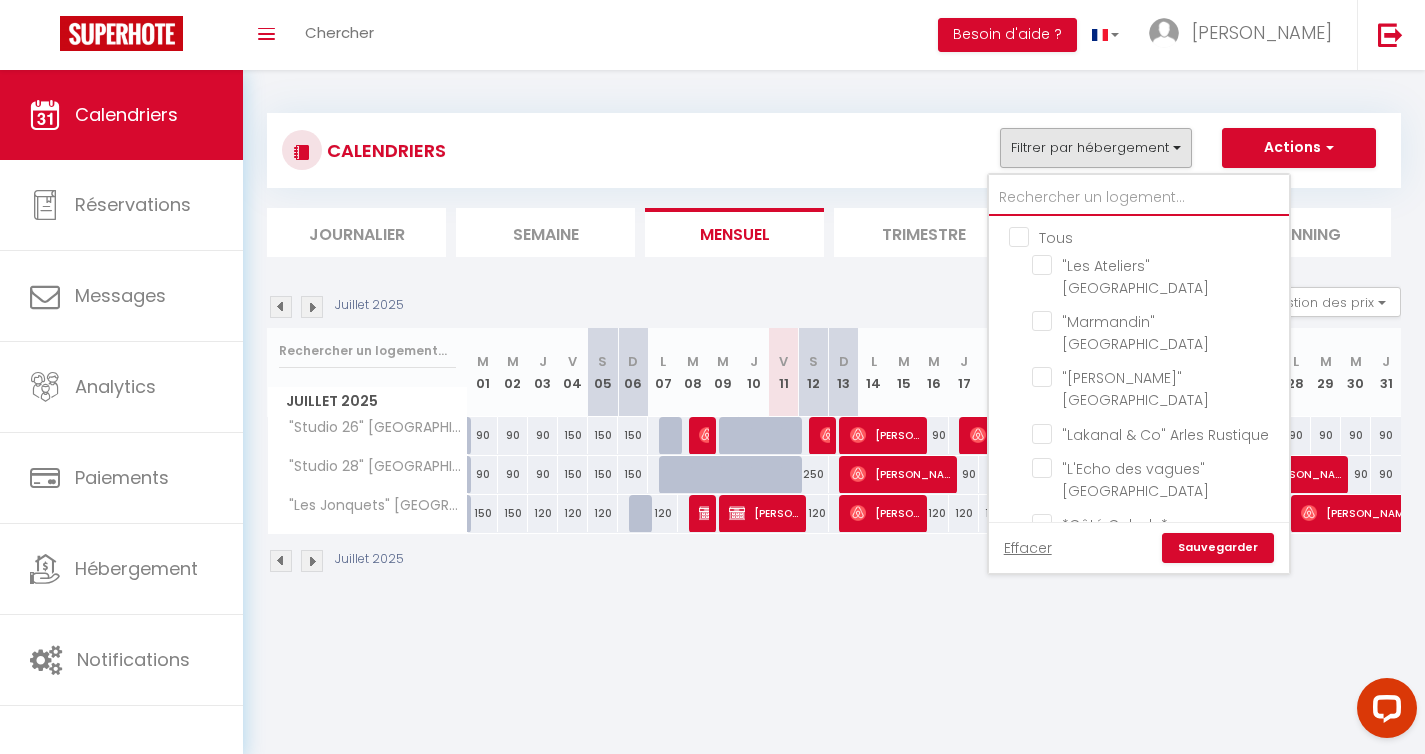 click at bounding box center [1139, 198] 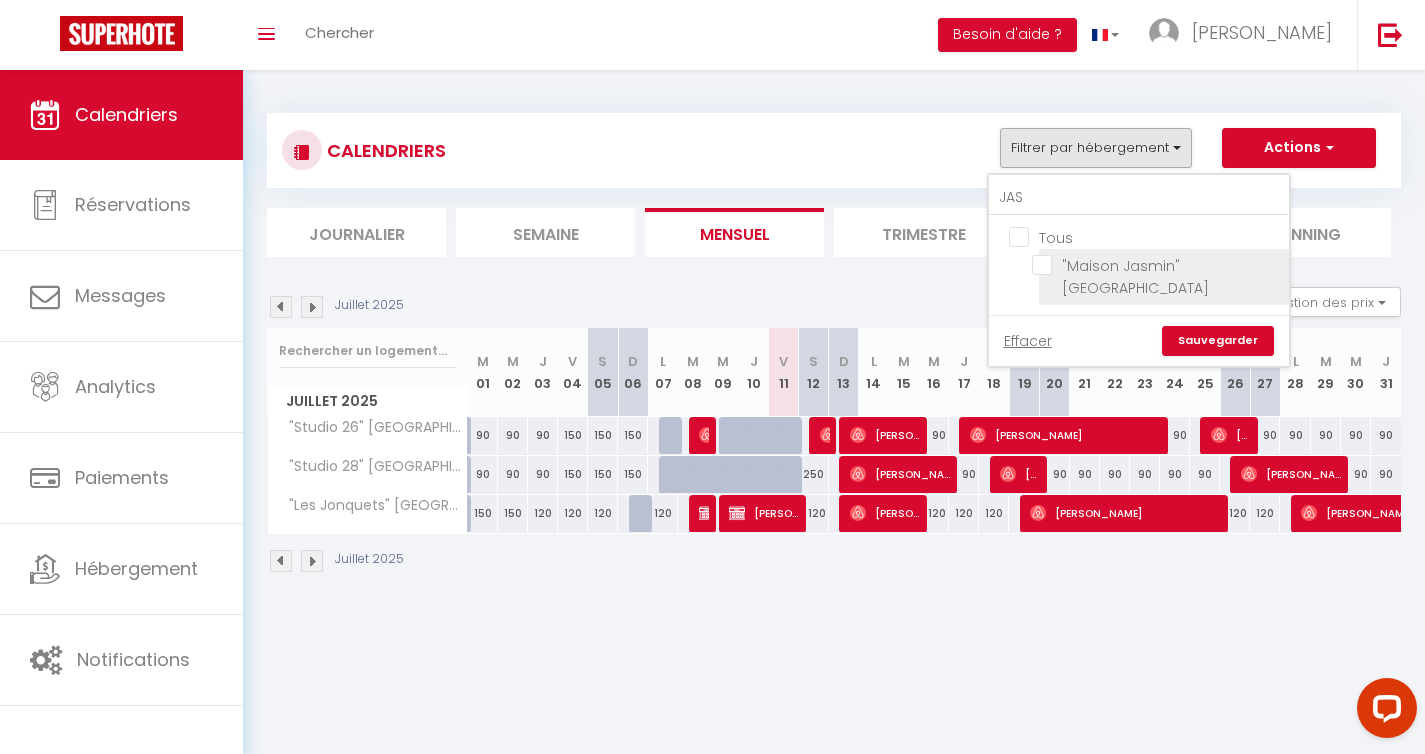 click on ""Maison Jasmin" [GEOGRAPHIC_DATA]" at bounding box center [1157, 265] 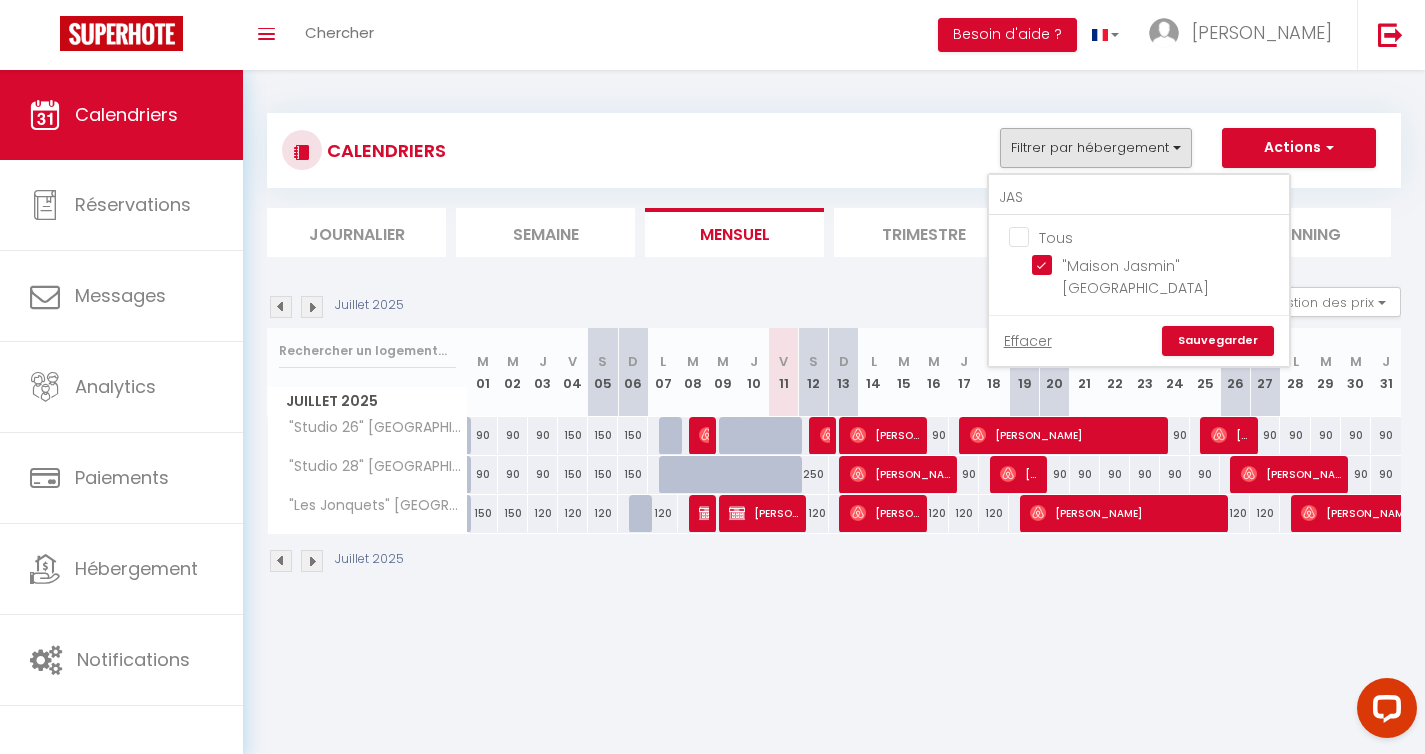 click on "Sauvegarder" at bounding box center (1218, 341) 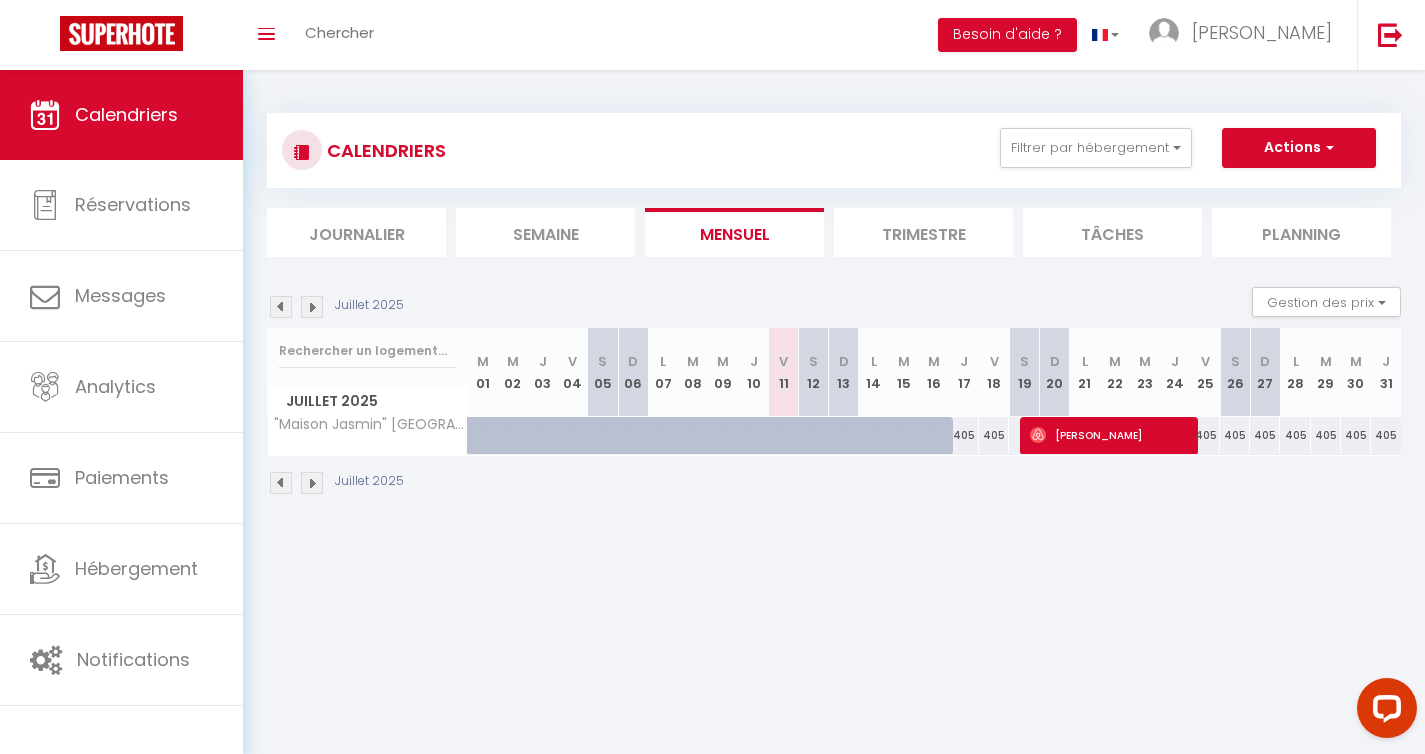 click at bounding box center [312, 483] 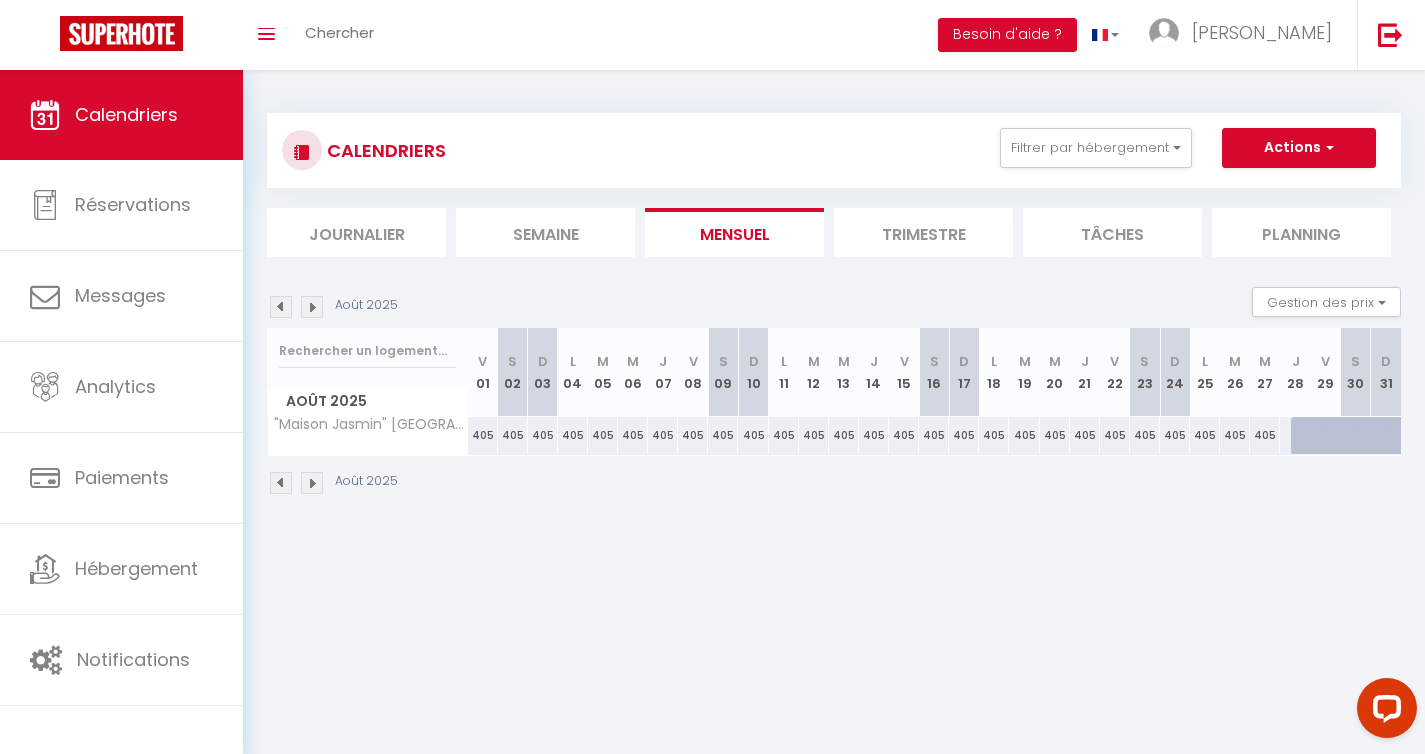 click on "405" at bounding box center (1175, 435) 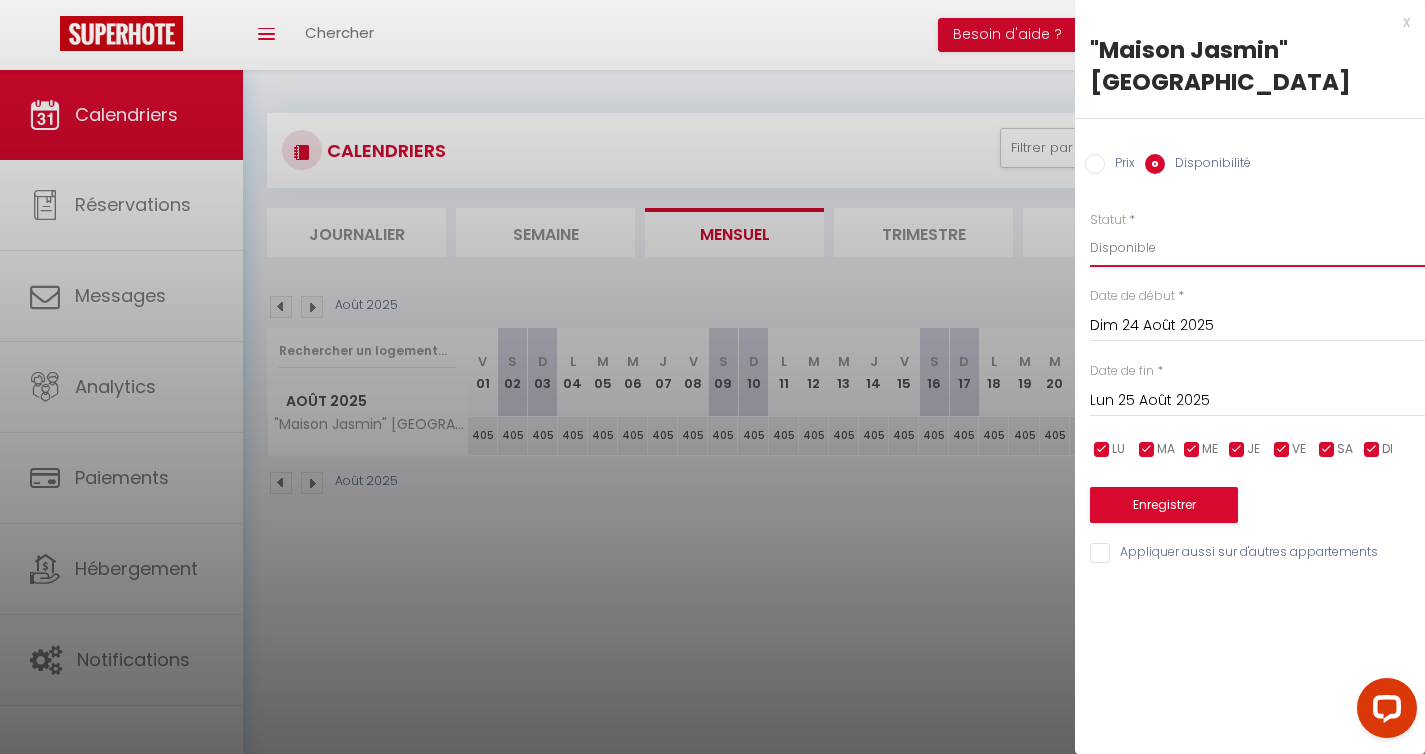 click on "Disponible
Indisponible" at bounding box center [1257, 248] 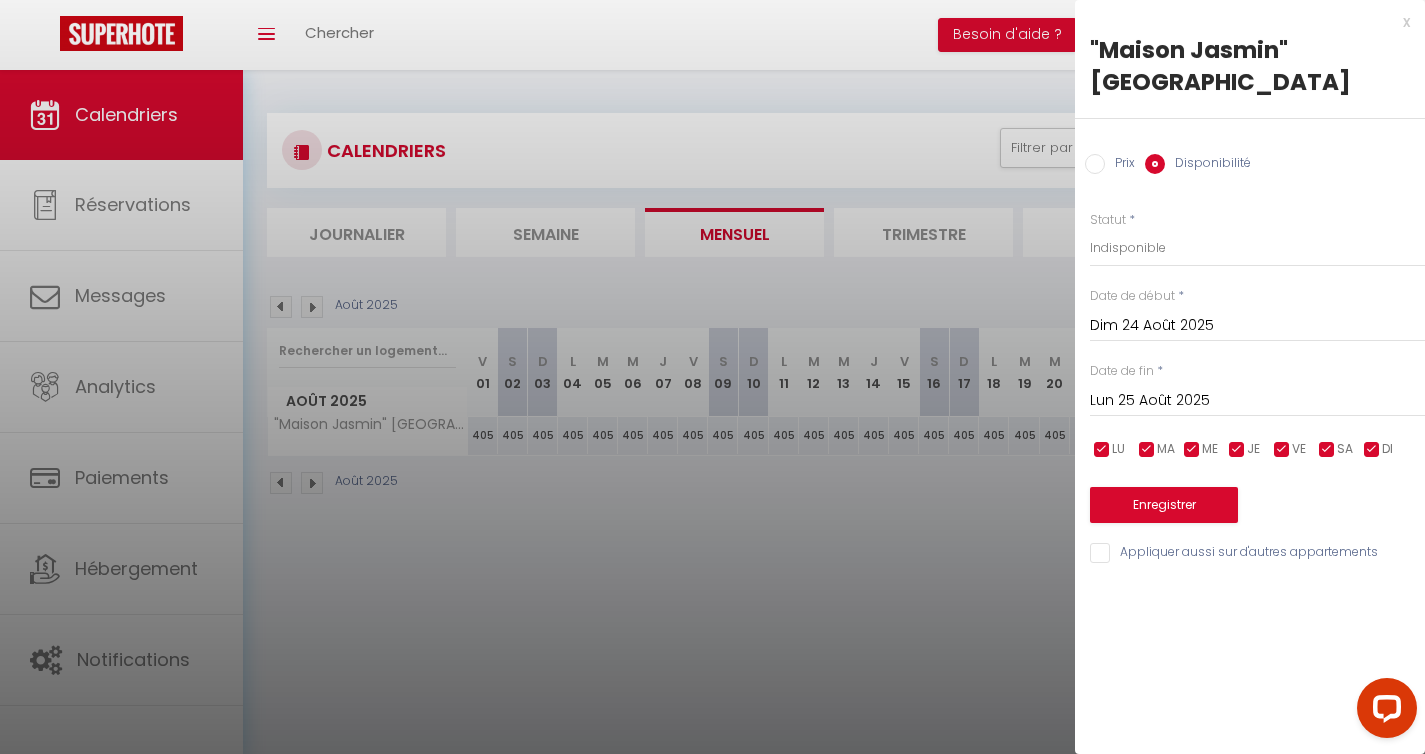 click on "Lun 25 Août 2025" at bounding box center (1257, 401) 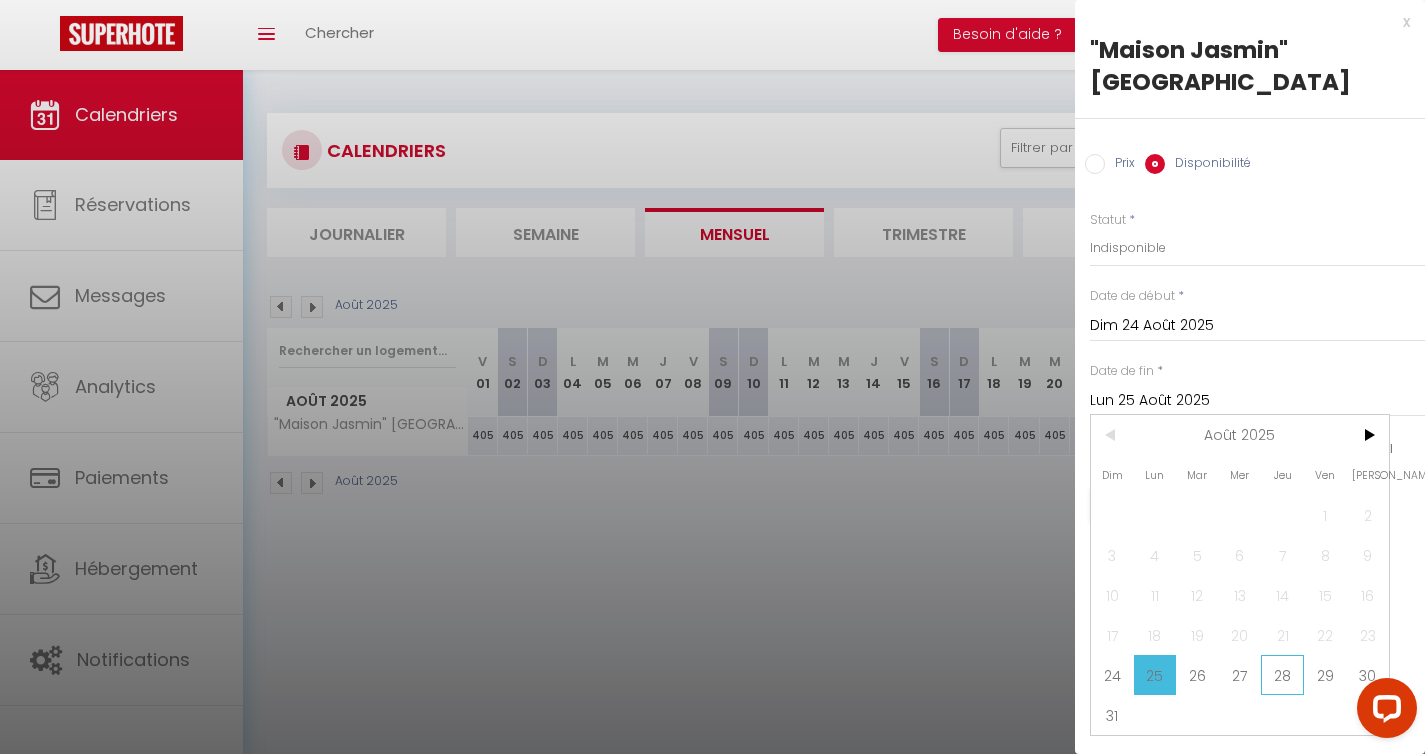 click on "28" at bounding box center [1282, 675] 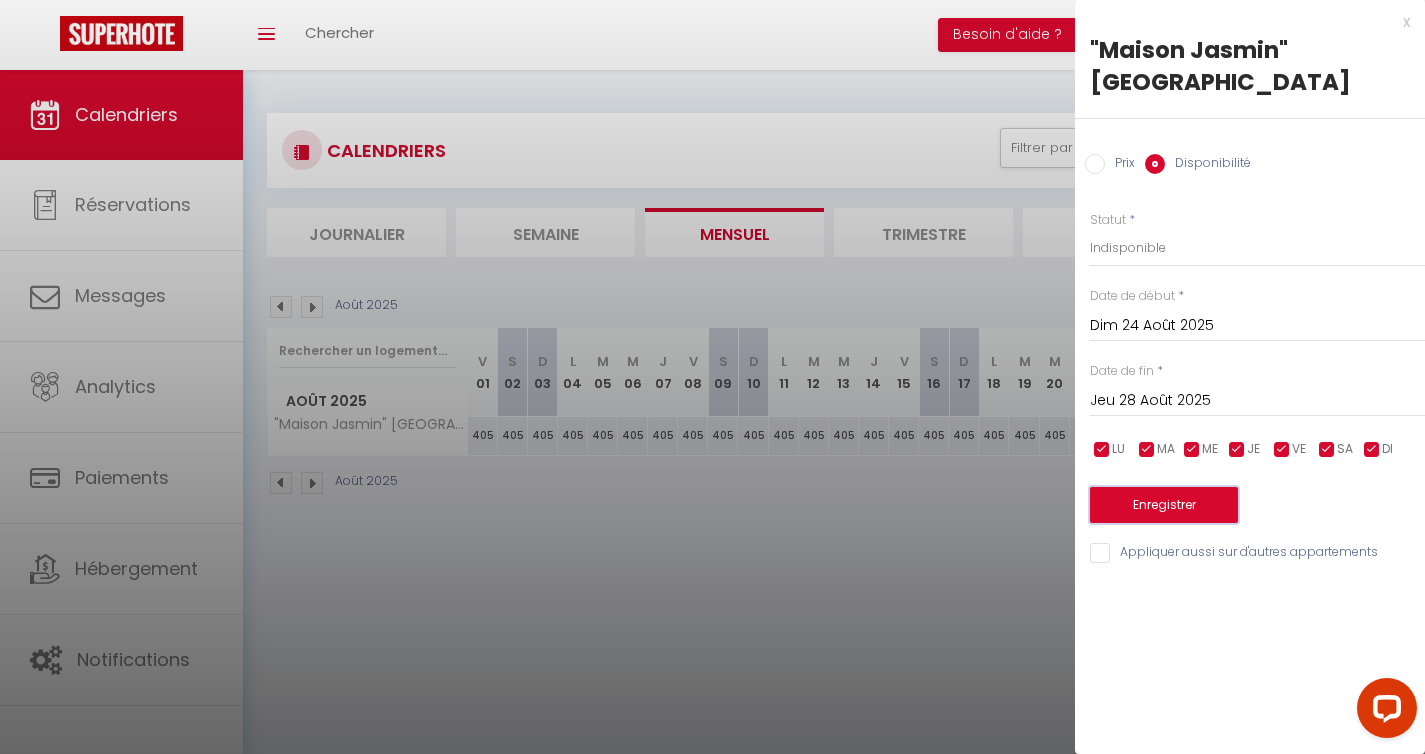 click on "Enregistrer" at bounding box center (1164, 505) 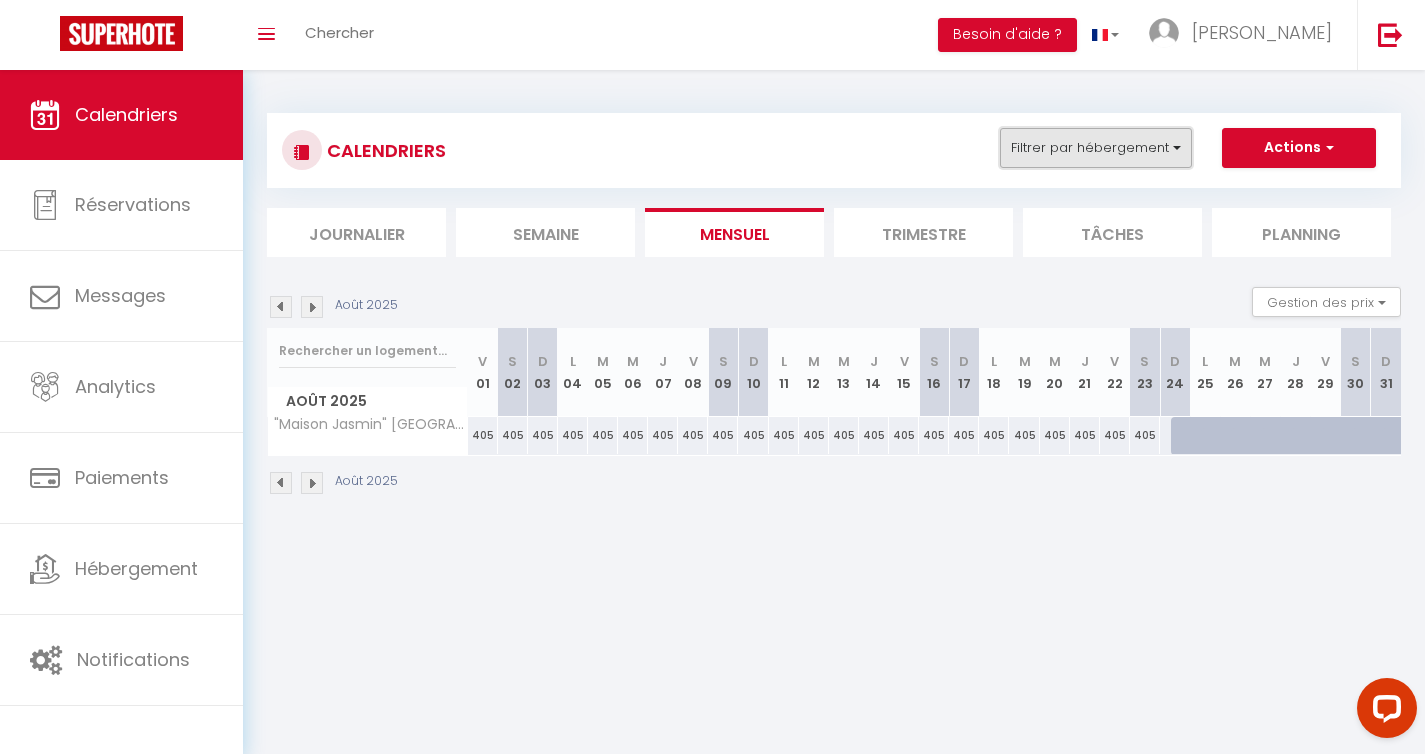click on "Filtrer par hébergement" at bounding box center (1096, 148) 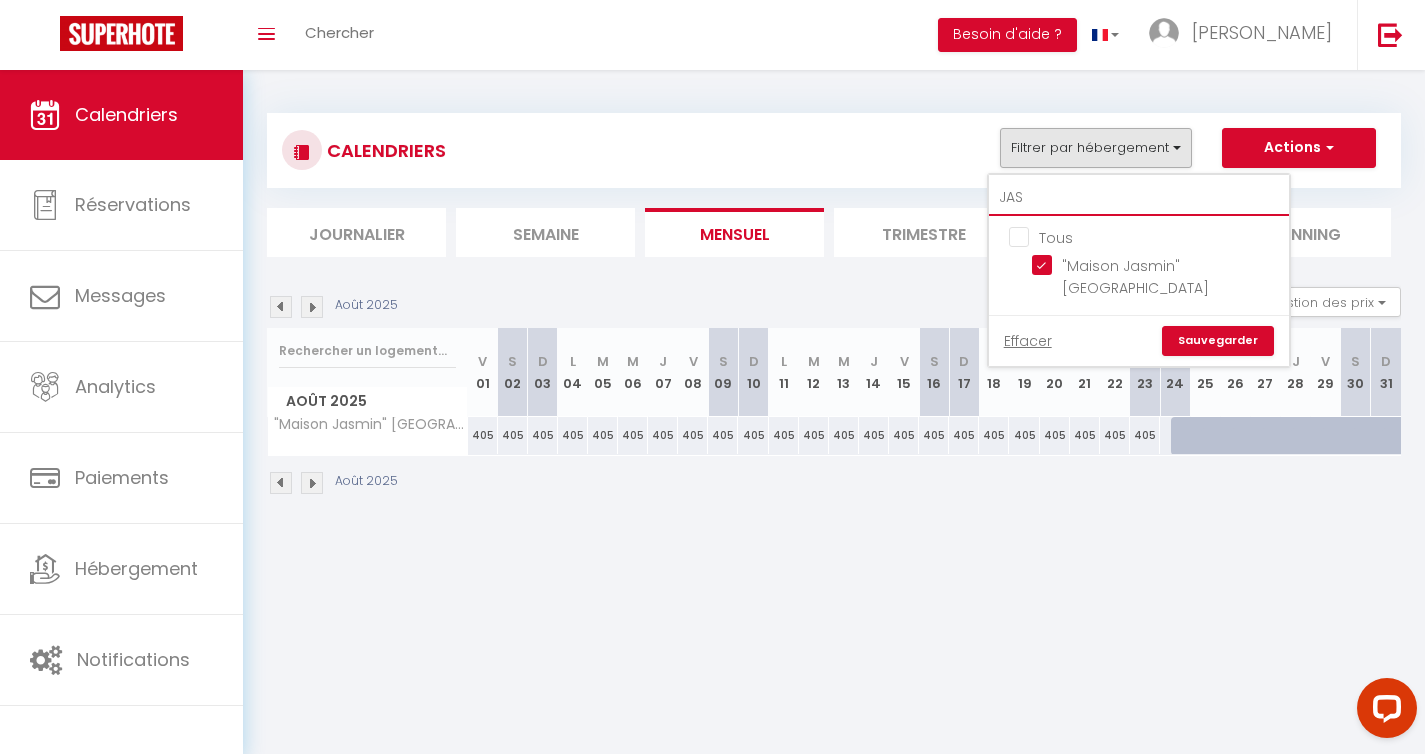 click on "JAS" at bounding box center (1139, 198) 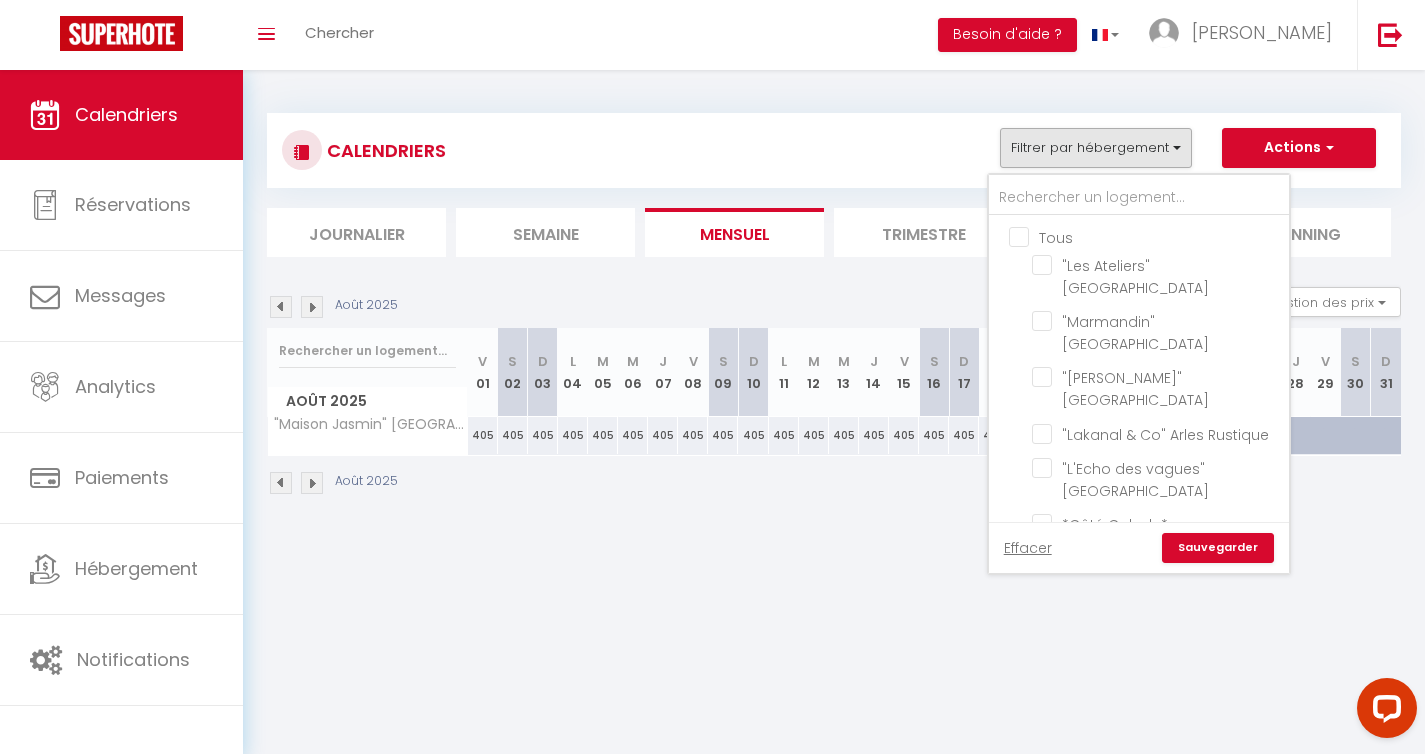 click on "Tous" at bounding box center (1159, 236) 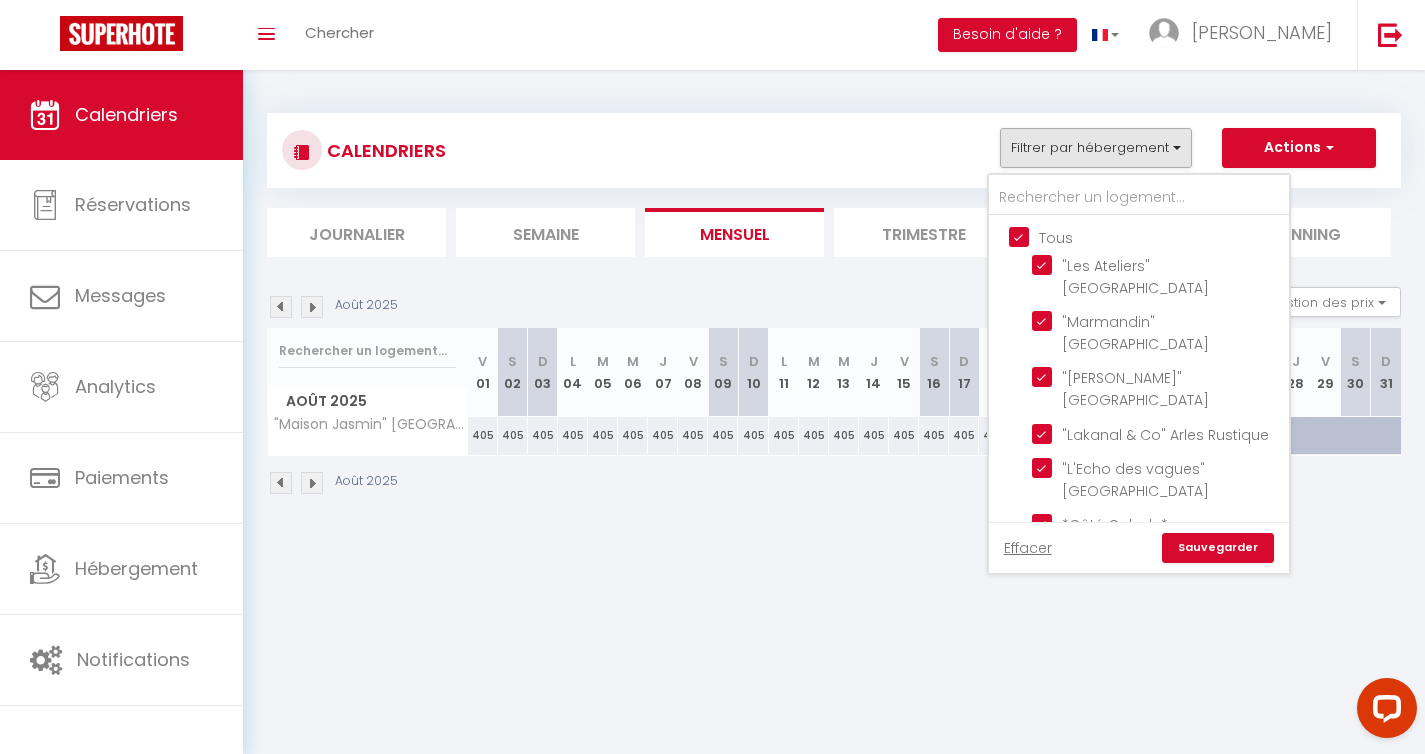click on "Tous" at bounding box center [1159, 236] 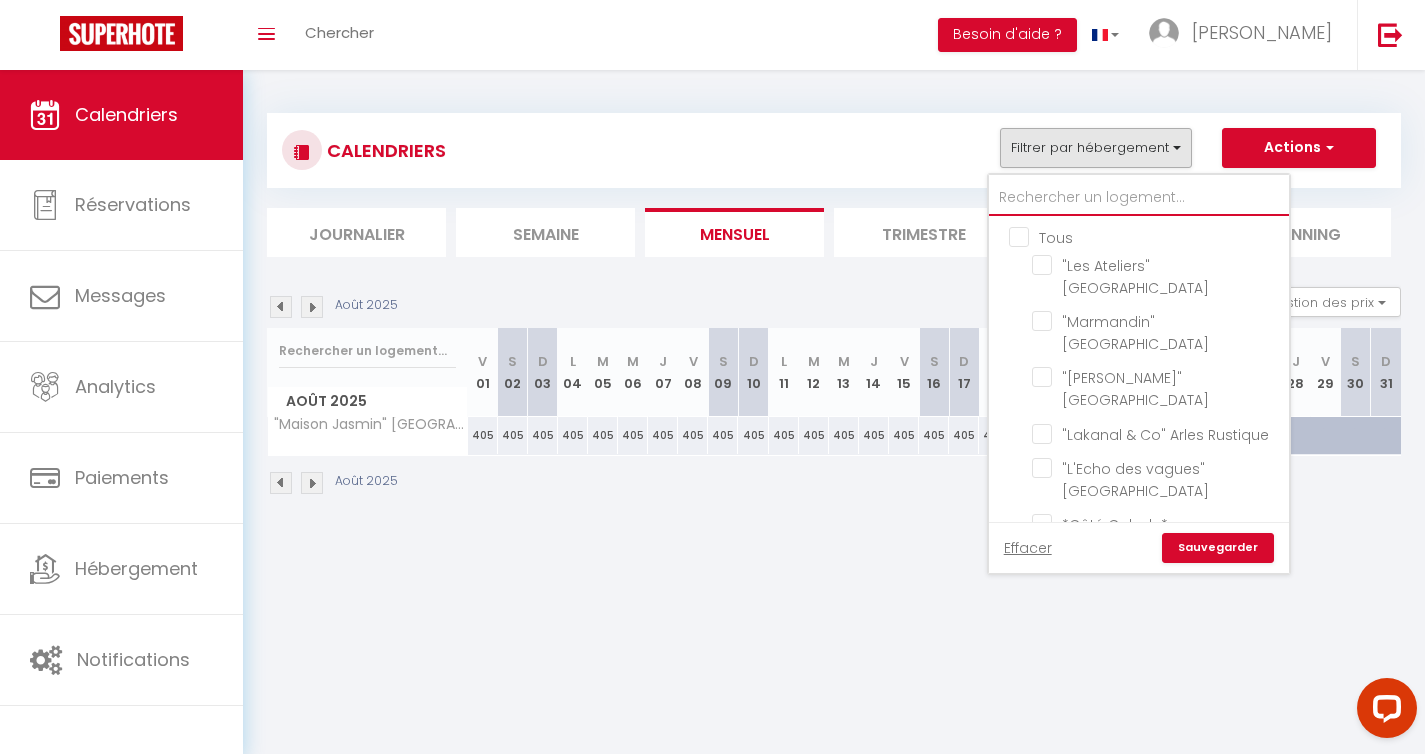 click at bounding box center (1139, 198) 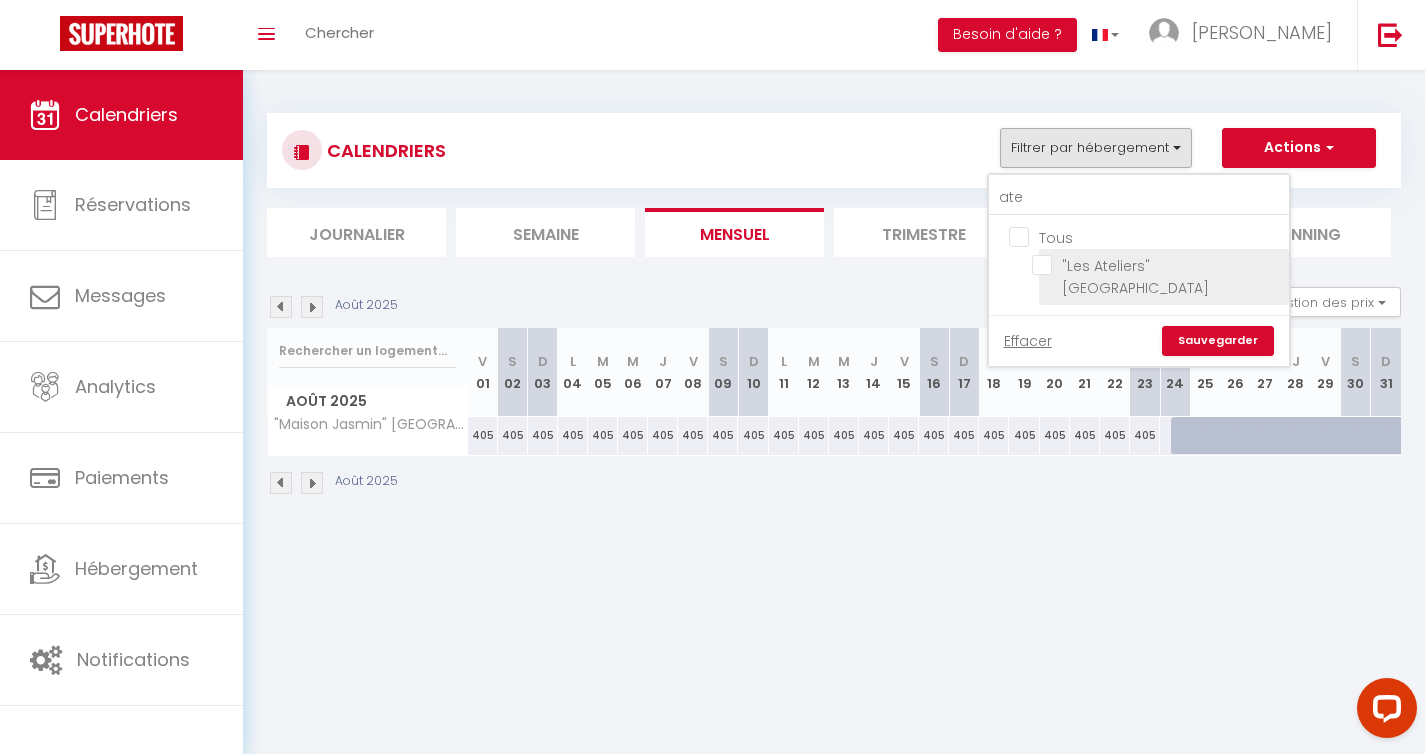 click on ""Les Ateliers" [GEOGRAPHIC_DATA]" at bounding box center [1157, 265] 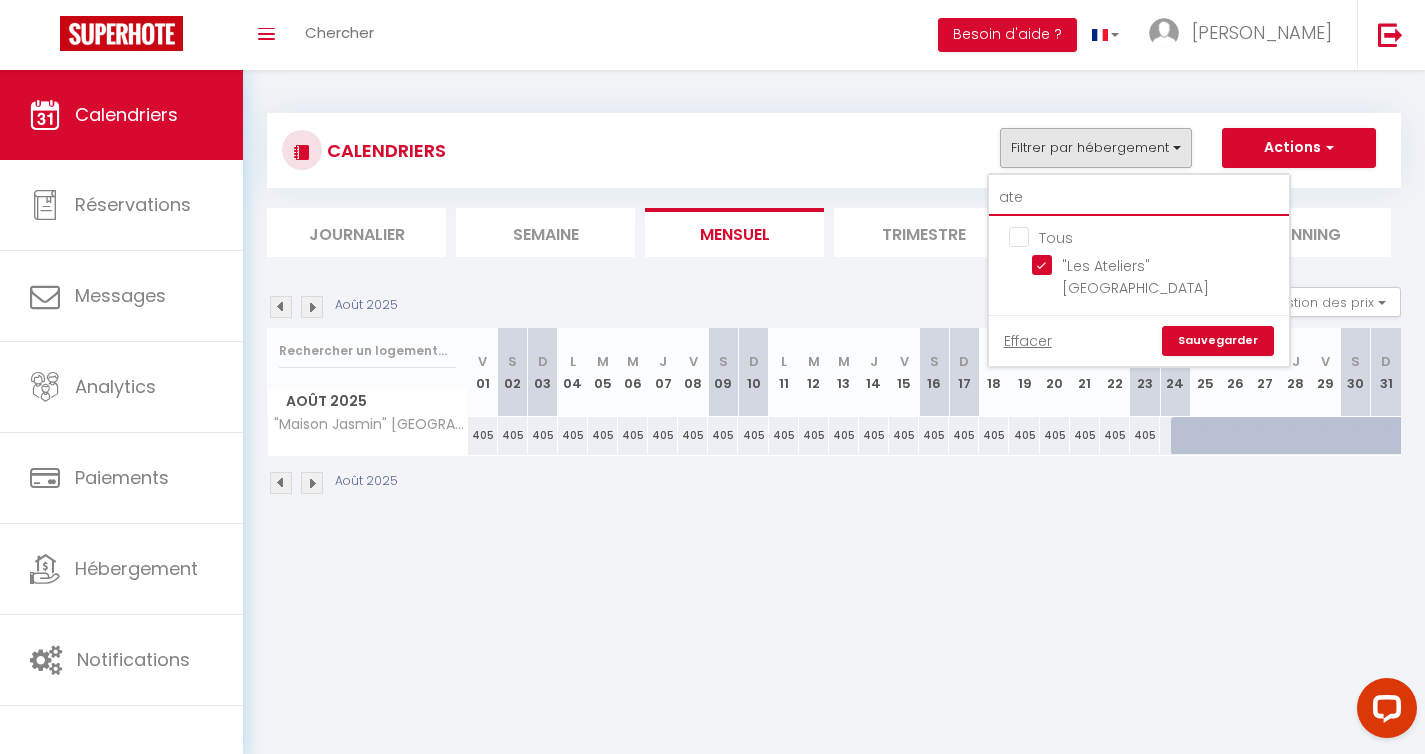 click on "ate" at bounding box center (1139, 198) 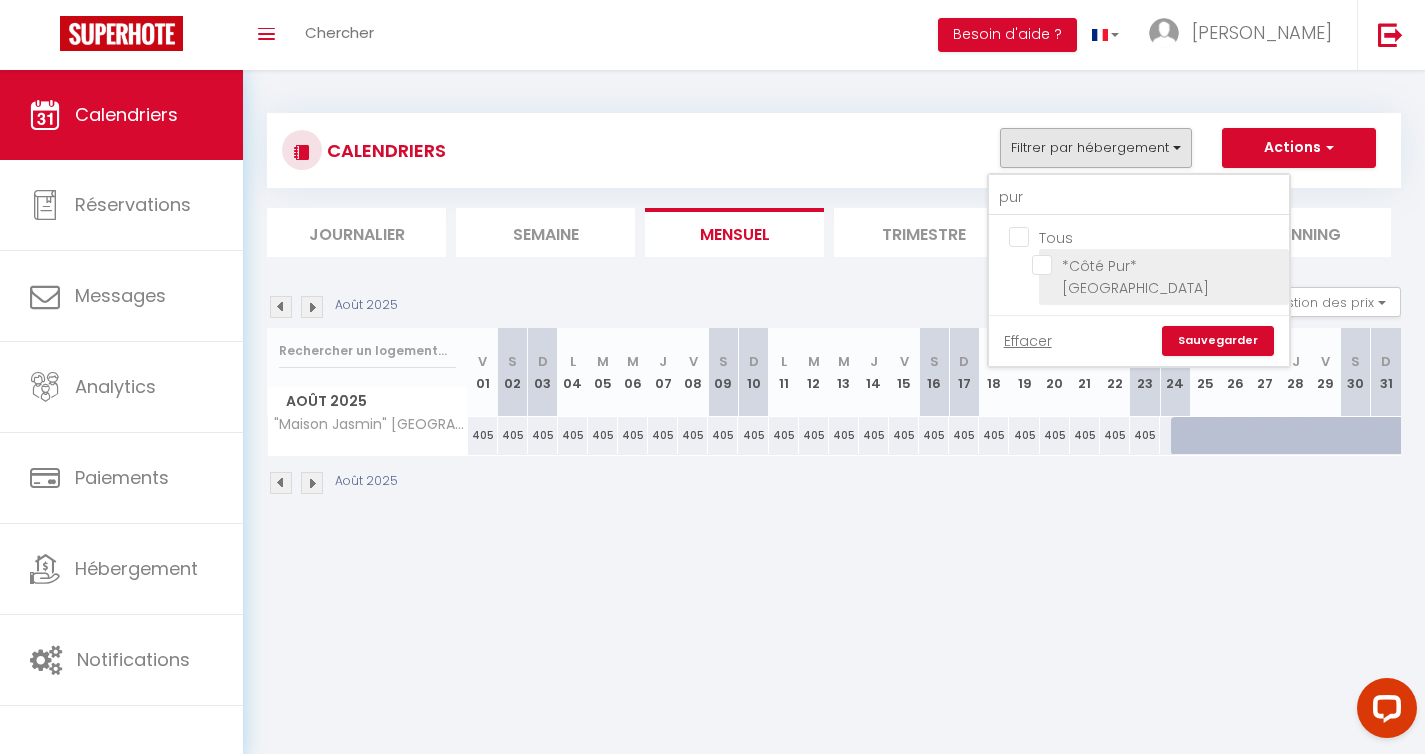 click on "*Côté Pur* [GEOGRAPHIC_DATA]" at bounding box center (1157, 265) 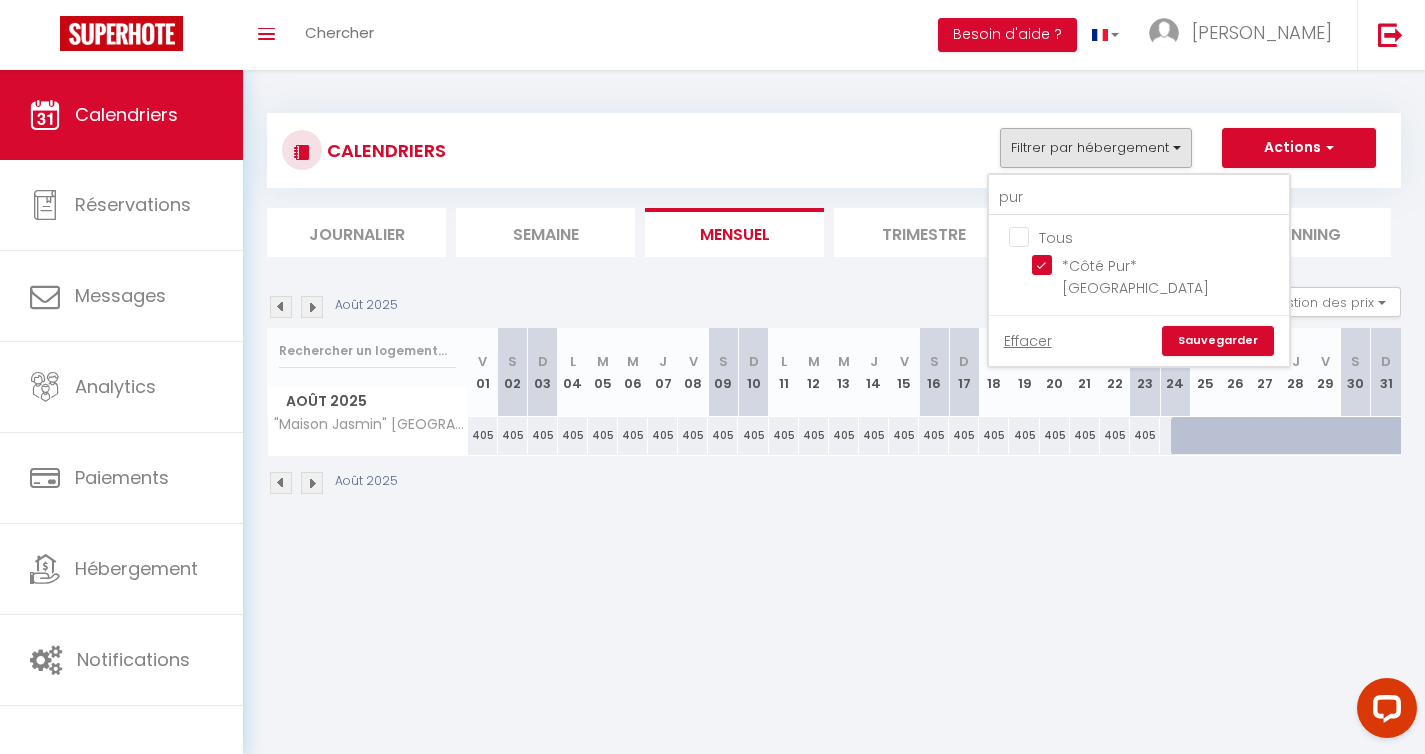 click on "Sauvegarder" at bounding box center (1218, 341) 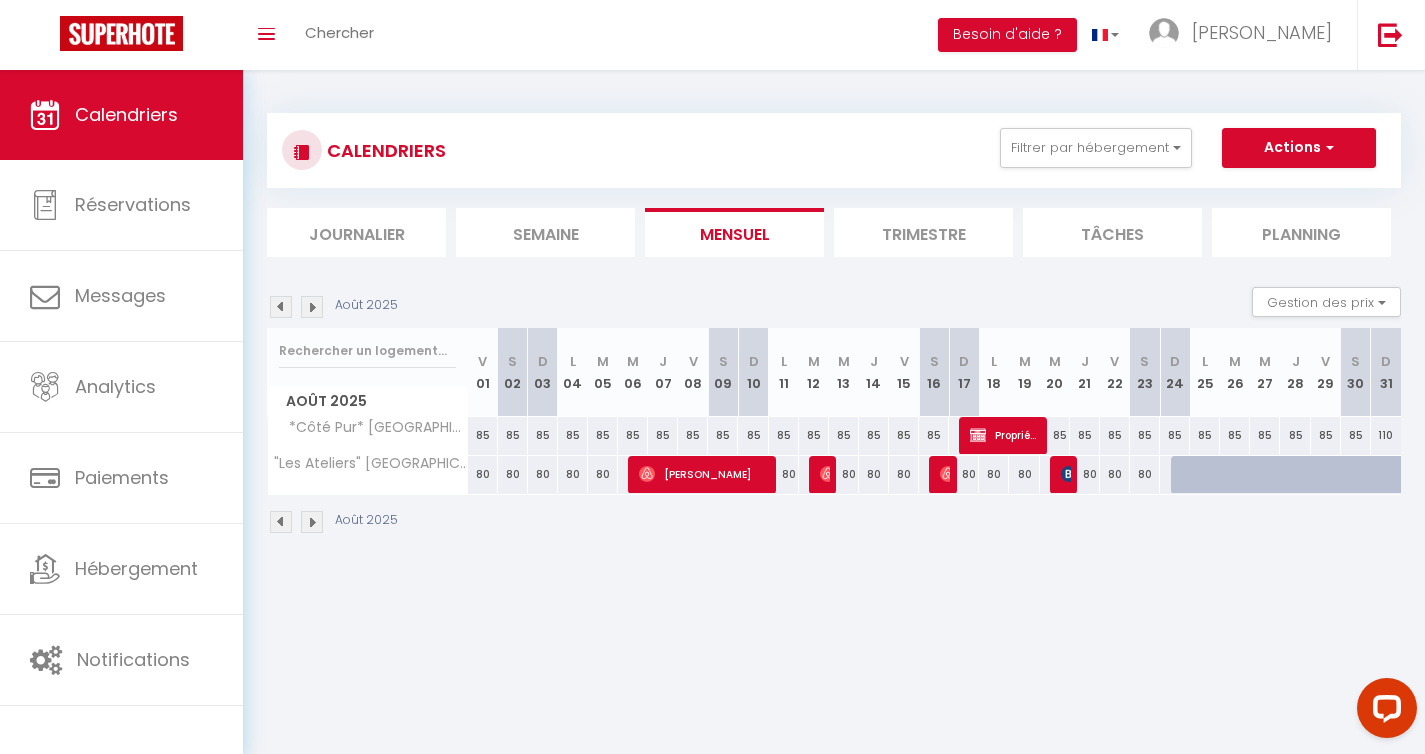 click at bounding box center (281, 522) 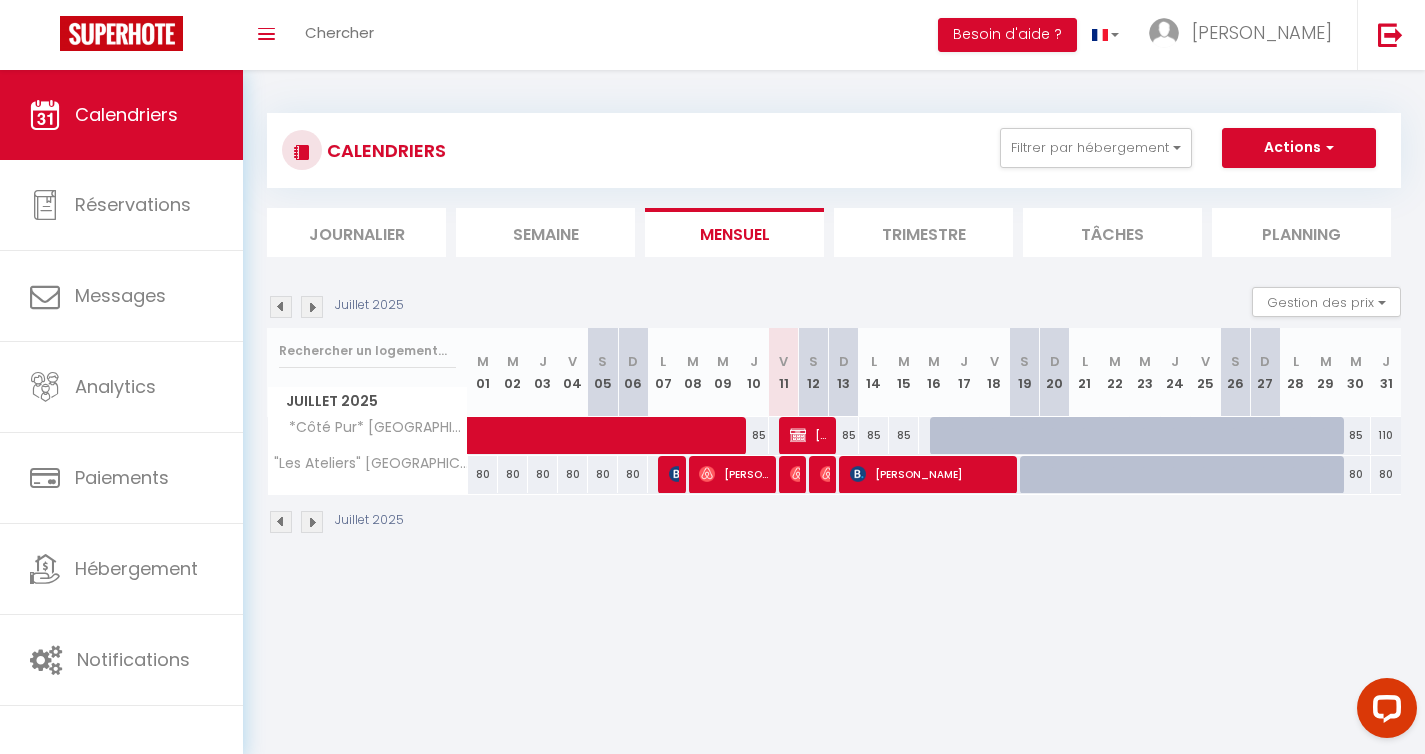 click at bounding box center (945, 436) 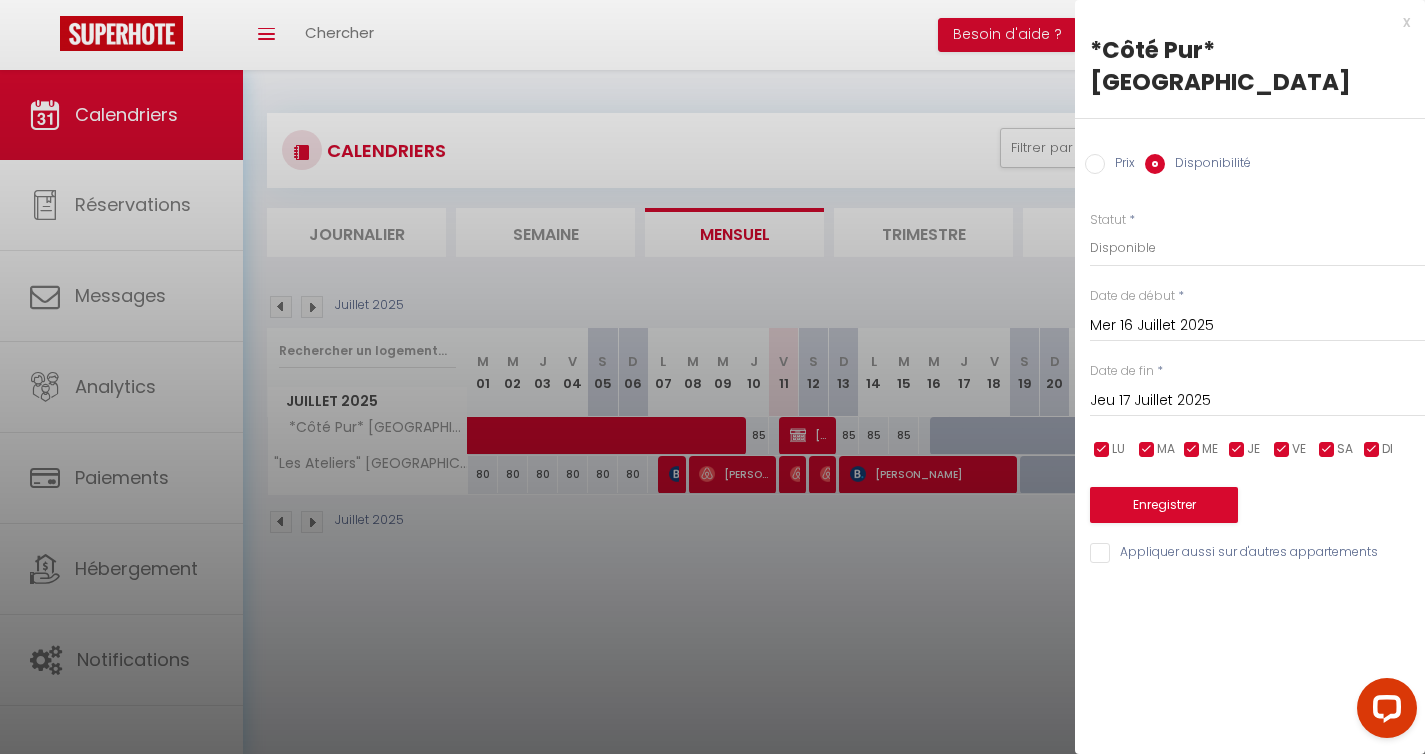 click on "Jeu 17 Juillet 2025" at bounding box center (1257, 401) 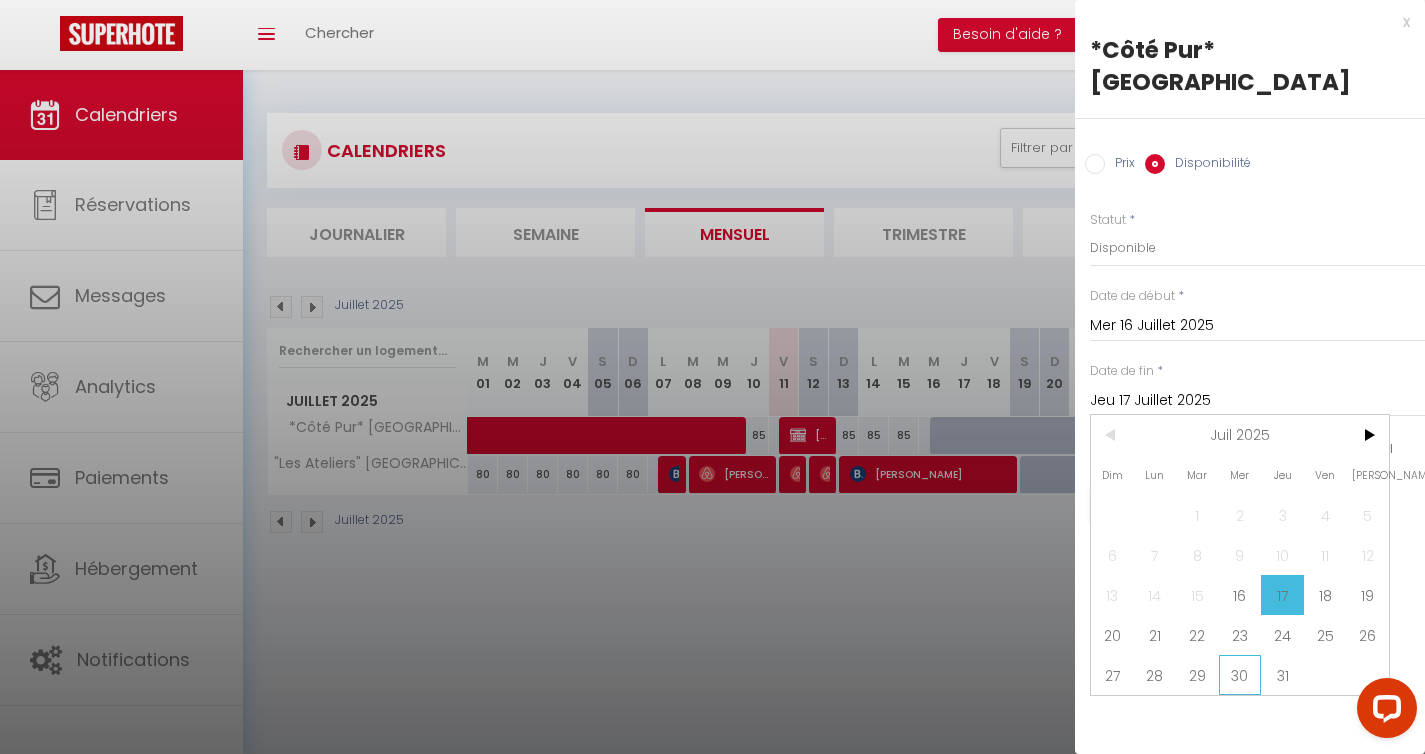 click on "30" at bounding box center [1240, 675] 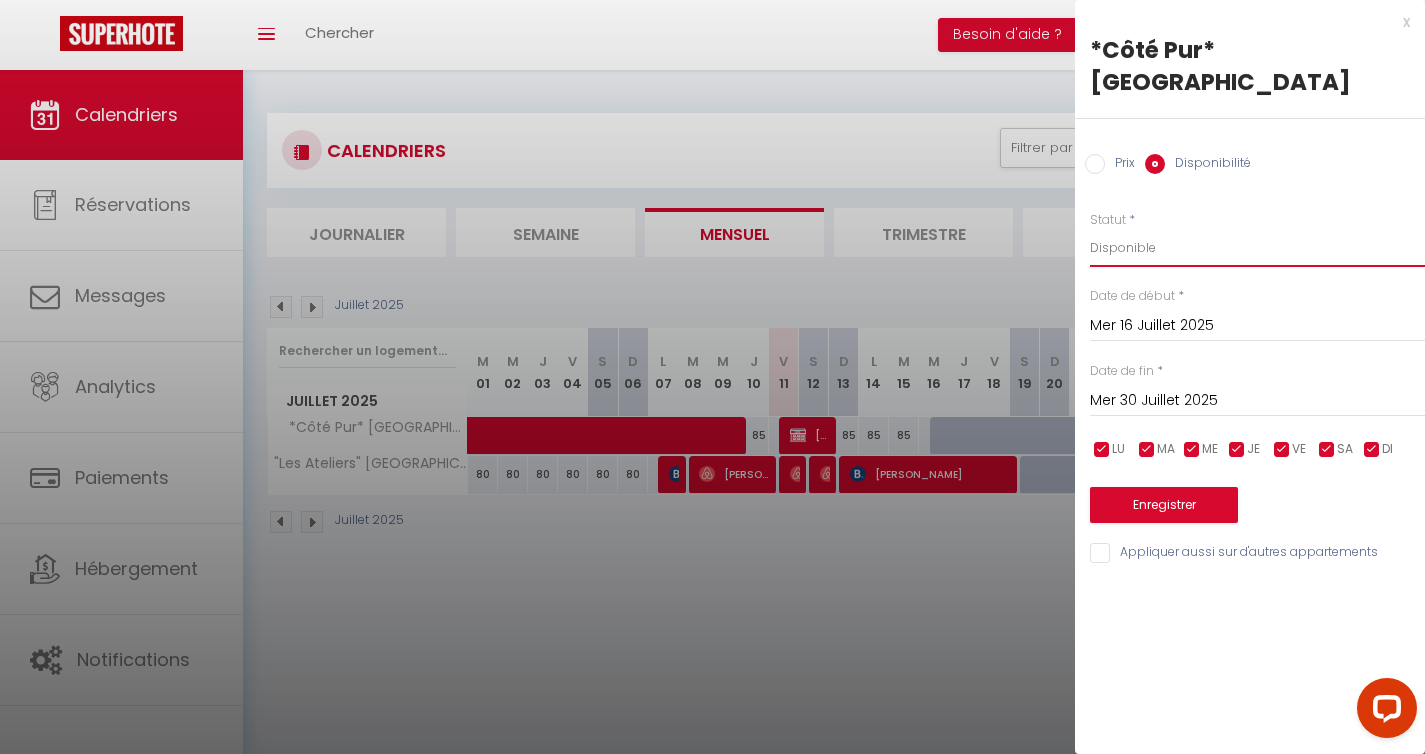 click on "Disponible
Indisponible" at bounding box center (1257, 248) 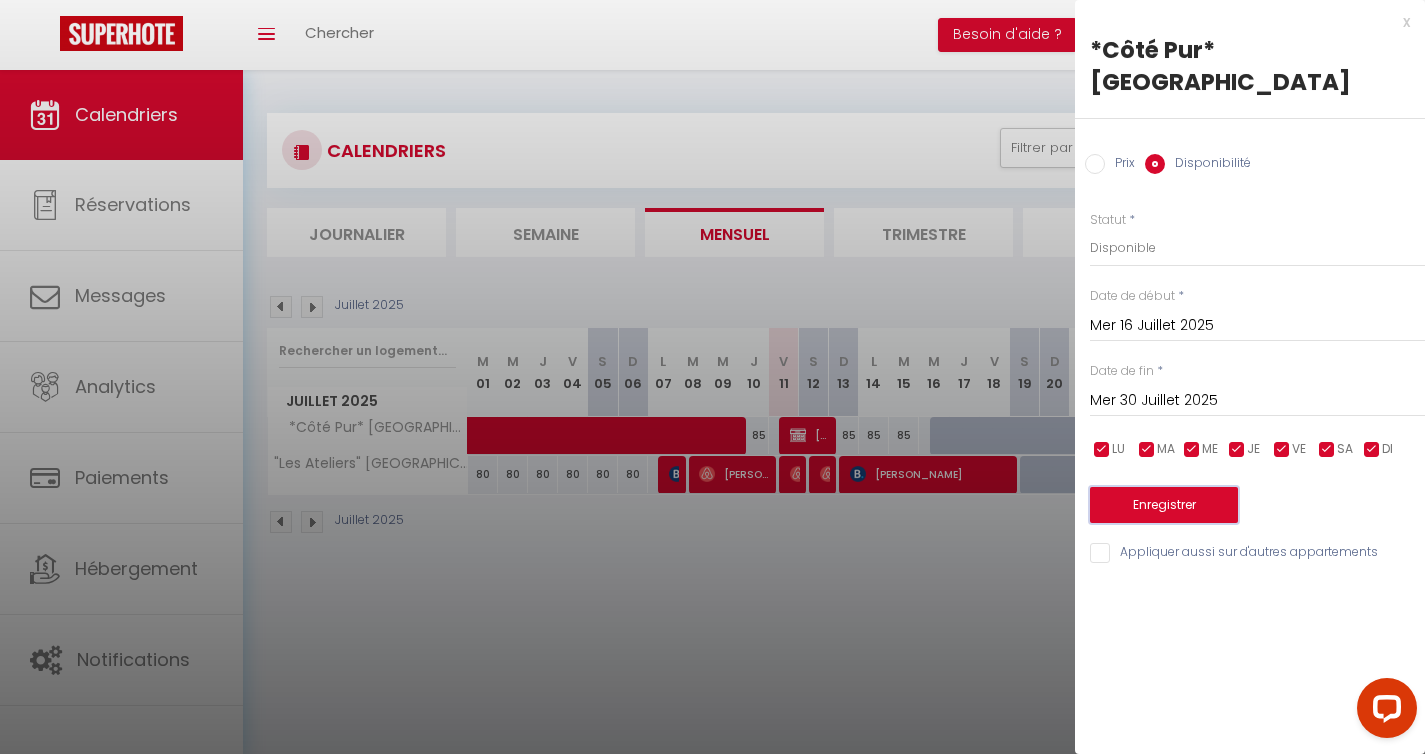 click on "Enregistrer" at bounding box center (1164, 505) 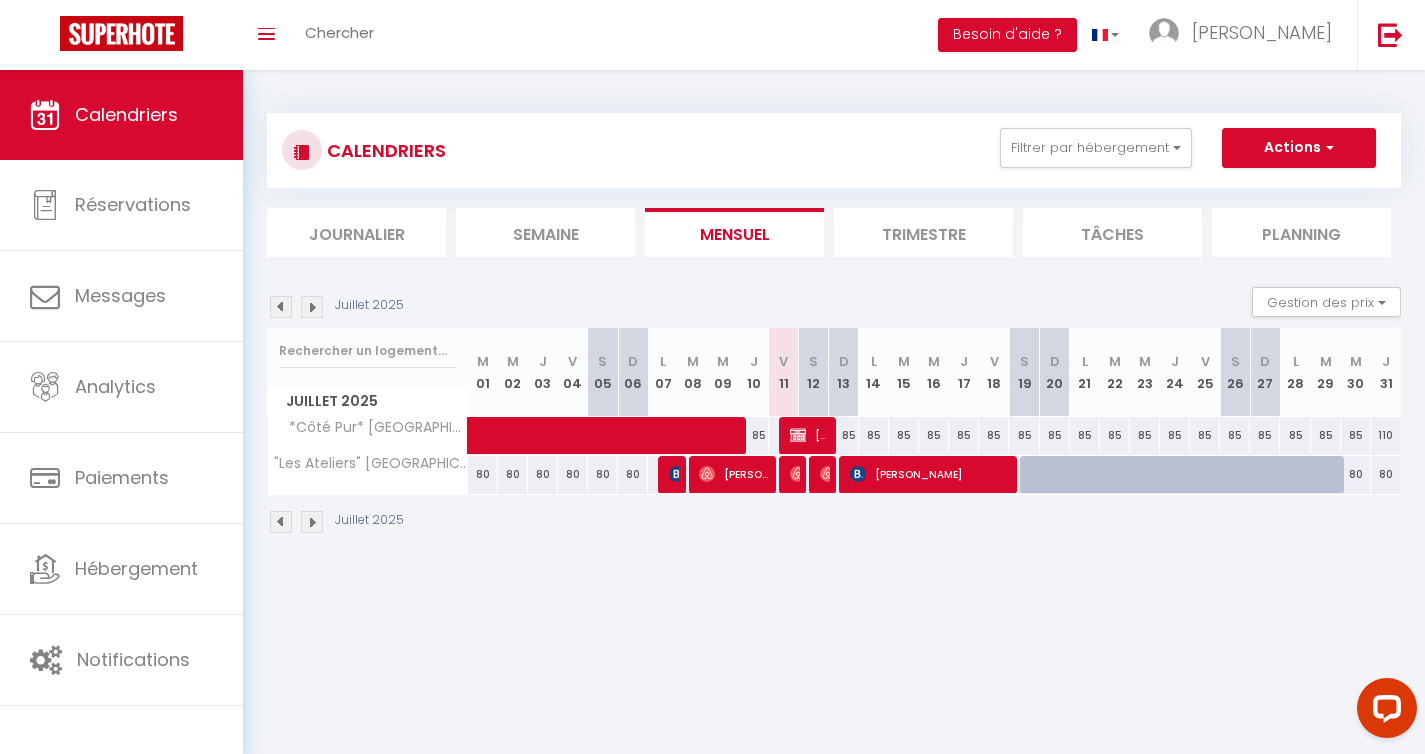 click on "85" at bounding box center (964, 435) 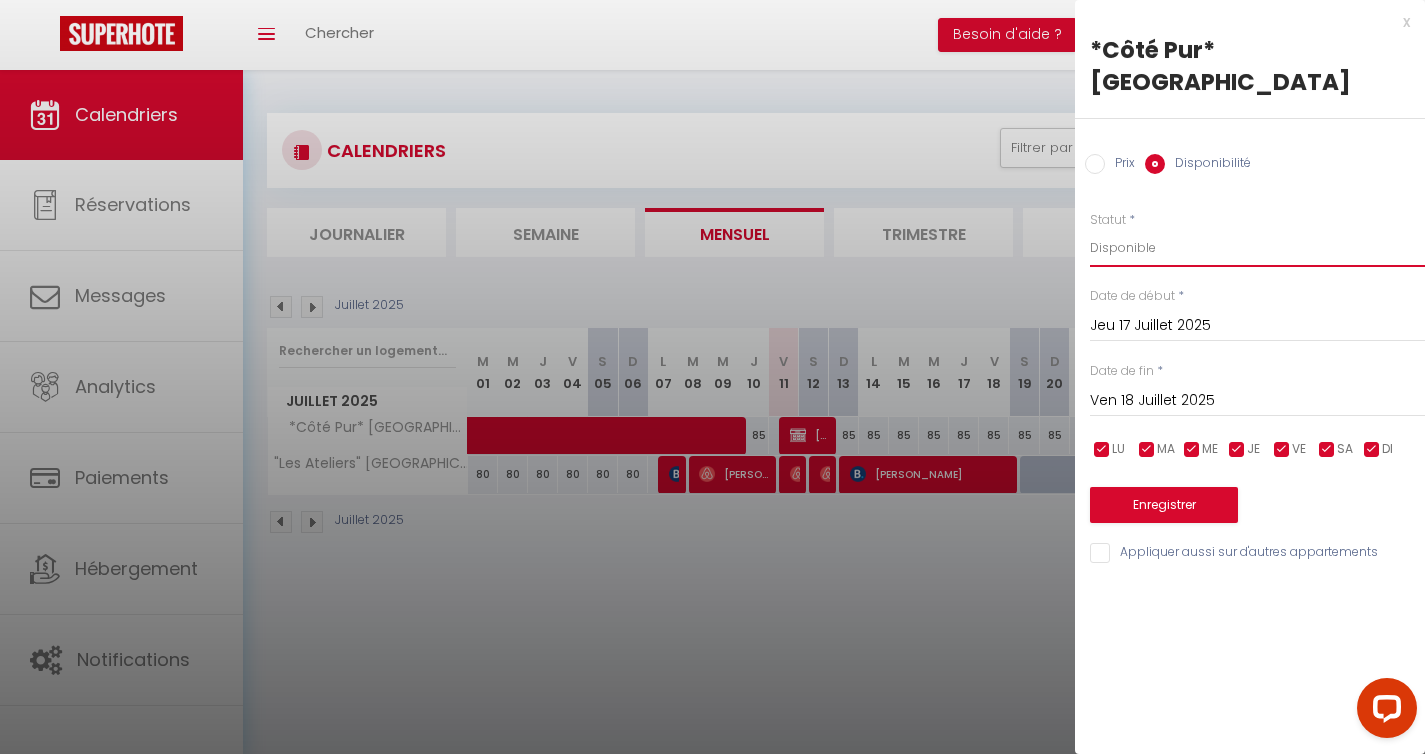 click on "Disponible
Indisponible" at bounding box center (1257, 248) 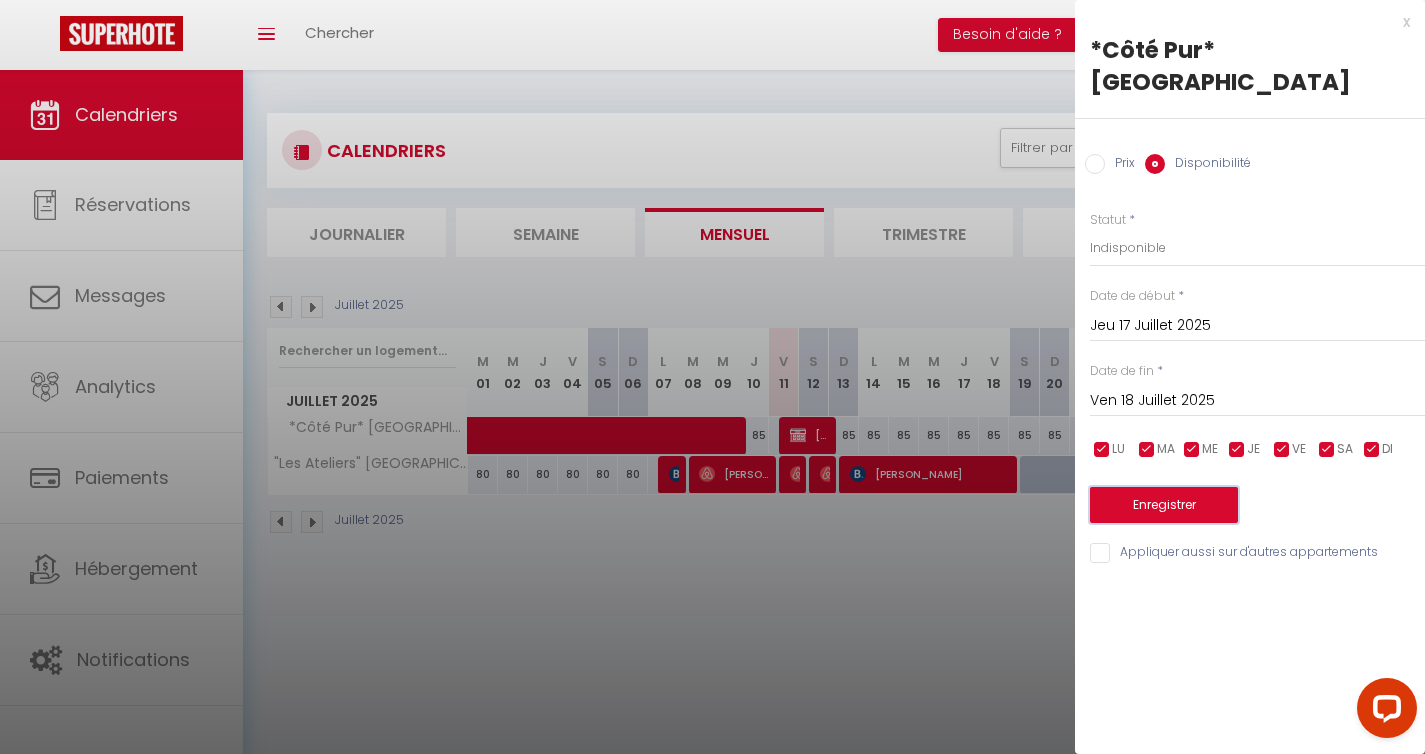 click on "Enregistrer" at bounding box center [1164, 505] 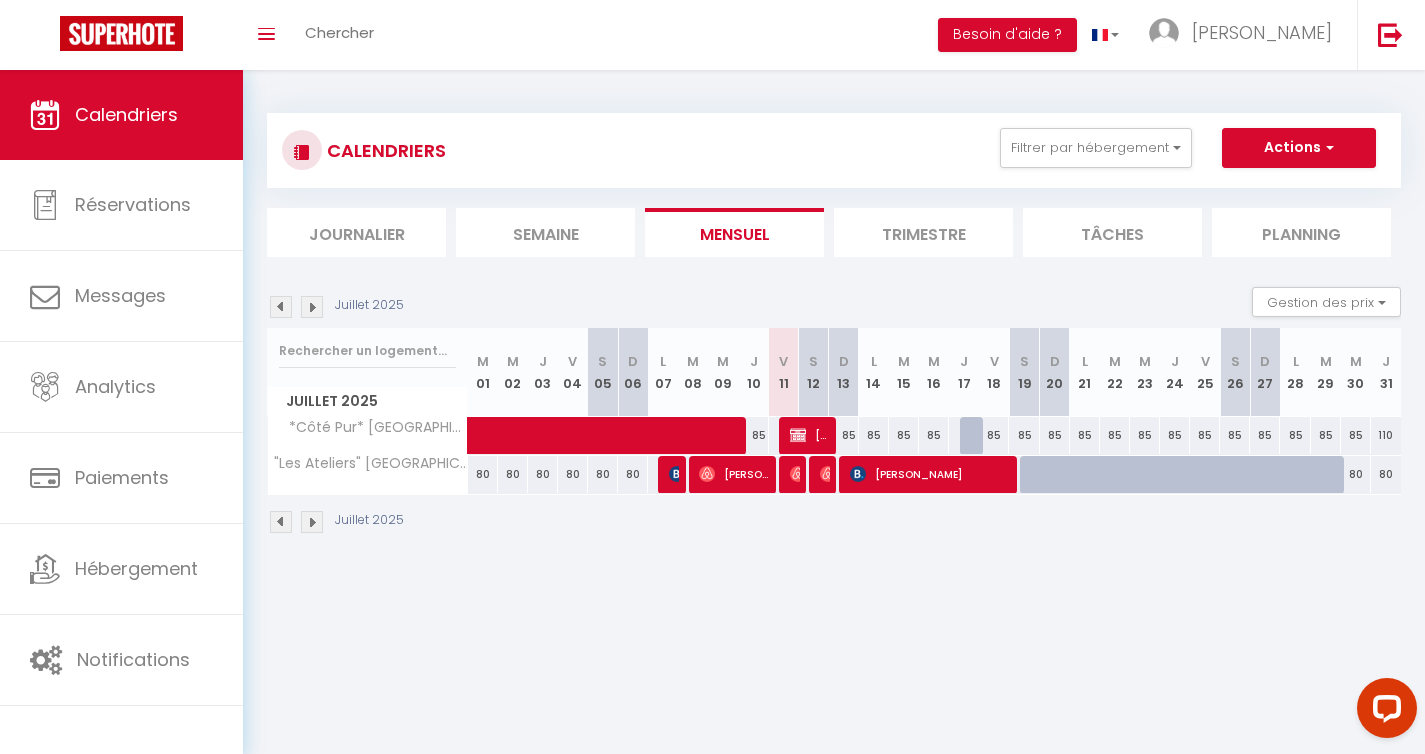 click at bounding box center [1035, 475] 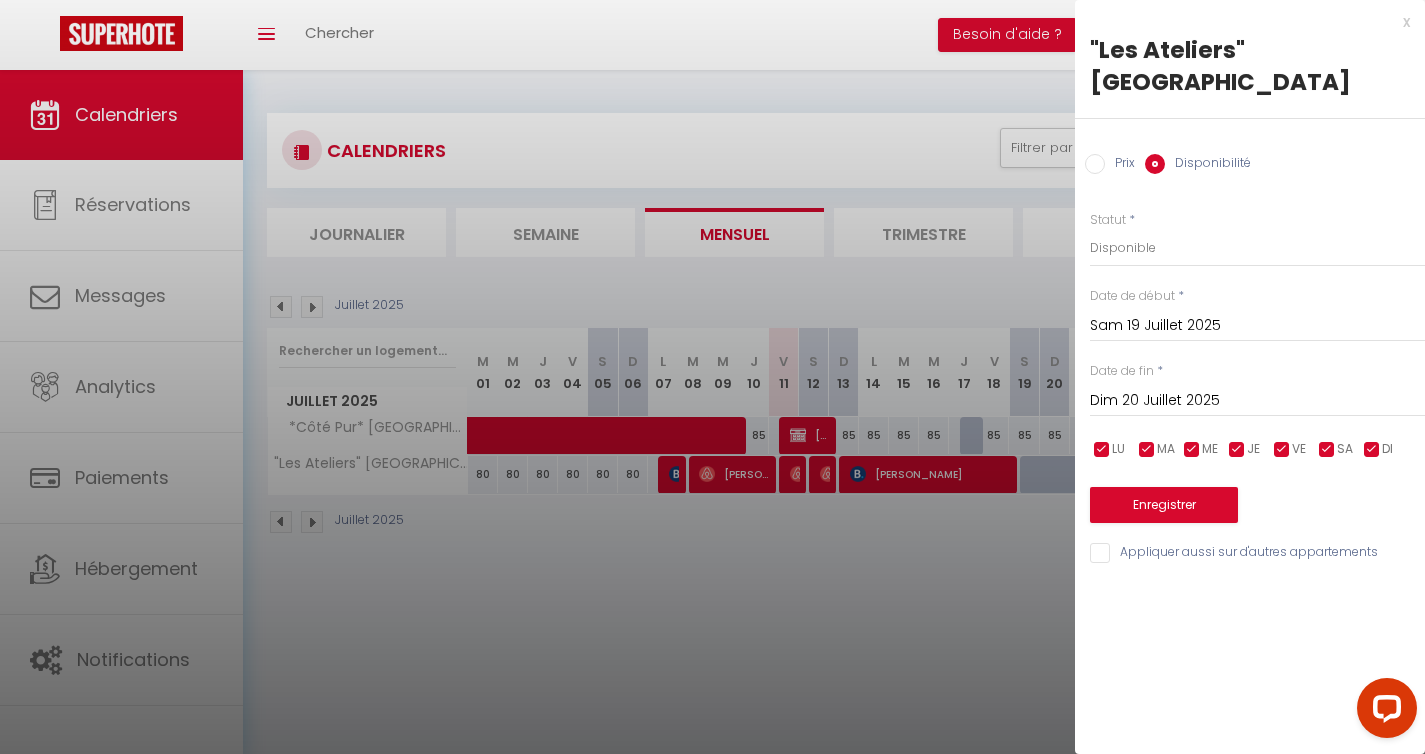 click on "x" at bounding box center [1242, 22] 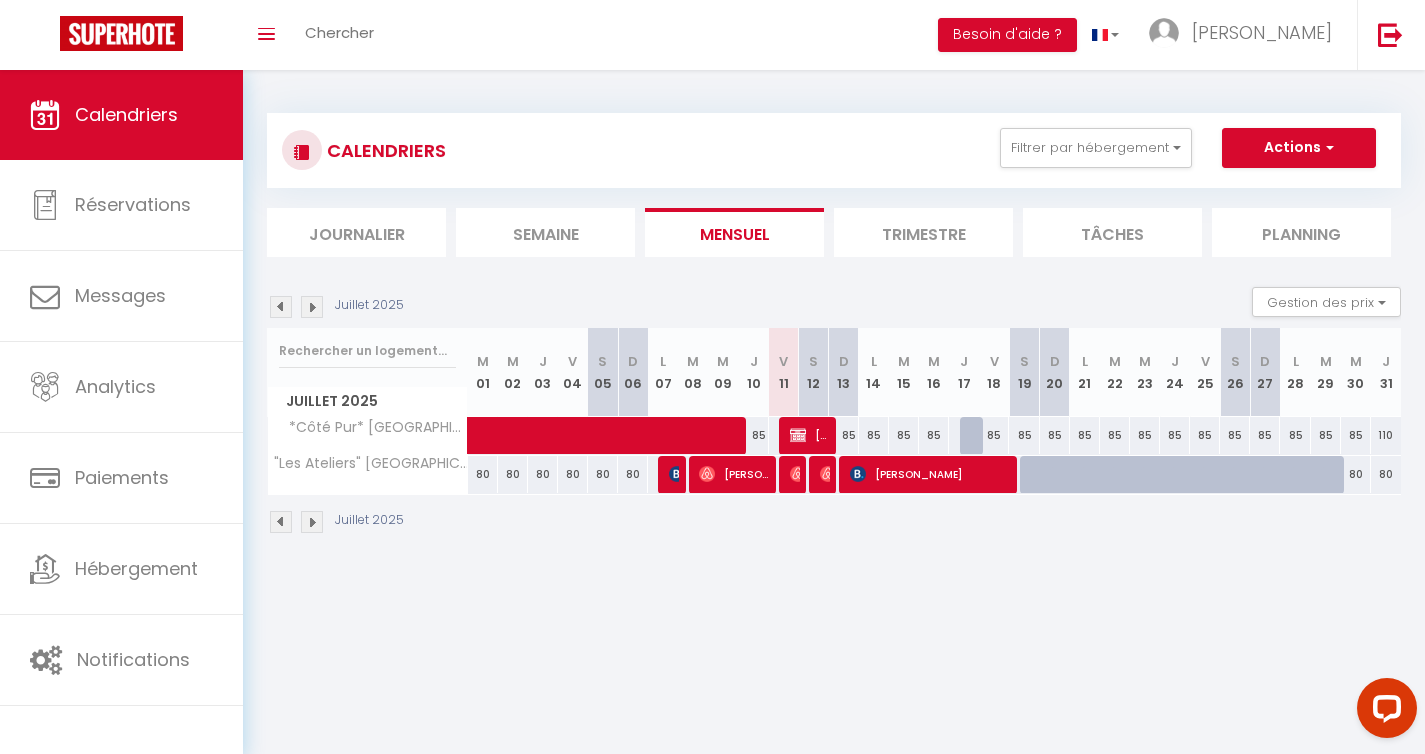 click at bounding box center (1035, 475) 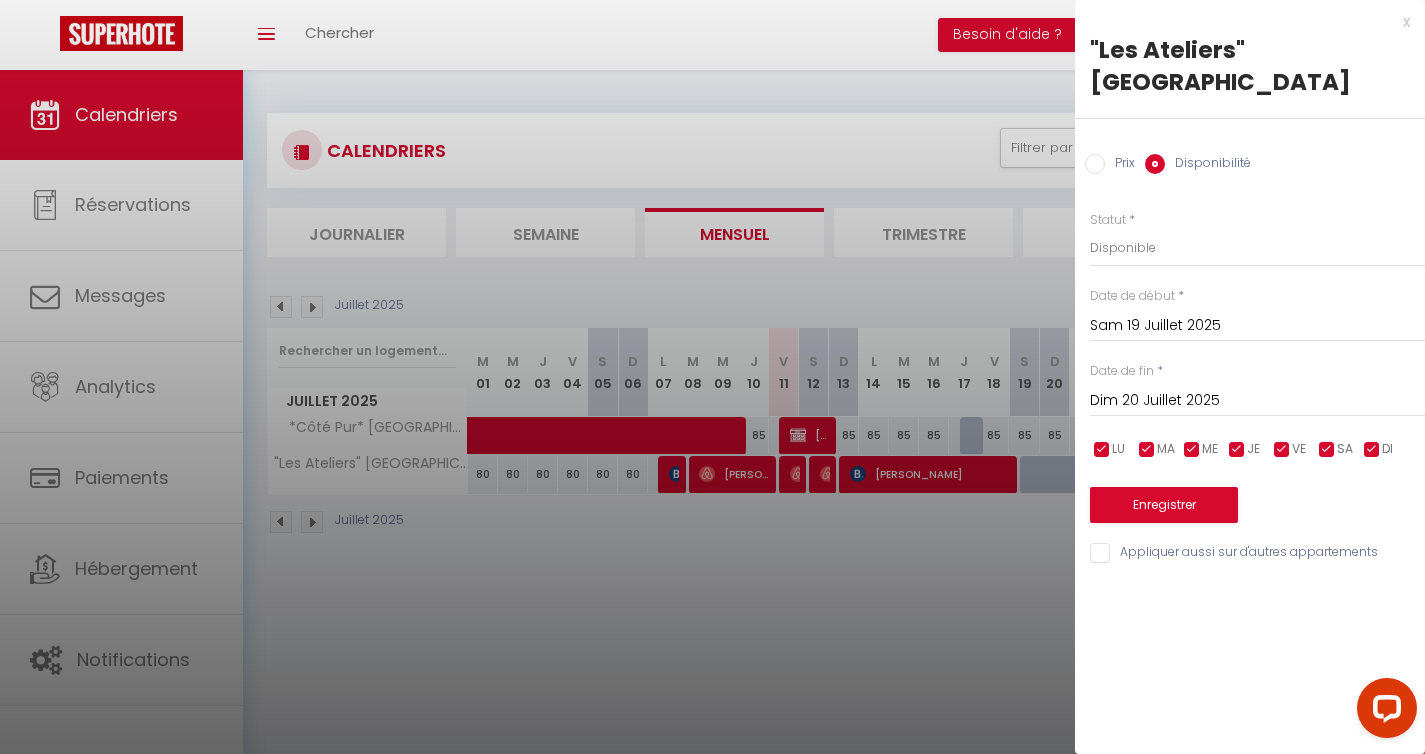 click on "Dim 20 Juillet 2025" at bounding box center [1257, 401] 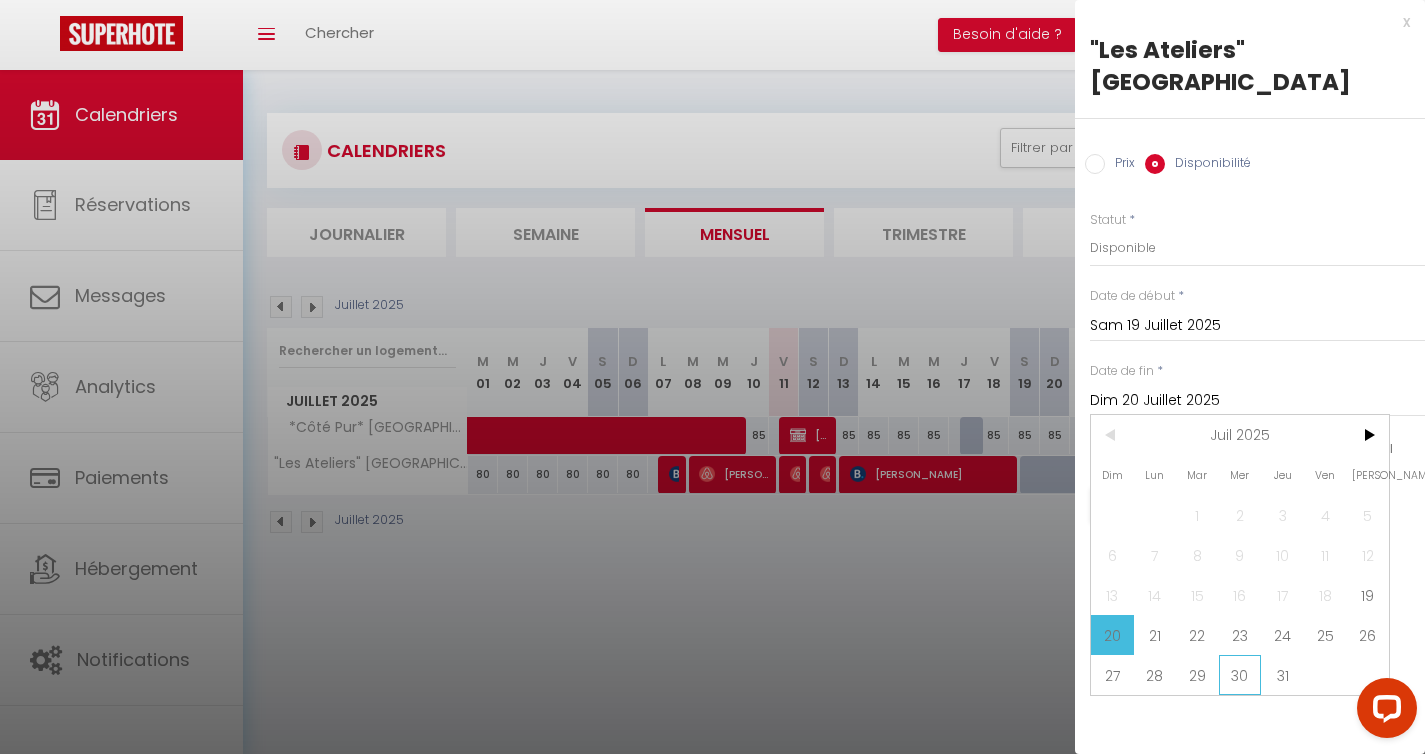 click on "30" at bounding box center (1240, 675) 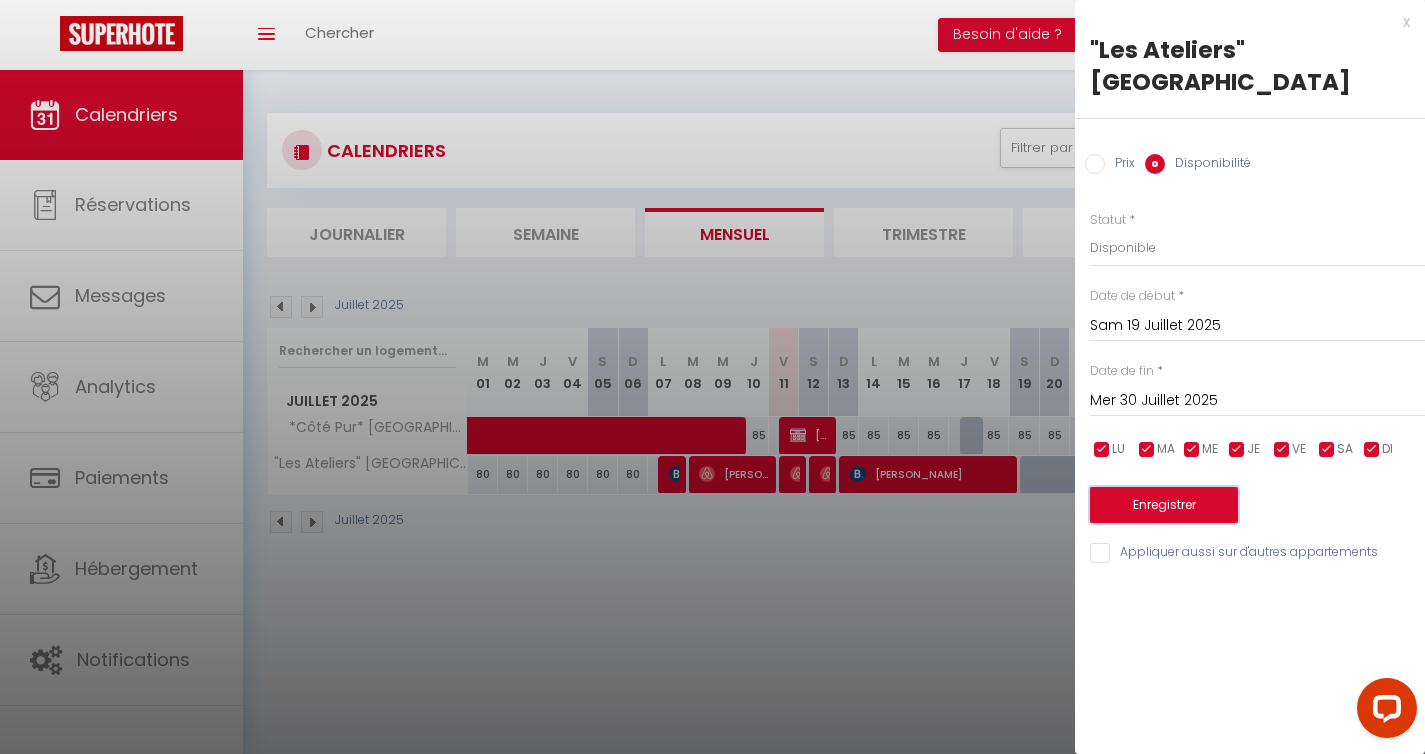 click on "Enregistrer" at bounding box center [1164, 505] 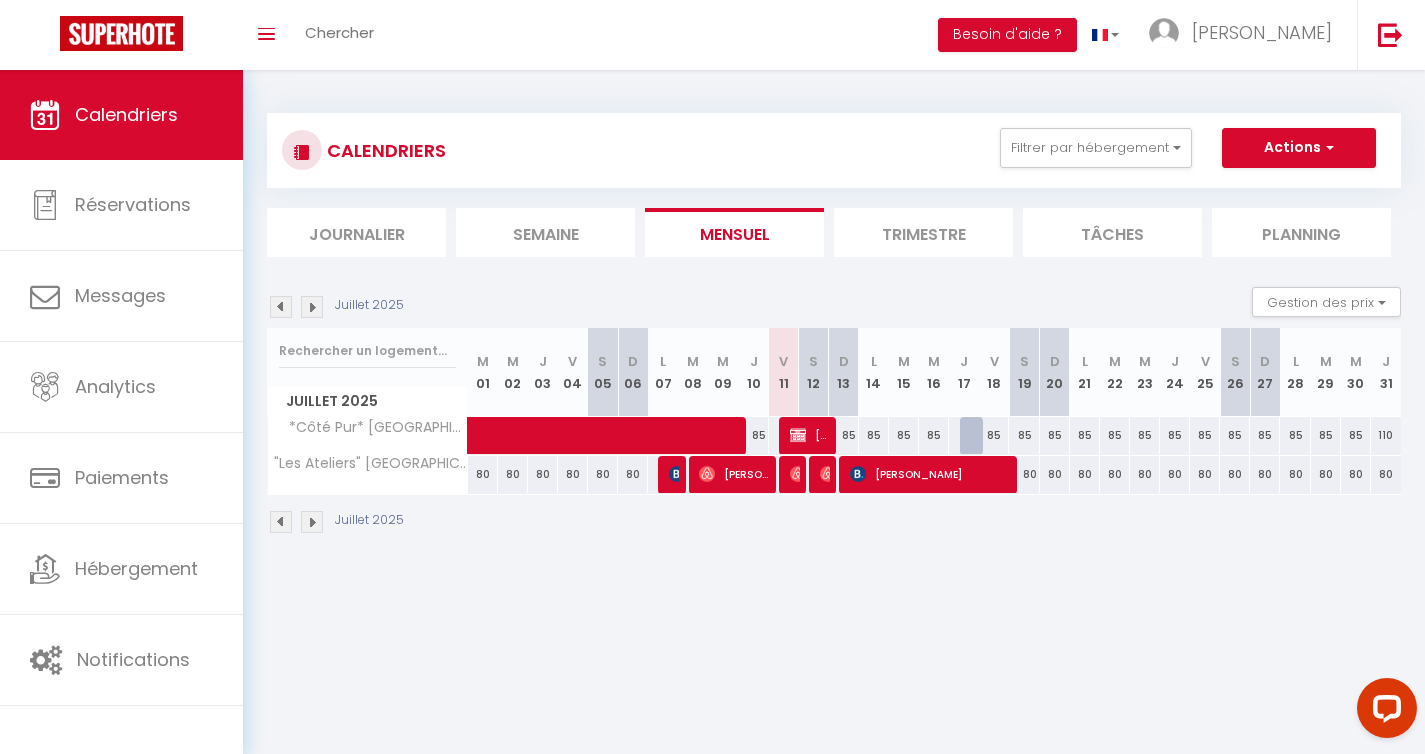 click on "80" at bounding box center [1024, 474] 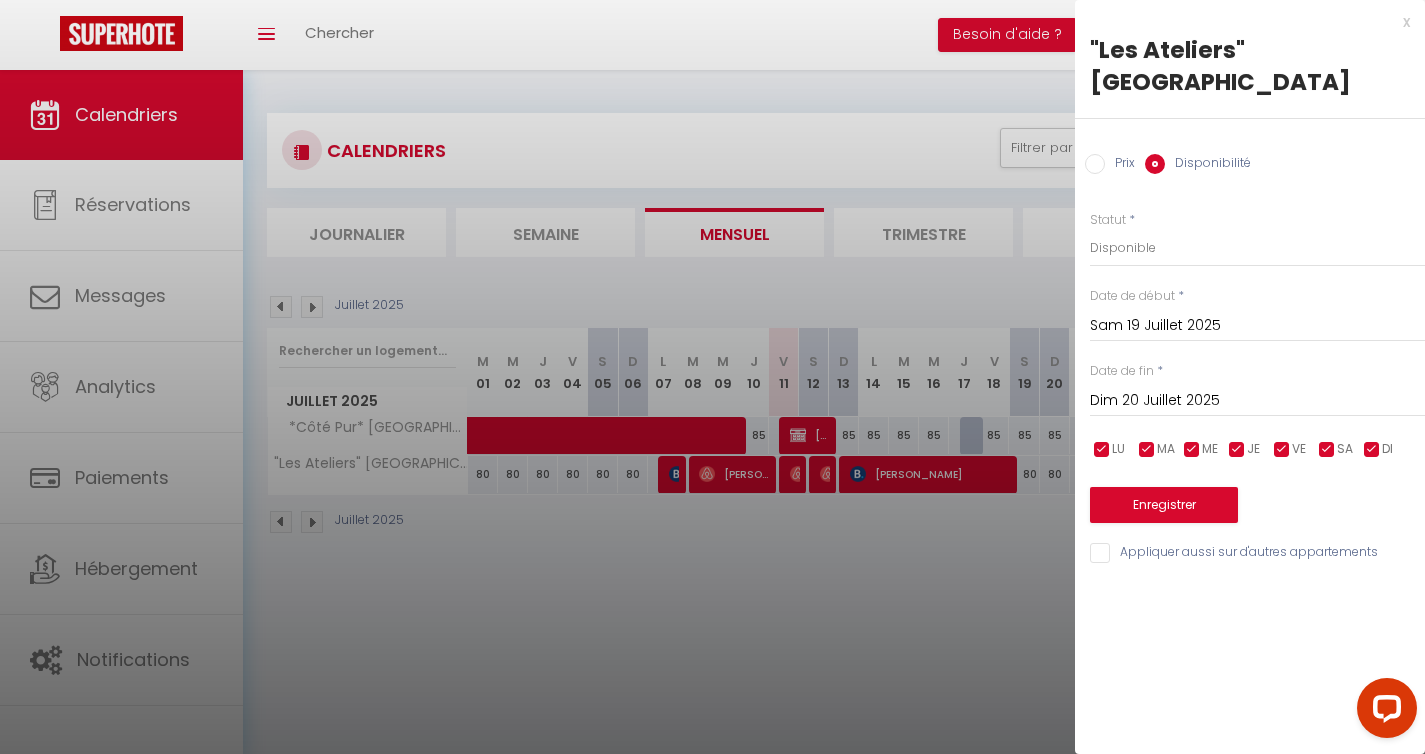 click on "Prix" at bounding box center (1120, 165) 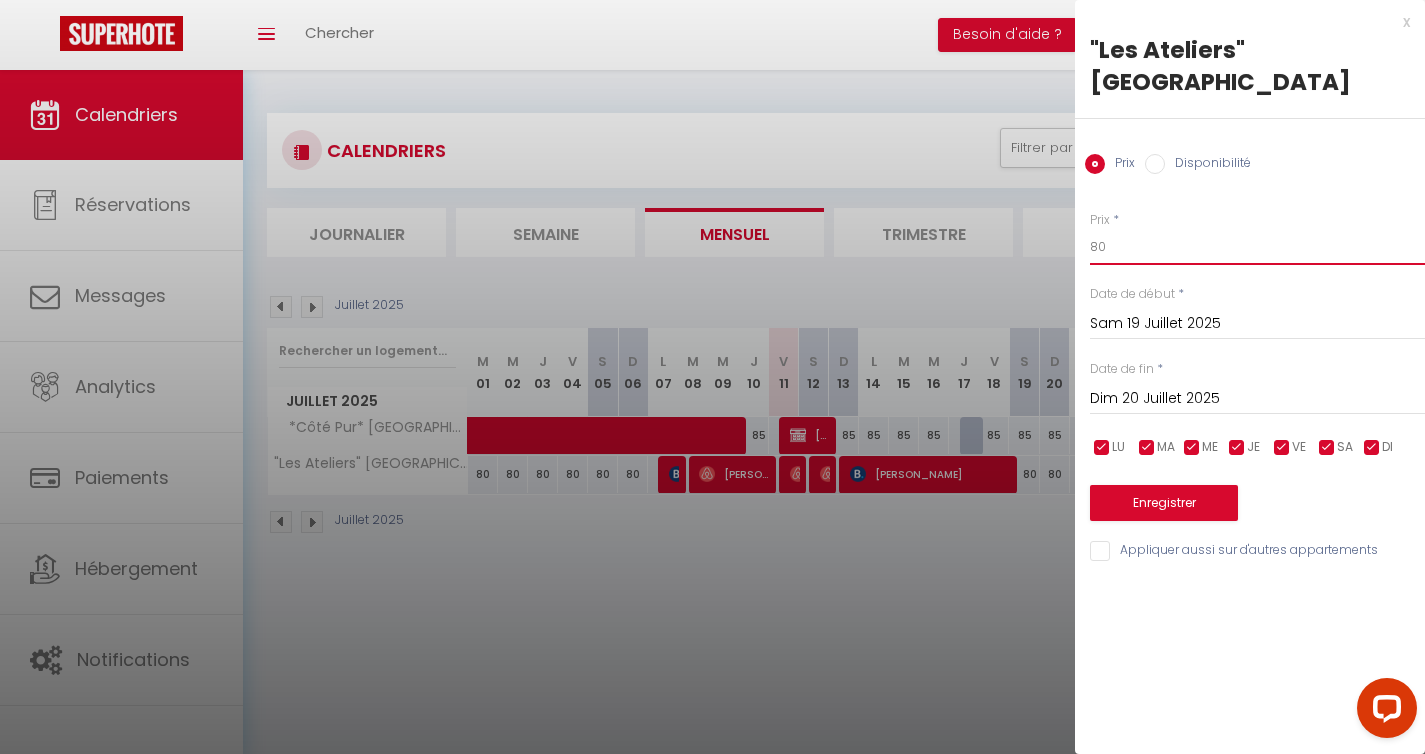 click on "80" at bounding box center (1257, 247) 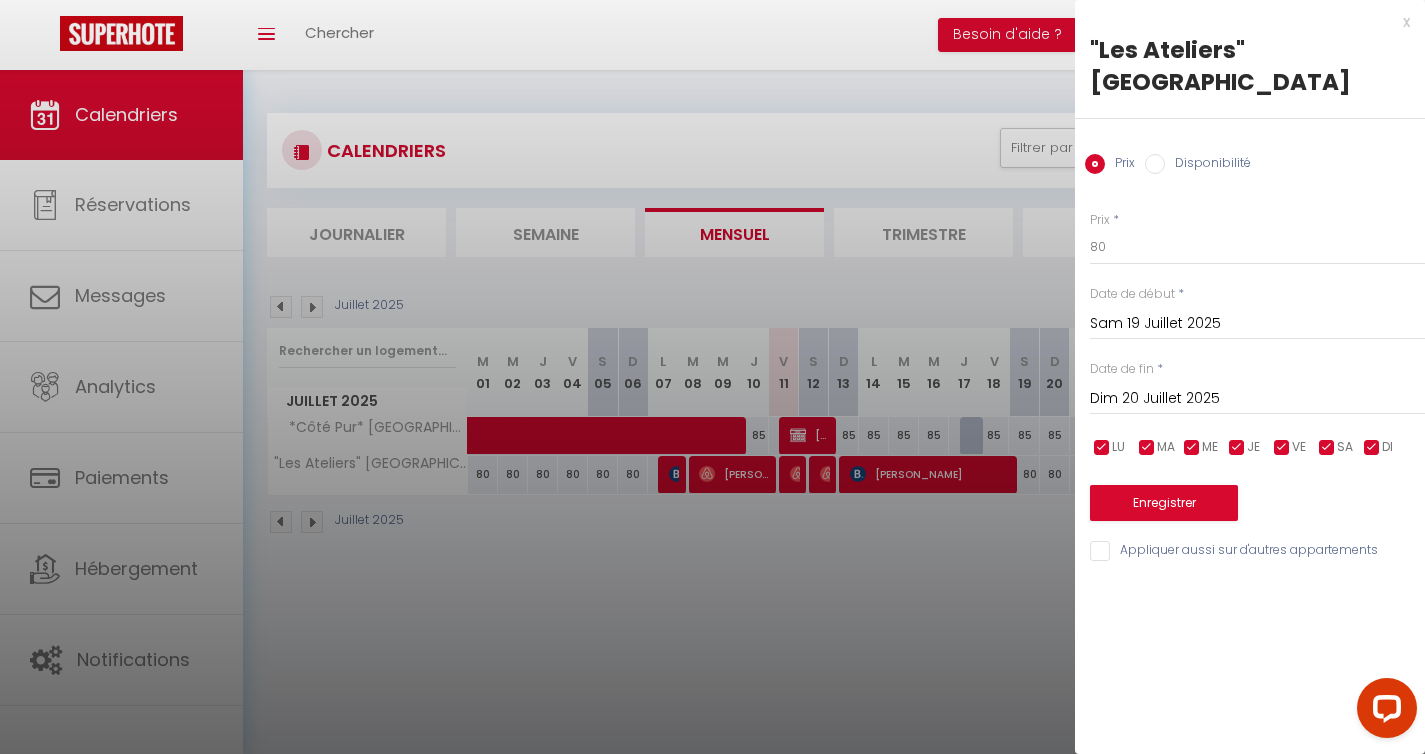 click on "x" at bounding box center [1242, 22] 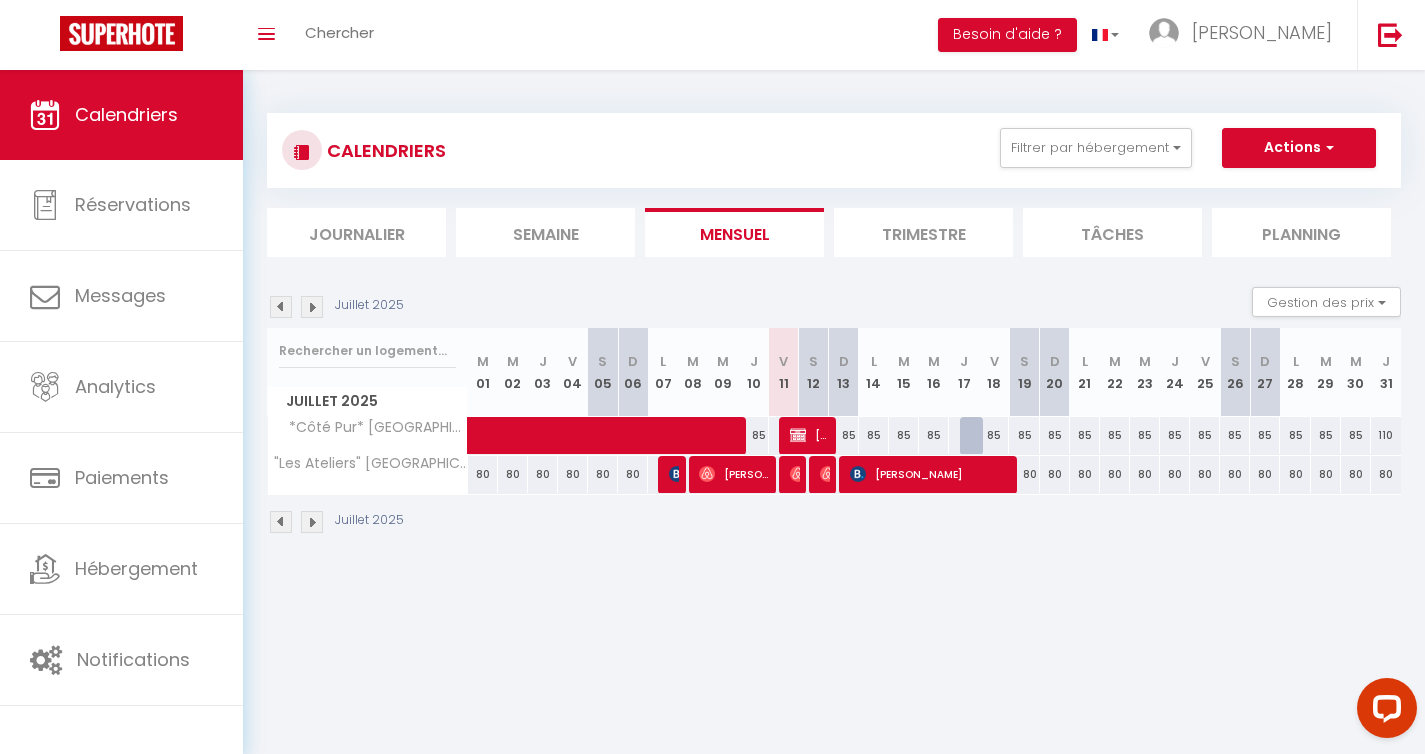 click on "80" at bounding box center (1024, 474) 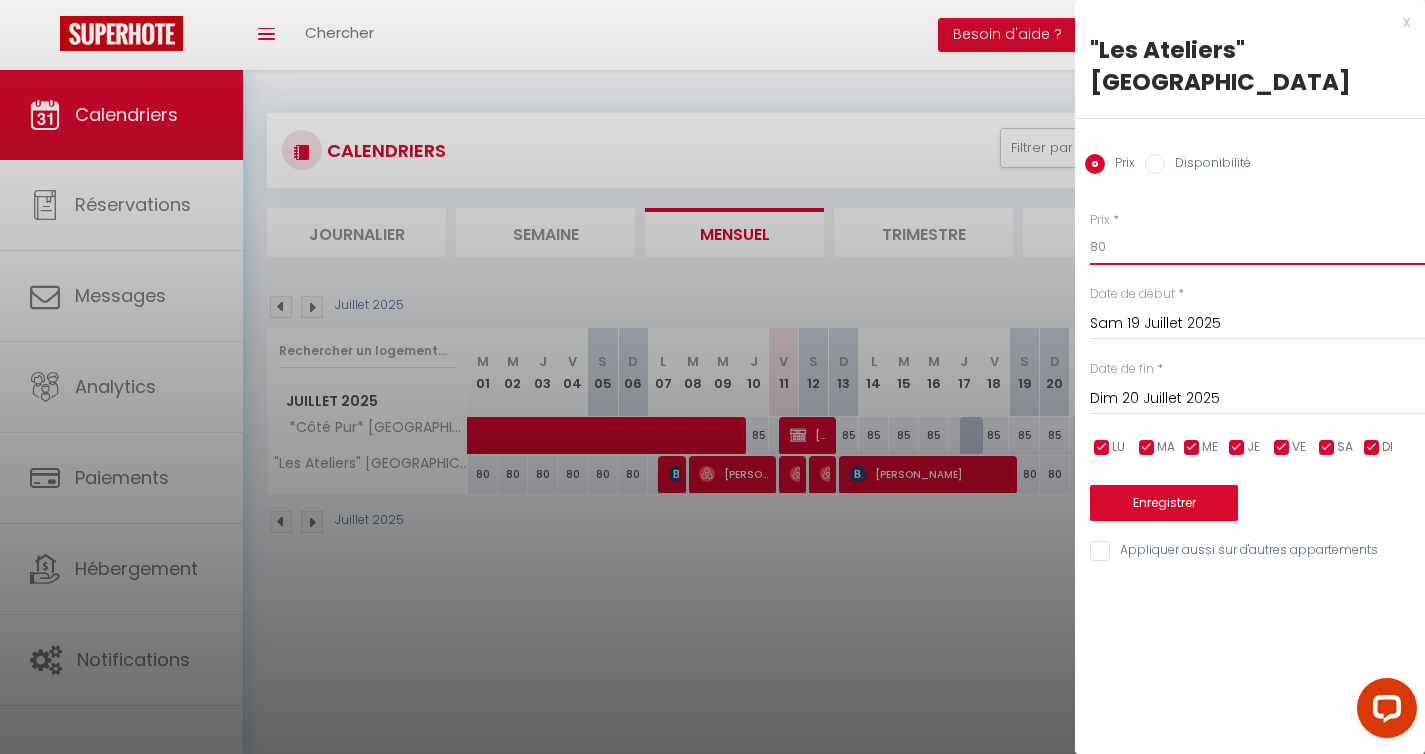 click on "80" at bounding box center (1257, 247) 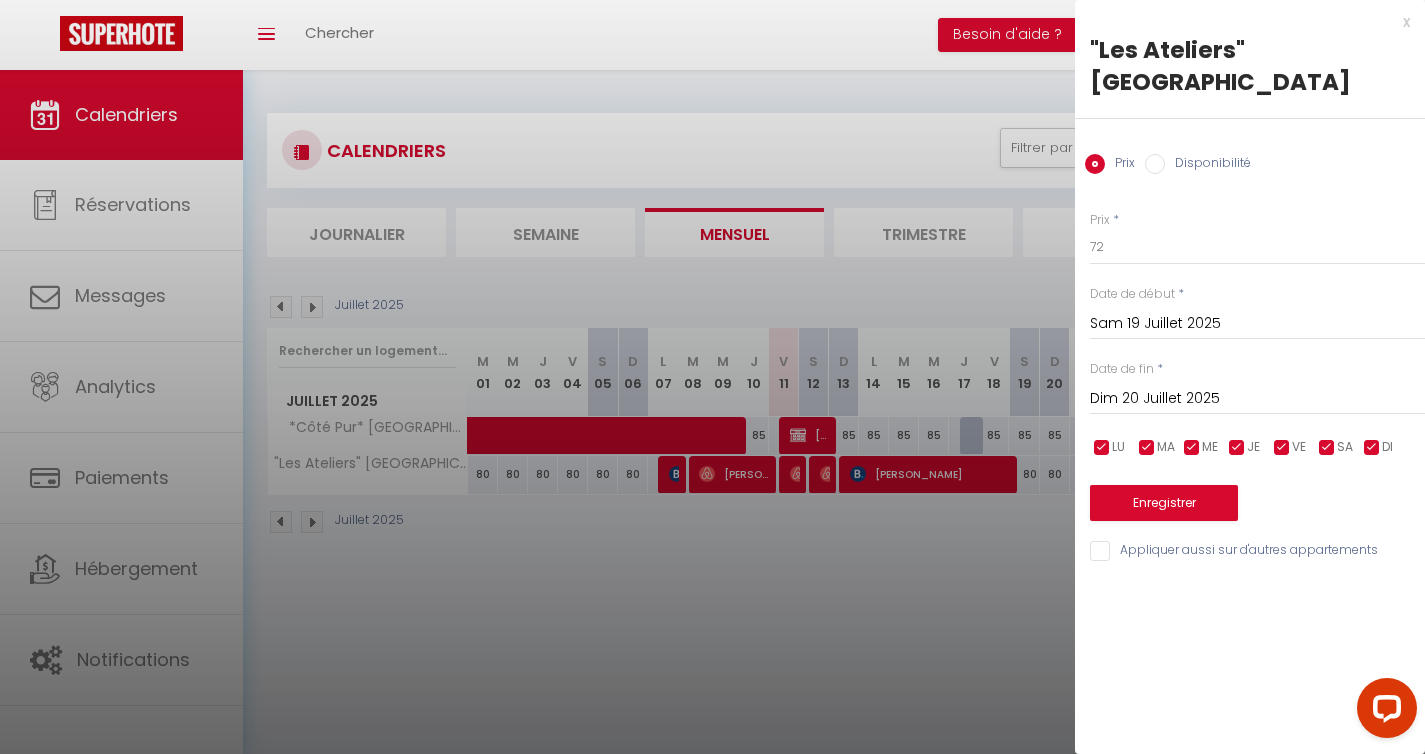 click on "Dim 20 Juillet 2025" at bounding box center [1257, 399] 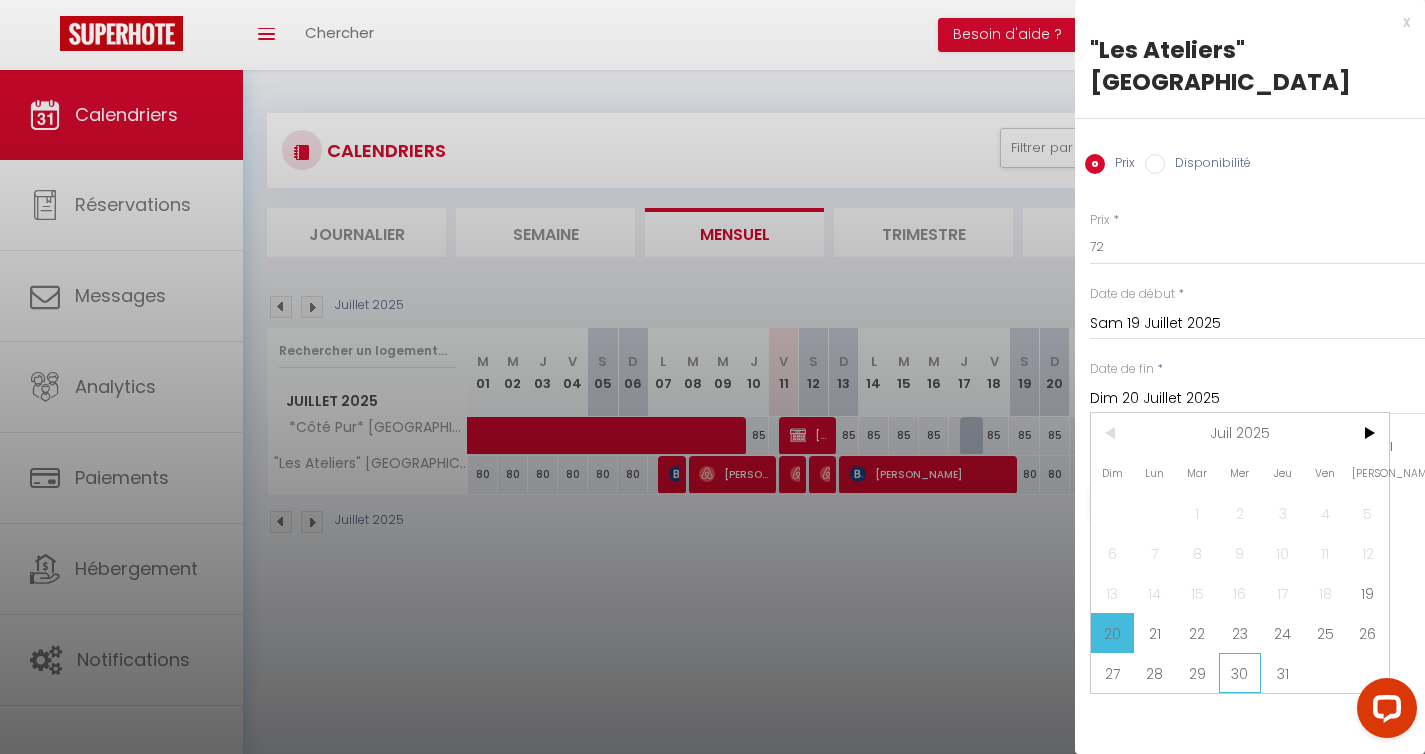 click on "30" at bounding box center [1240, 673] 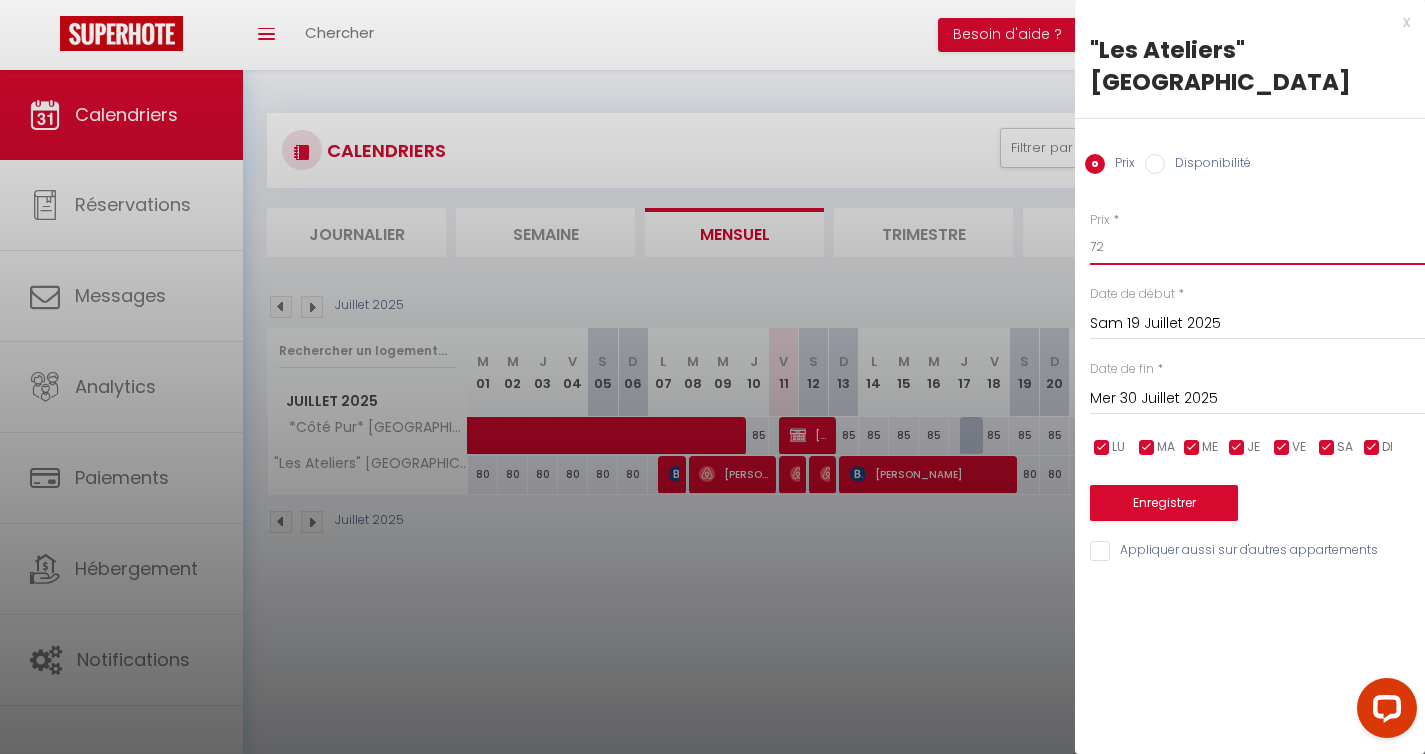 click on "72" at bounding box center [1257, 247] 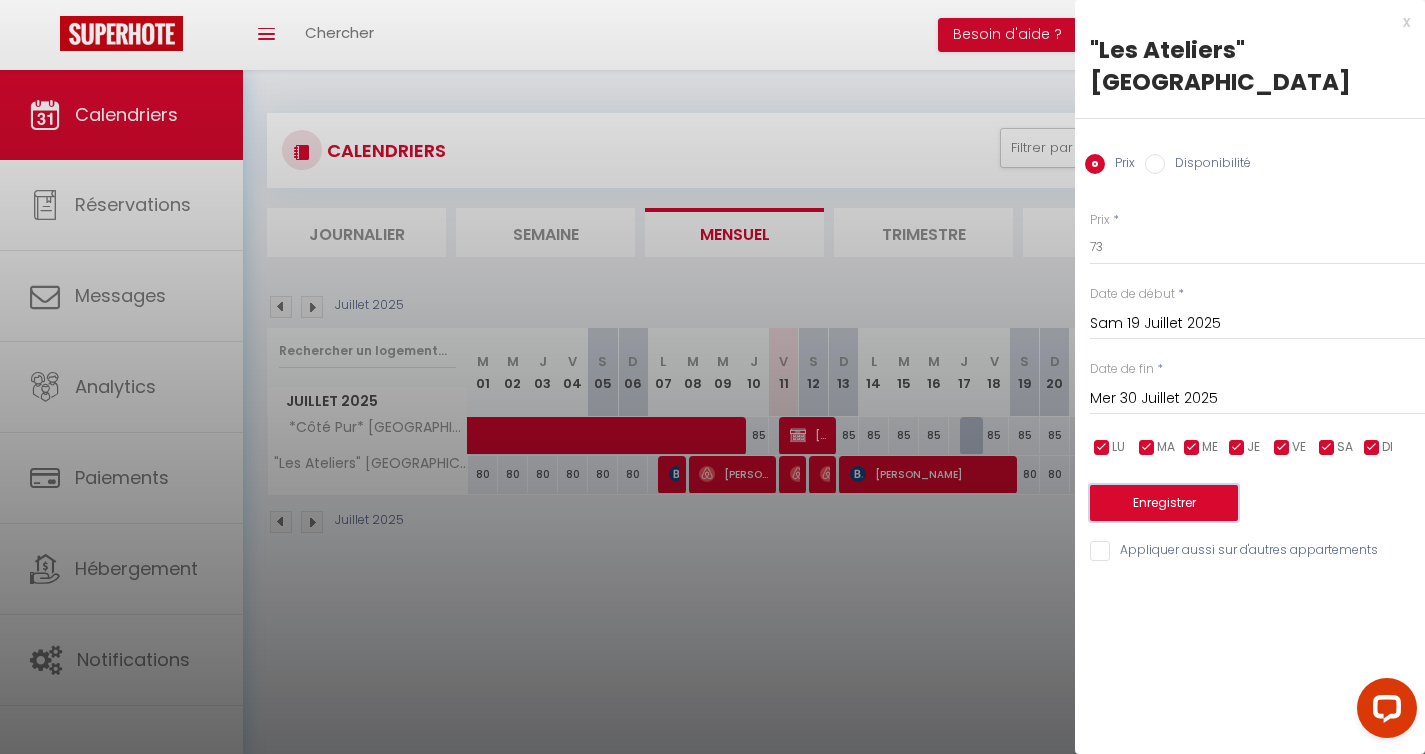 click on "Enregistrer" at bounding box center [1164, 503] 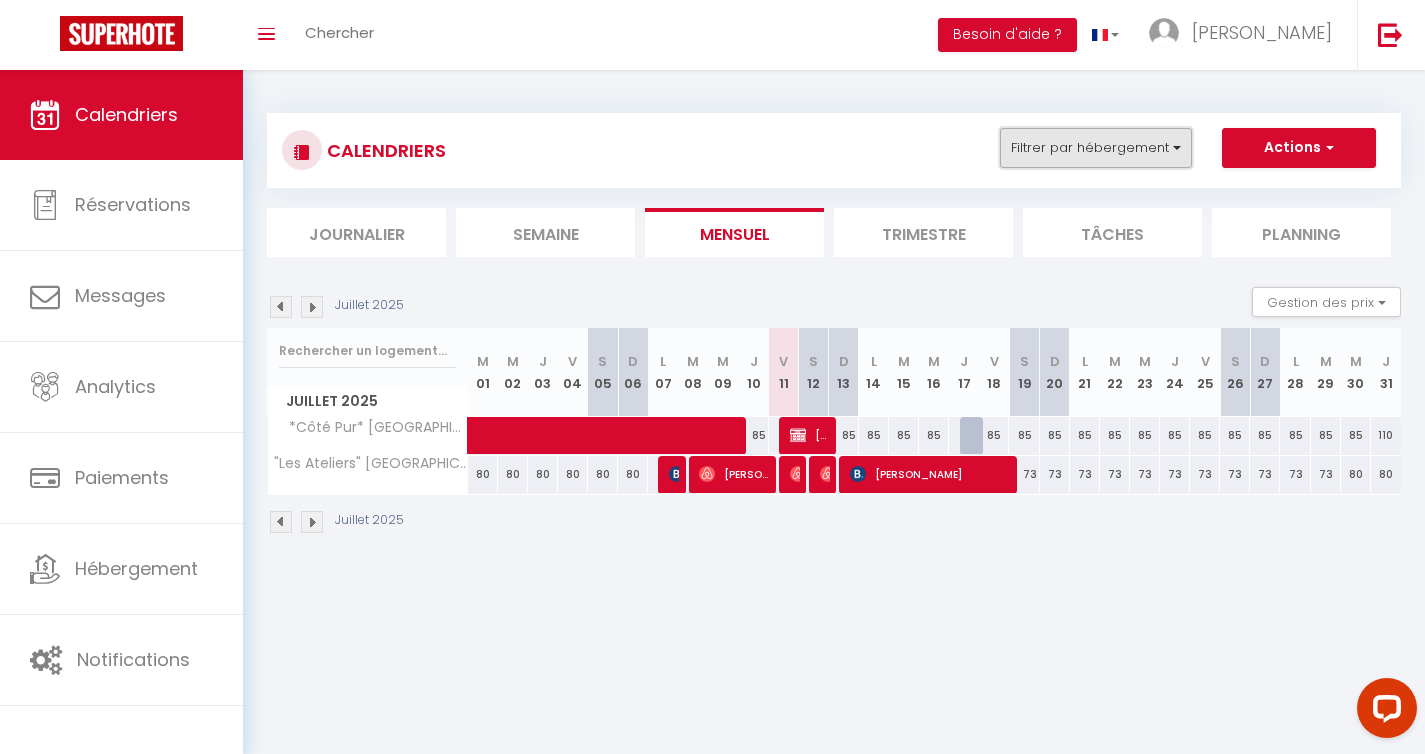 click on "Filtrer par hébergement" at bounding box center [1096, 148] 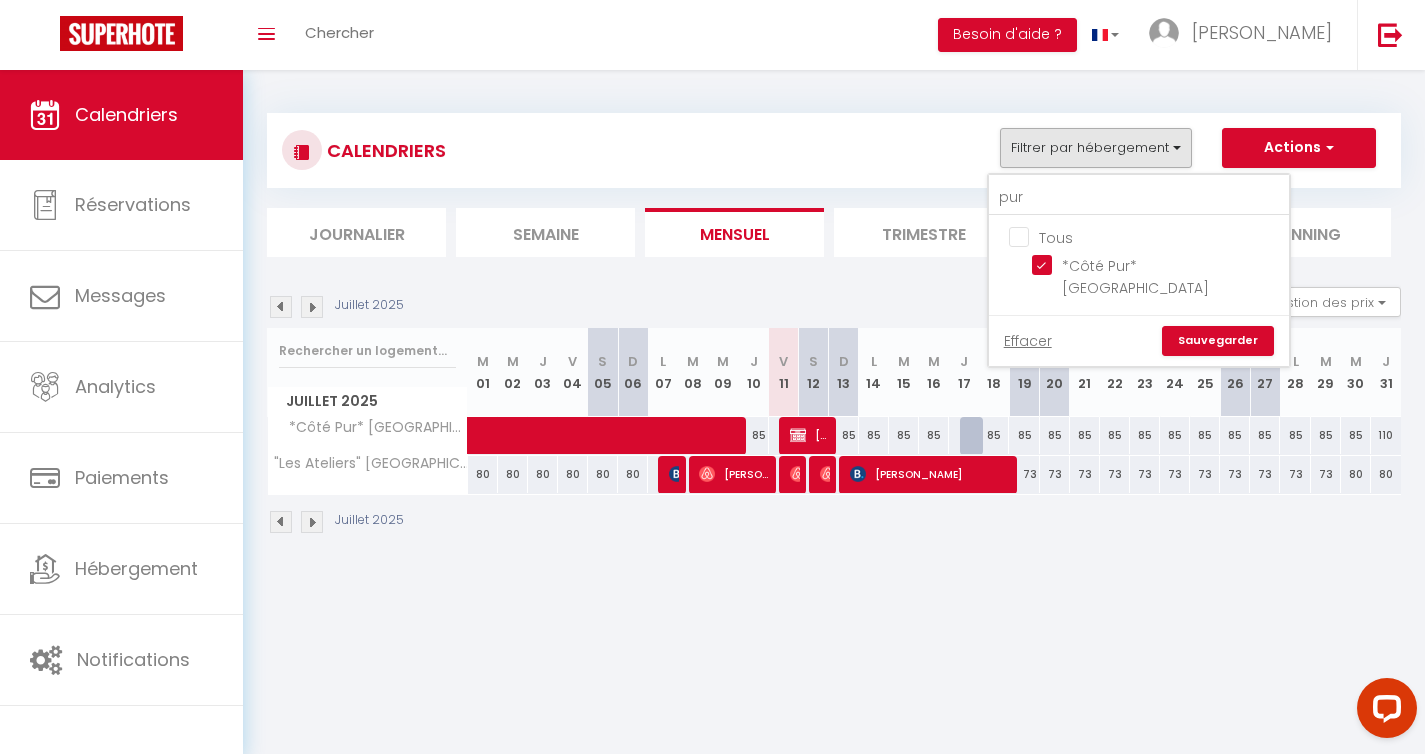 click on "CALENDRIERS
Filtrer par hébergement
pur      Tous       *Côté Pur* Arles Centre    Effacer   Sauvegarder
Actions
Nouvelle réservation   Exporter les réservations   Importer les réservations" at bounding box center [834, 150] 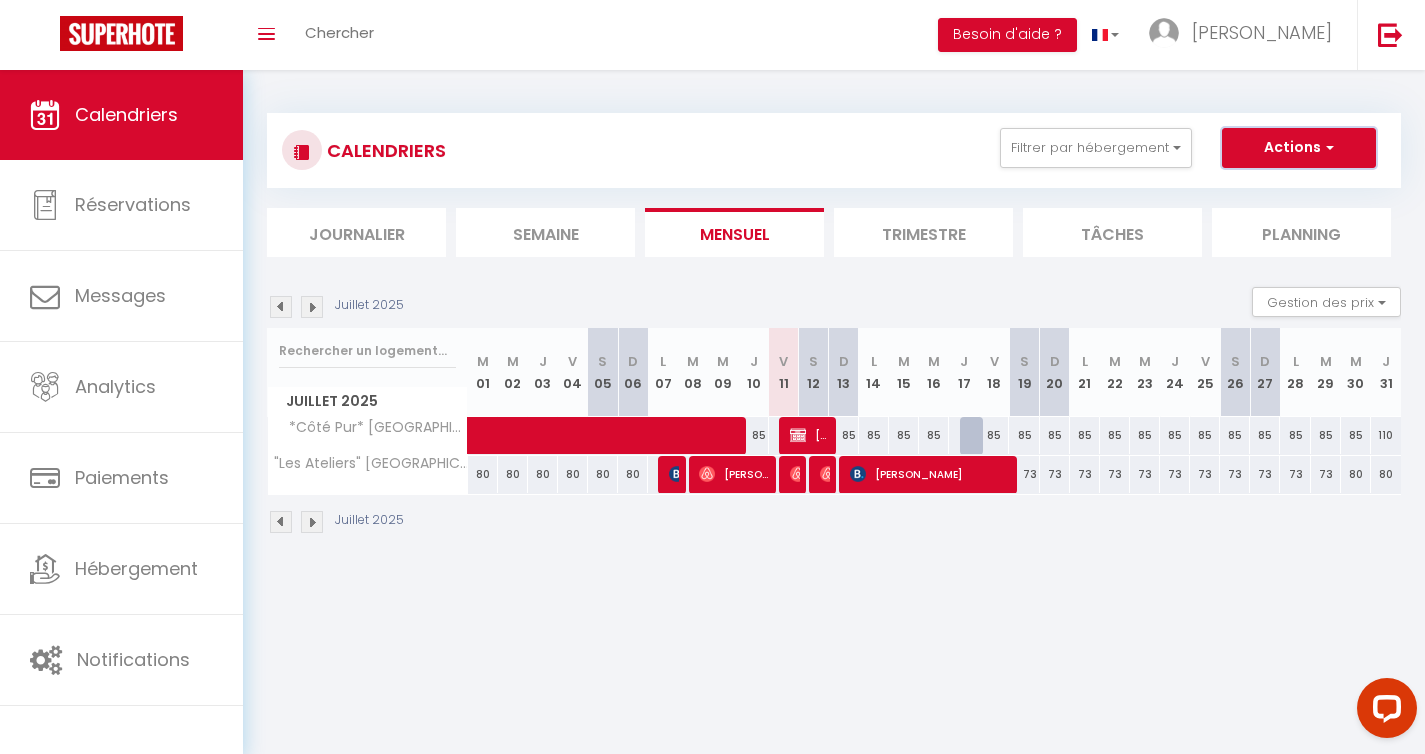 click at bounding box center (1327, 147) 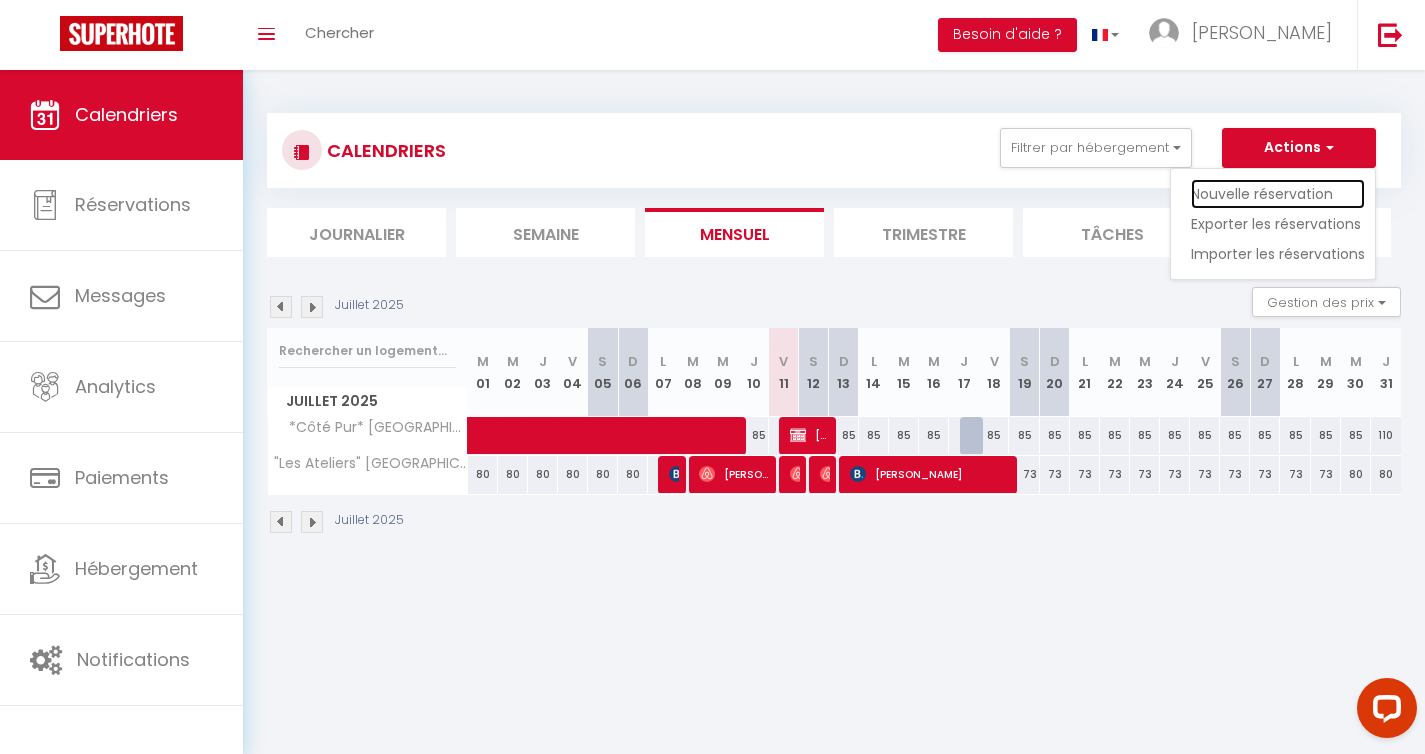 click on "Nouvelle réservation" at bounding box center (1278, 194) 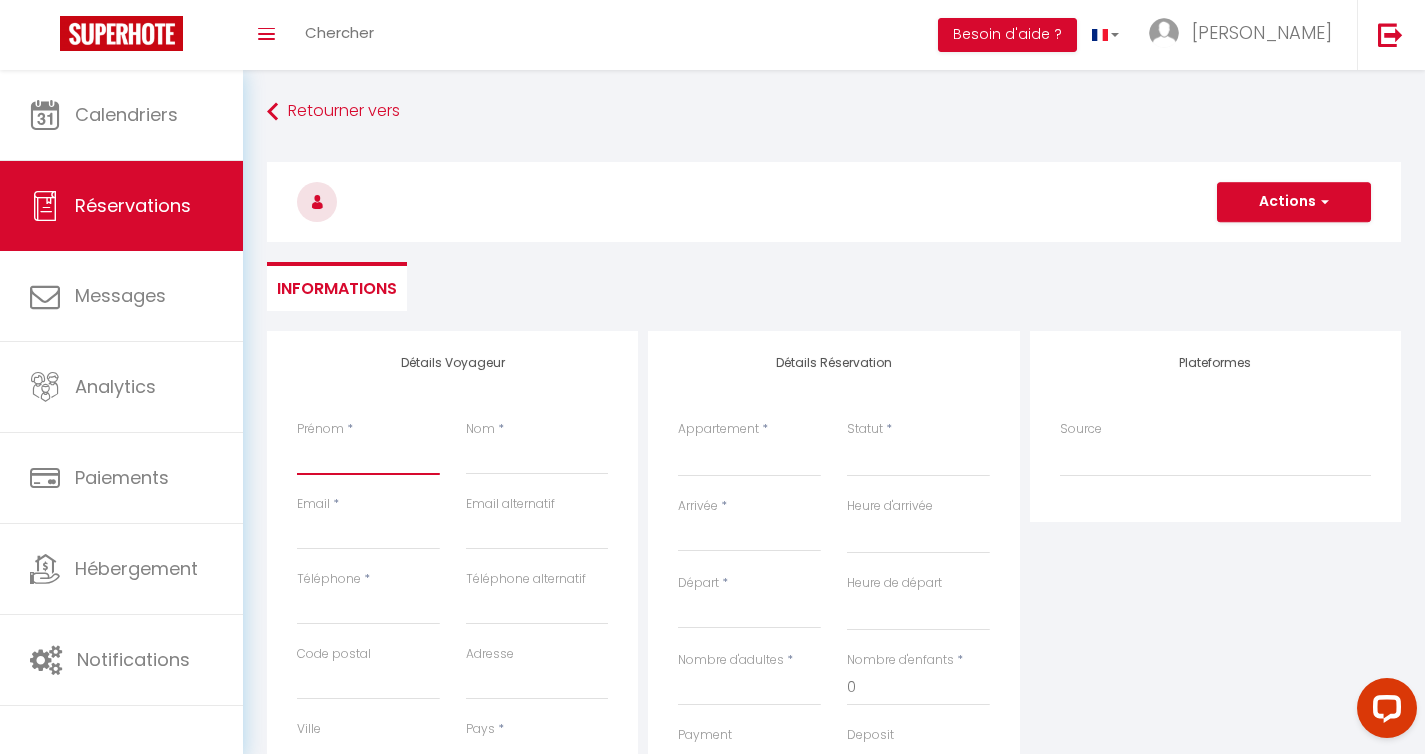 click on "Prénom" at bounding box center (368, 457) 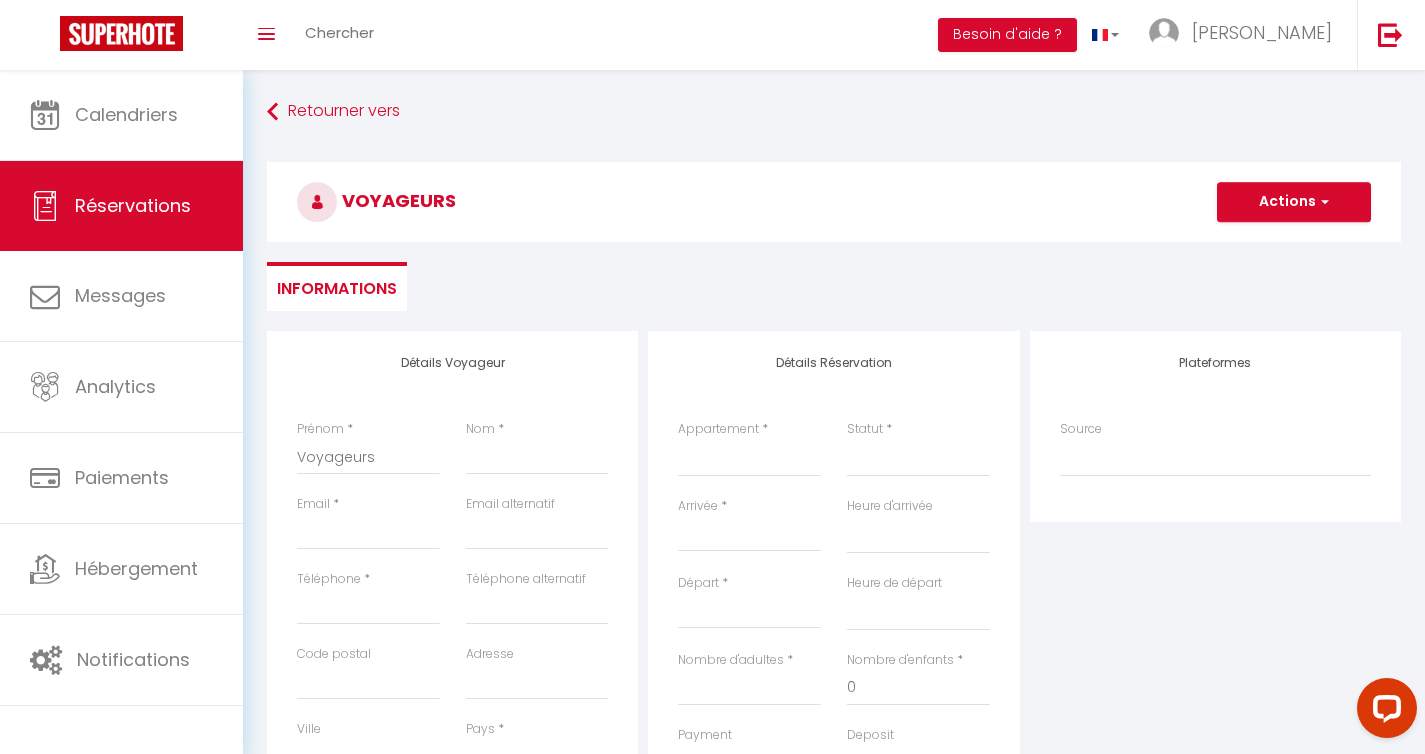 click on "Nom" at bounding box center (480, 429) 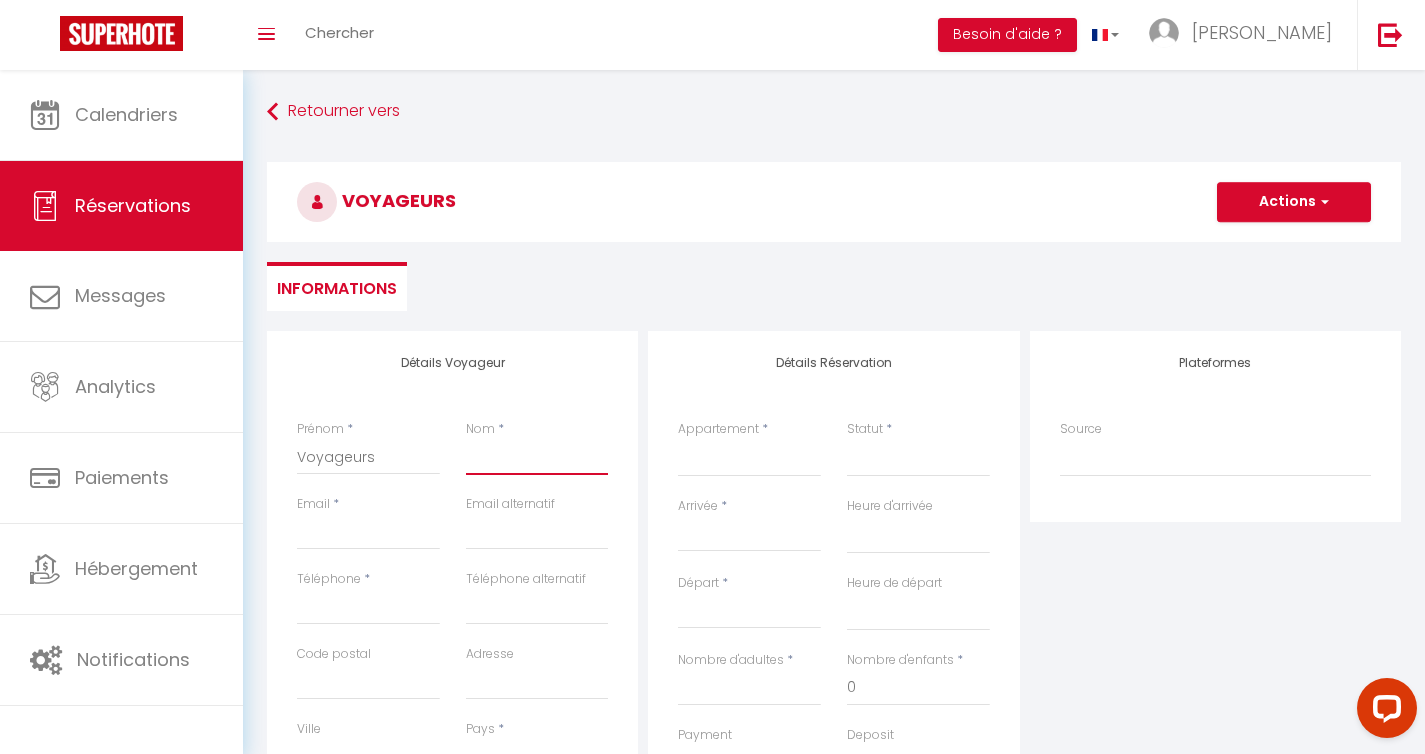 click on "Nom" at bounding box center [537, 457] 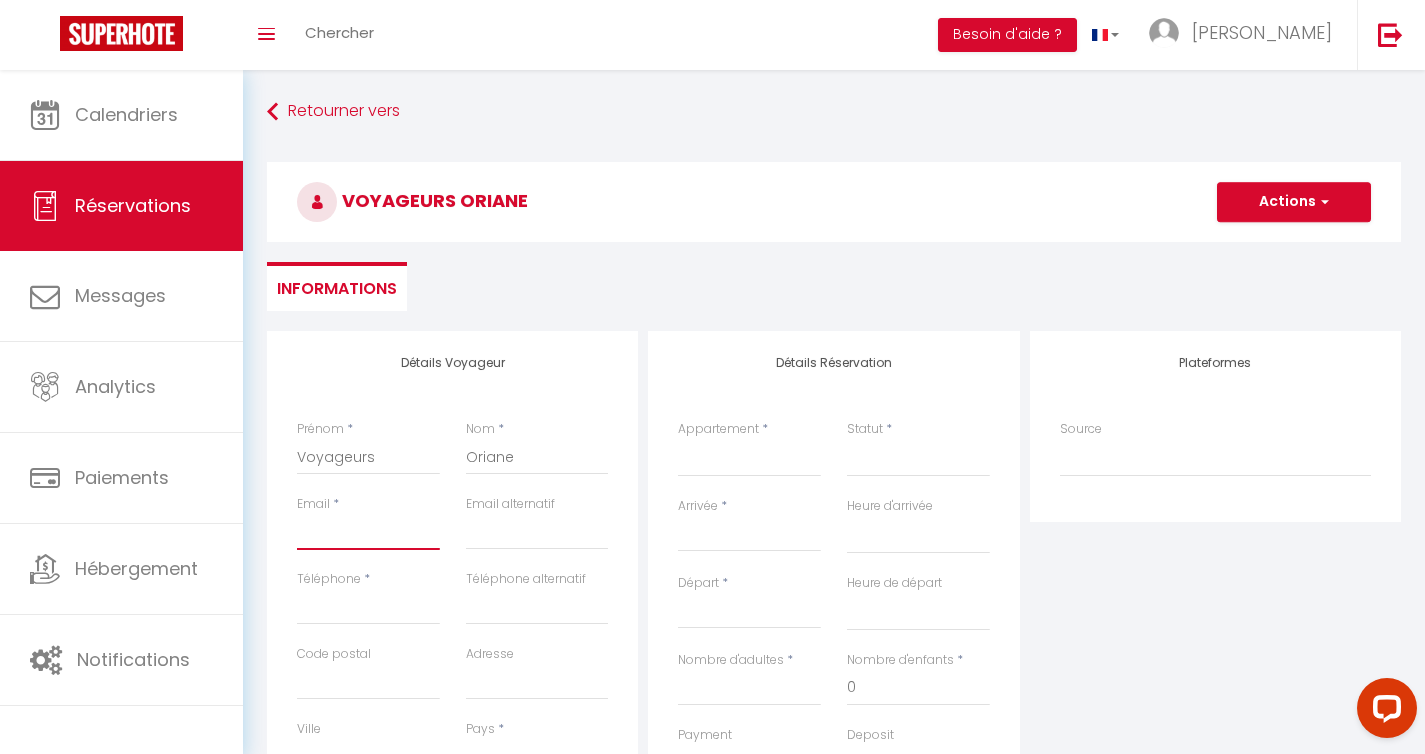 click on "Email client" at bounding box center [368, 532] 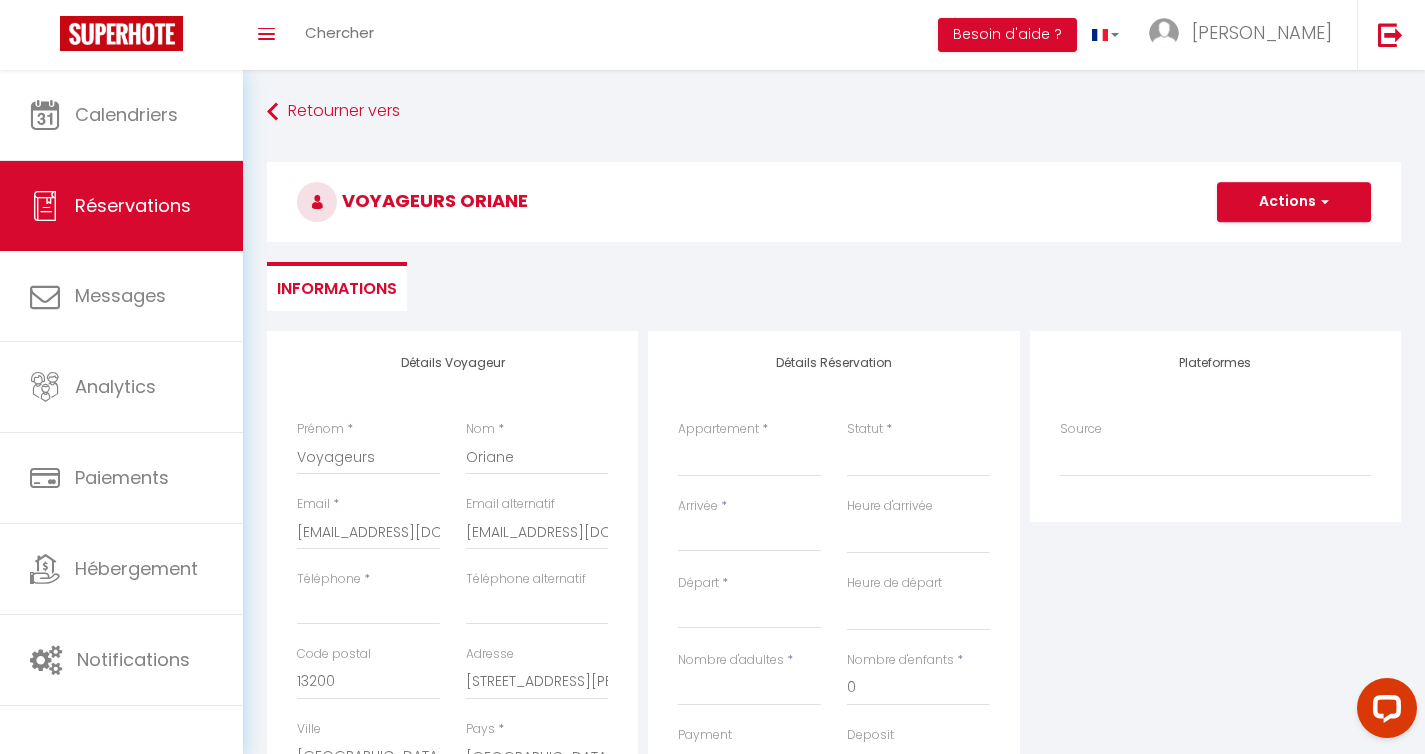 click on "Email alternatif" at bounding box center (510, 504) 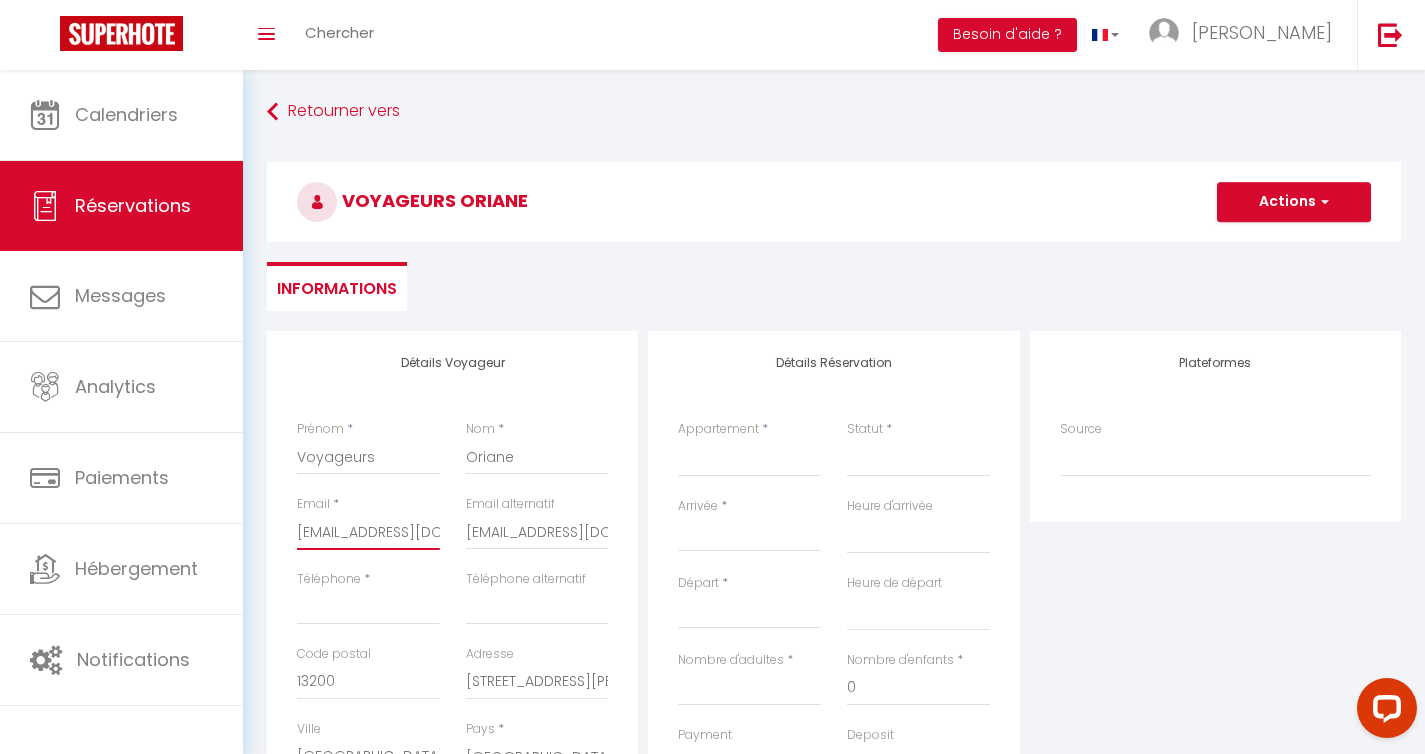 click on "[EMAIL_ADDRESS][DOMAIN_NAME]" at bounding box center (368, 532) 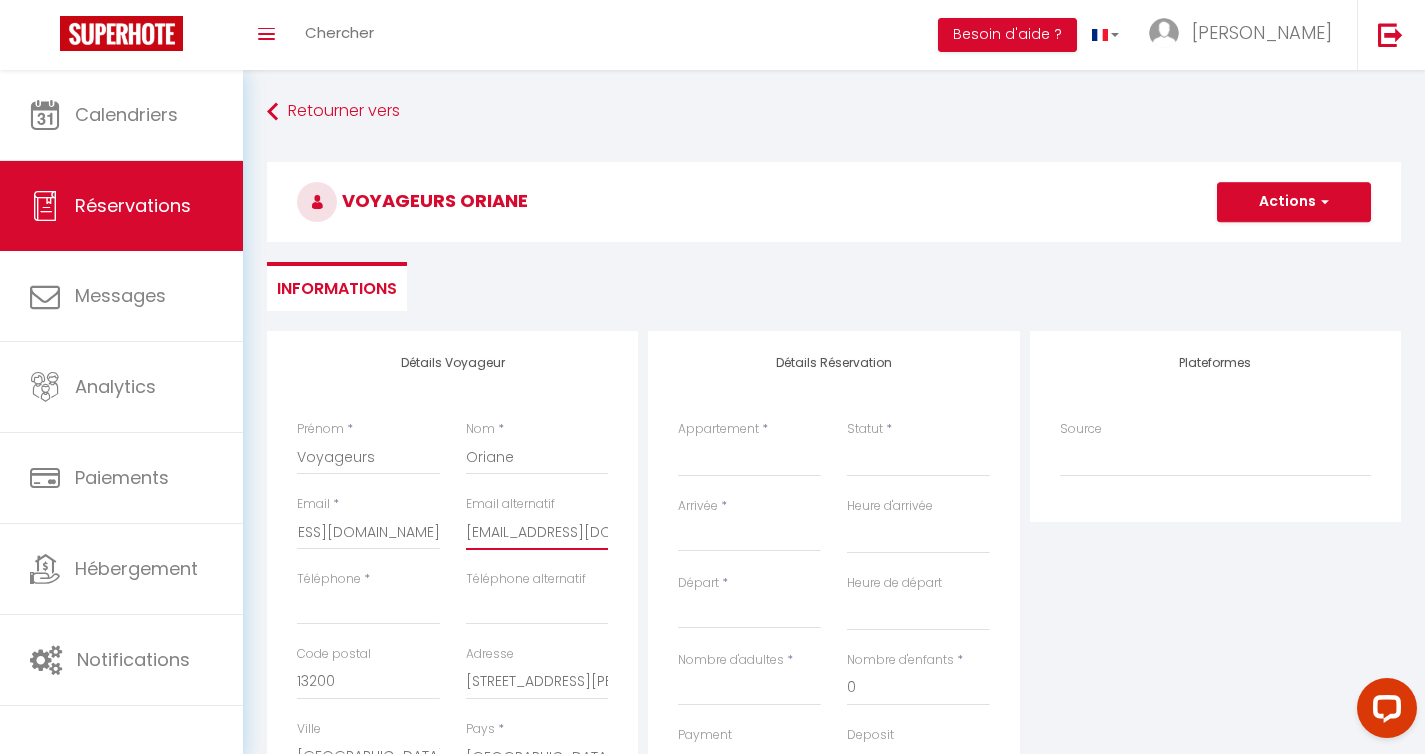 click on "[EMAIL_ADDRESS][DOMAIN_NAME]" at bounding box center (537, 532) 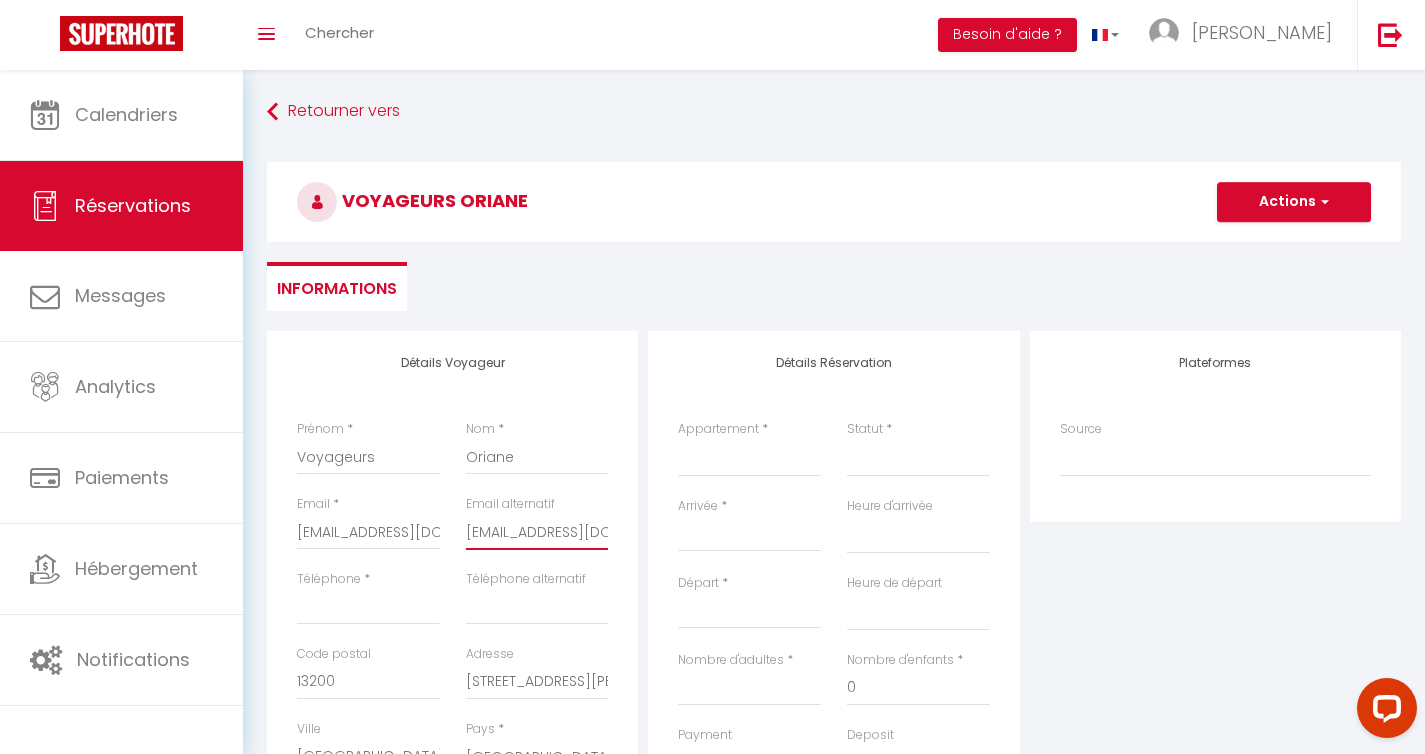 click on "[EMAIL_ADDRESS][DOMAIN_NAME]" at bounding box center (537, 532) 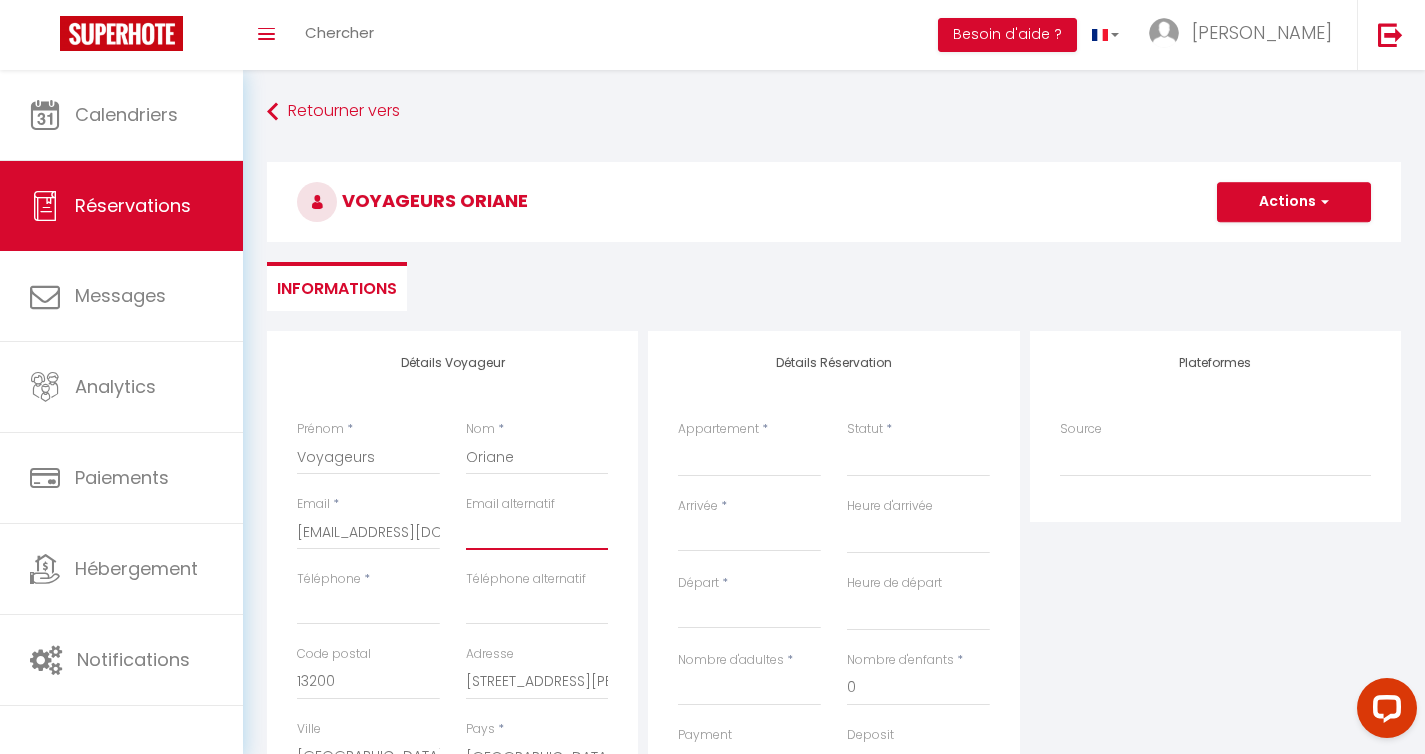 scroll, scrollTop: 419, scrollLeft: 0, axis: vertical 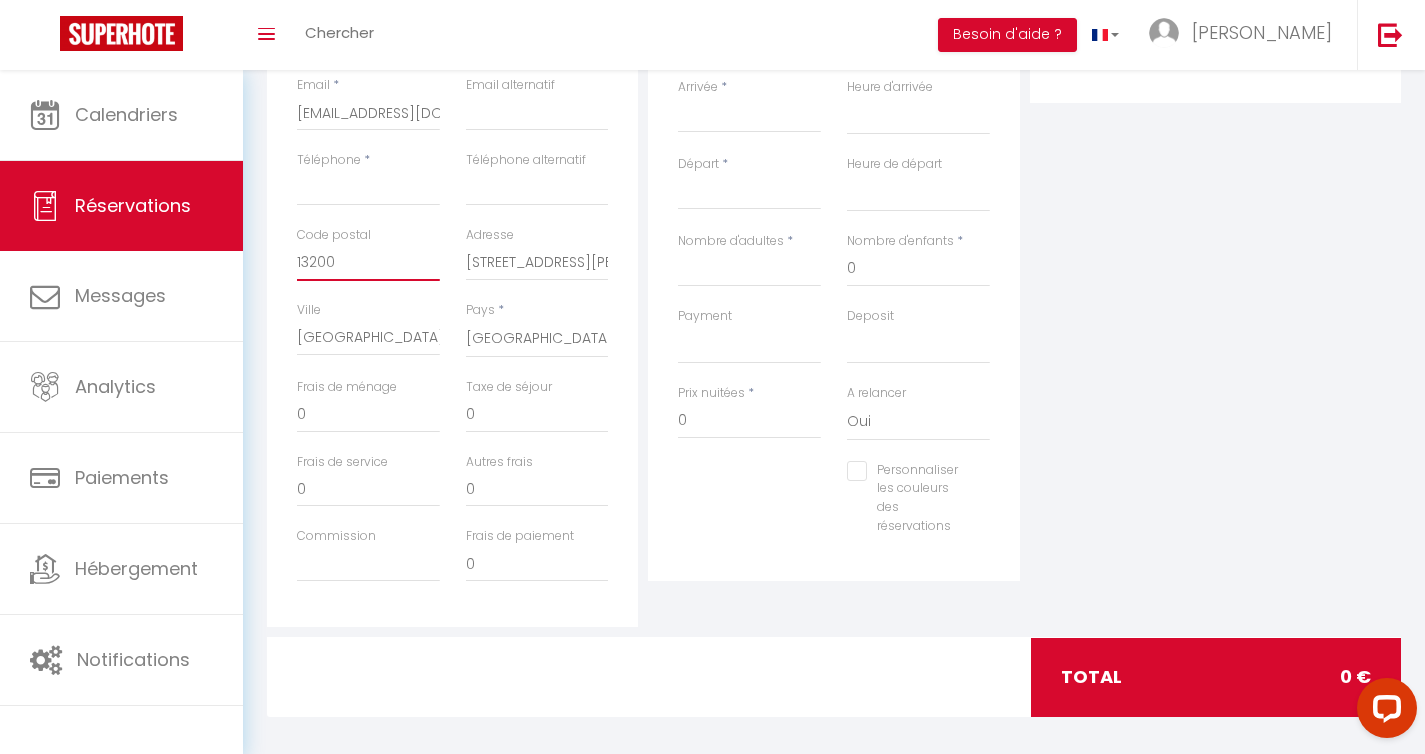 click on "13200" at bounding box center (368, 263) 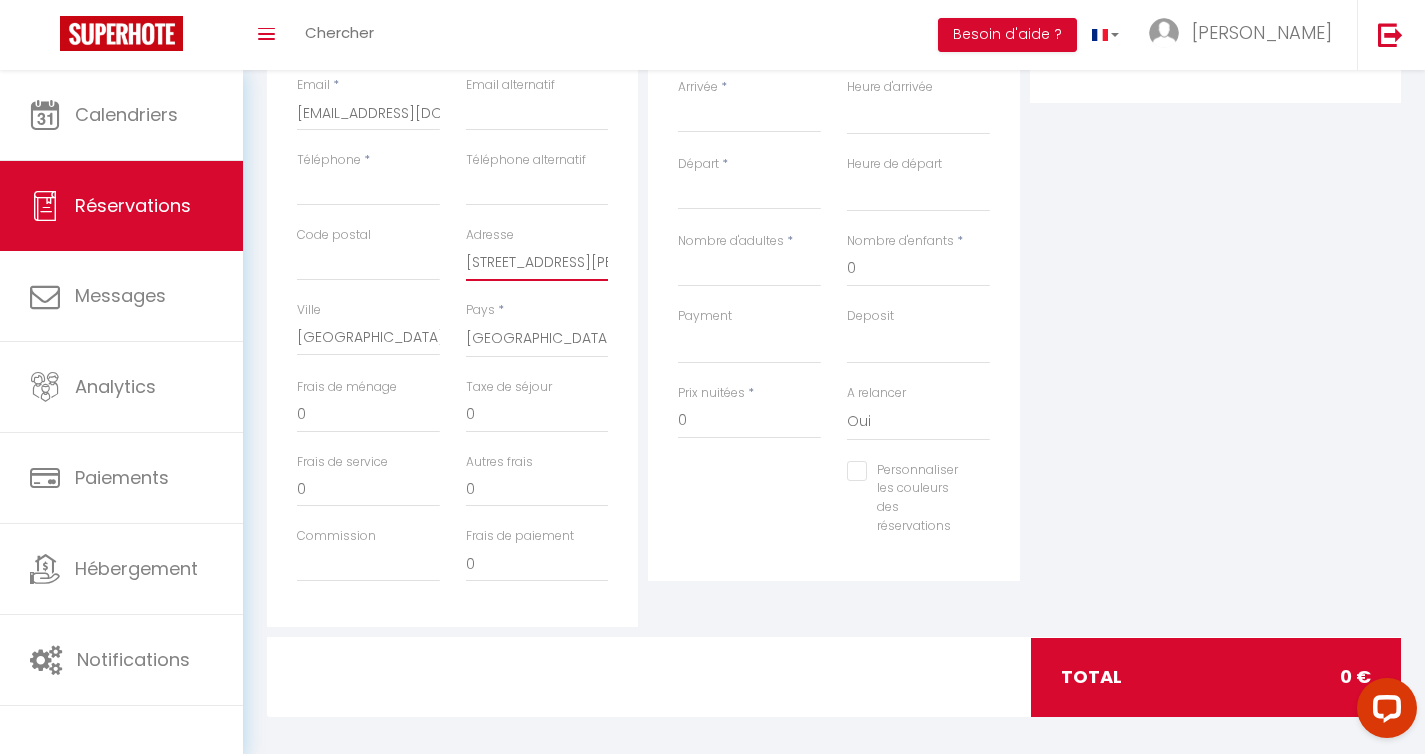 click on "[STREET_ADDRESS][PERSON_NAME]" at bounding box center [537, 263] 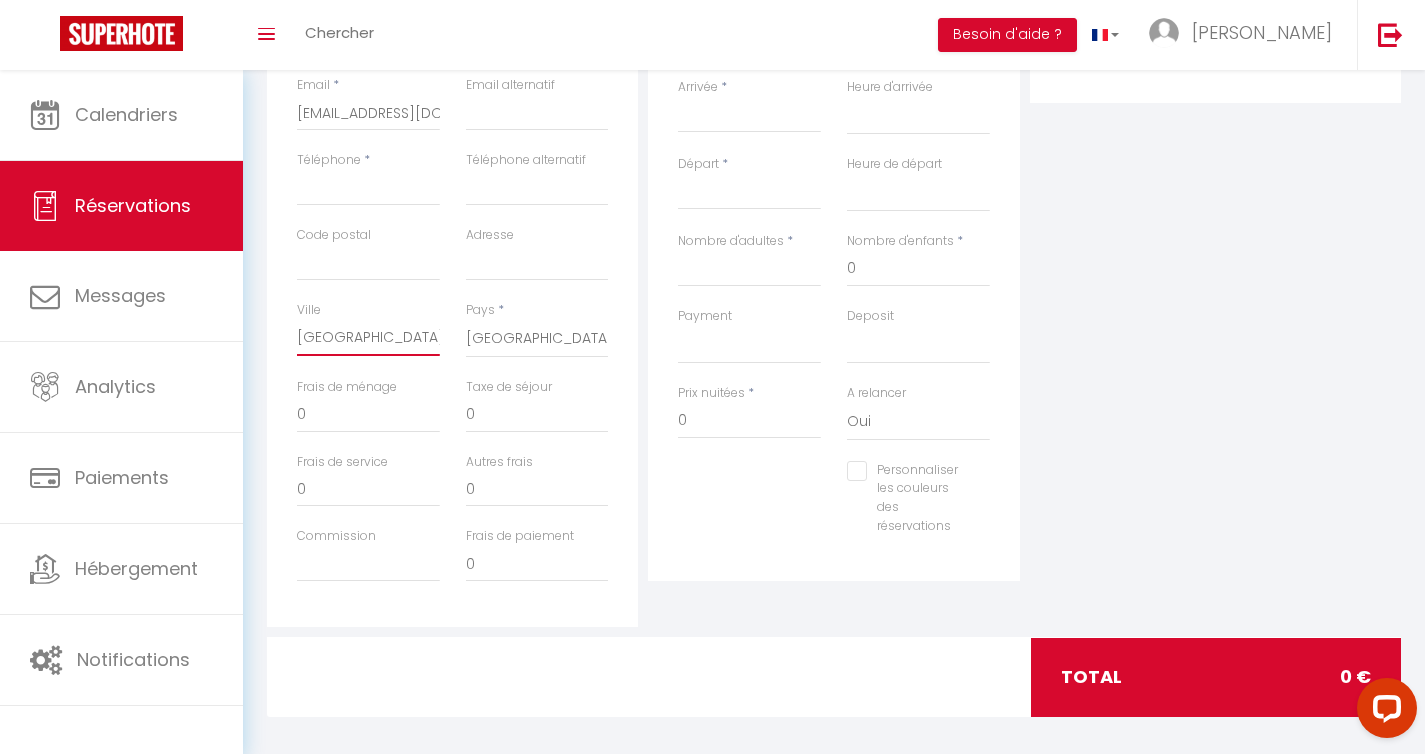 click on "[GEOGRAPHIC_DATA]" at bounding box center [368, 338] 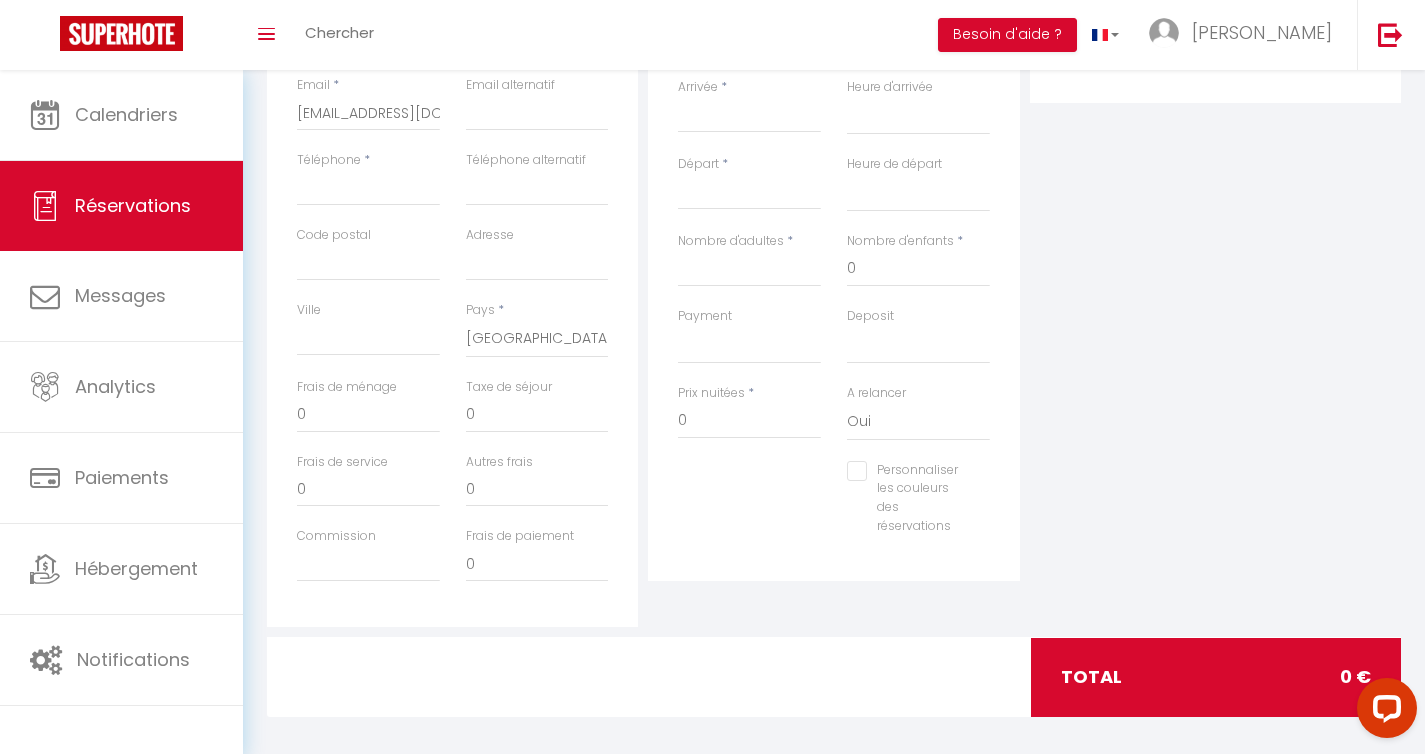 click on "Plateformes    Source
Direct
[DOMAIN_NAME]
[DOMAIN_NAME]
Chalet montagne
Expedia
Gite de [GEOGRAPHIC_DATA]
Homeaway
Homeaway iCal
[DOMAIN_NAME]
[DOMAIN_NAME]
[DOMAIN_NAME]
Ical" at bounding box center [1215, 269] 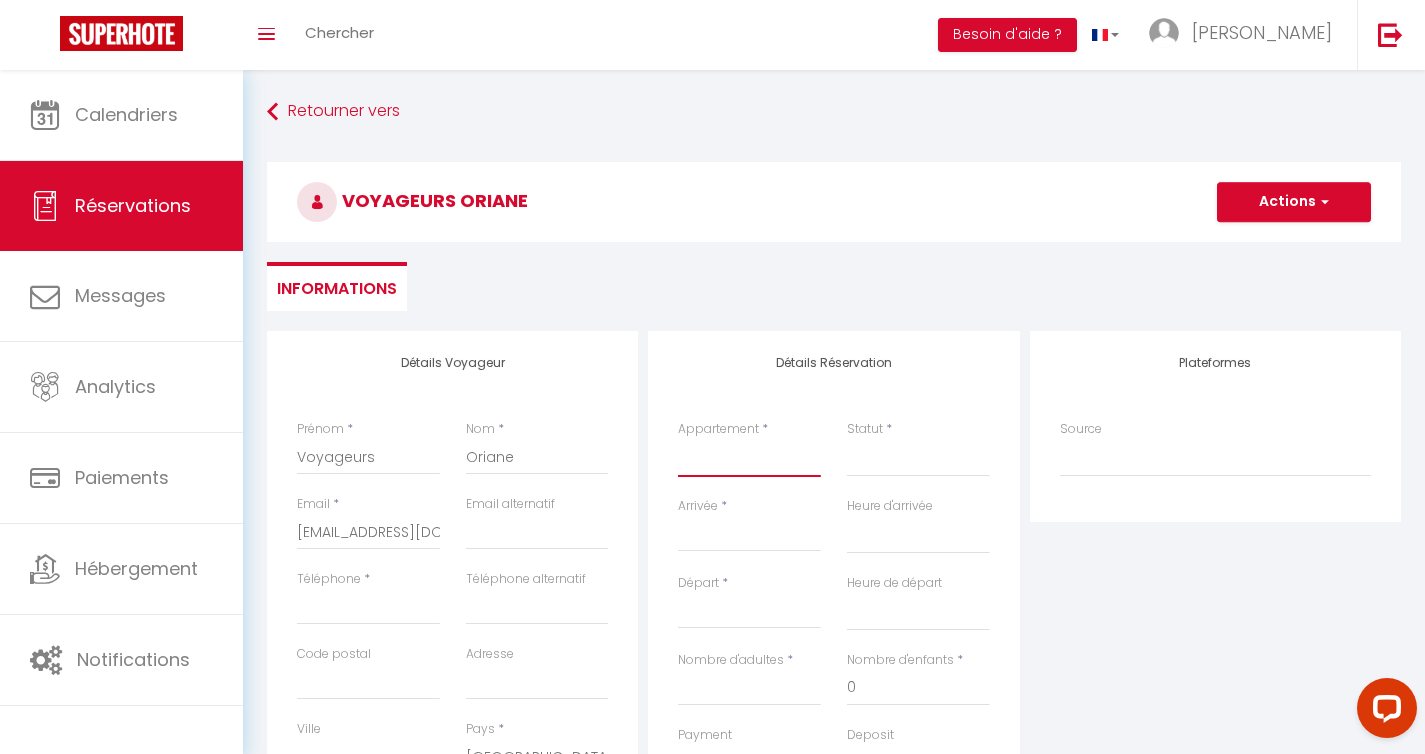 click on ""Les Ateliers" [GEOGRAPHIC_DATA] "Marmandin" [GEOGRAPHIC_DATA] "[PERSON_NAME][GEOGRAPHIC_DATA]" Centre Ville "Lakanal & Co" Arles Rustique "L'Echo des vagues" [GEOGRAPHIC_DATA] *[GEOGRAPHIC_DATA]* [GEOGRAPHIC_DATA] *[GEOGRAPHIC_DATA]* [GEOGRAPHIC_DATA] "Arène & Co" n°33 [GEOGRAPHIC_DATA] Industrial Luxury
Nimes & [GEOGRAPHIC_DATA] "Nicolaï & Co" [GEOGRAPHIC_DATA] "[GEOGRAPHIC_DATA] & Co" [GEOGRAPHIC_DATA] *[GEOGRAPHIC_DATA]* [GEOGRAPHIC_DATA][PERSON_NAME] *[PERSON_NAME] in [GEOGRAPHIC_DATA]* [GEOGRAPHIC_DATA] *L'Escale* [GEOGRAPHIC_DATA] *[GEOGRAPHIC_DATA]* [GEOGRAPHIC_DATA] "[GEOGRAPHIC_DATA][PERSON_NAME][PERSON_NAME] "L'Authentique" [GEOGRAPHIC_DATA] "[GEOGRAPHIC_DATA] 2.0" - [GEOGRAPHIC_DATA] *Studio Escala* [GEOGRAPHIC_DATA] "L'Écume" [GEOGRAPHIC_DATA][PERSON_NAME] "[GEOGRAPHIC_DATA]" [GEOGRAPHIC_DATA] "[GEOGRAPHIC_DATA]" [GEOGRAPHIC_DATA][PERSON_NAME] "[GEOGRAPHIC_DATA]" [GEOGRAPHIC_DATA] "[GEOGRAPHIC_DATA]" [GEOGRAPHIC_DATA] "Bohème" Nîmes Gard *Côté Carpe Diem* Arles Centre "[GEOGRAPHIC_DATA]" [GEOGRAPHIC_DATA] "Le Clos de l'Isle" Arles *Aristide 1* Arles Centre *Aristide 2* [GEOGRAPHIC_DATA] *Aristide 3* [GEOGRAPHIC_DATA] "L'Impérial" [GEOGRAPHIC_DATA] "Le Tarasconnais" Tarascon "[GEOGRAPHIC_DATA]" [GEOGRAPHIC_DATA] "[GEOGRAPHIC_DATA]" [GEOGRAPHIC_DATA] *[GEOGRAPHIC_DATA]* [GEOGRAPHIC_DATA] "[GEOGRAPHIC_DATA]" [GEOGRAPHIC_DATA][PERSON_NAME]" at bounding box center (749, 458) 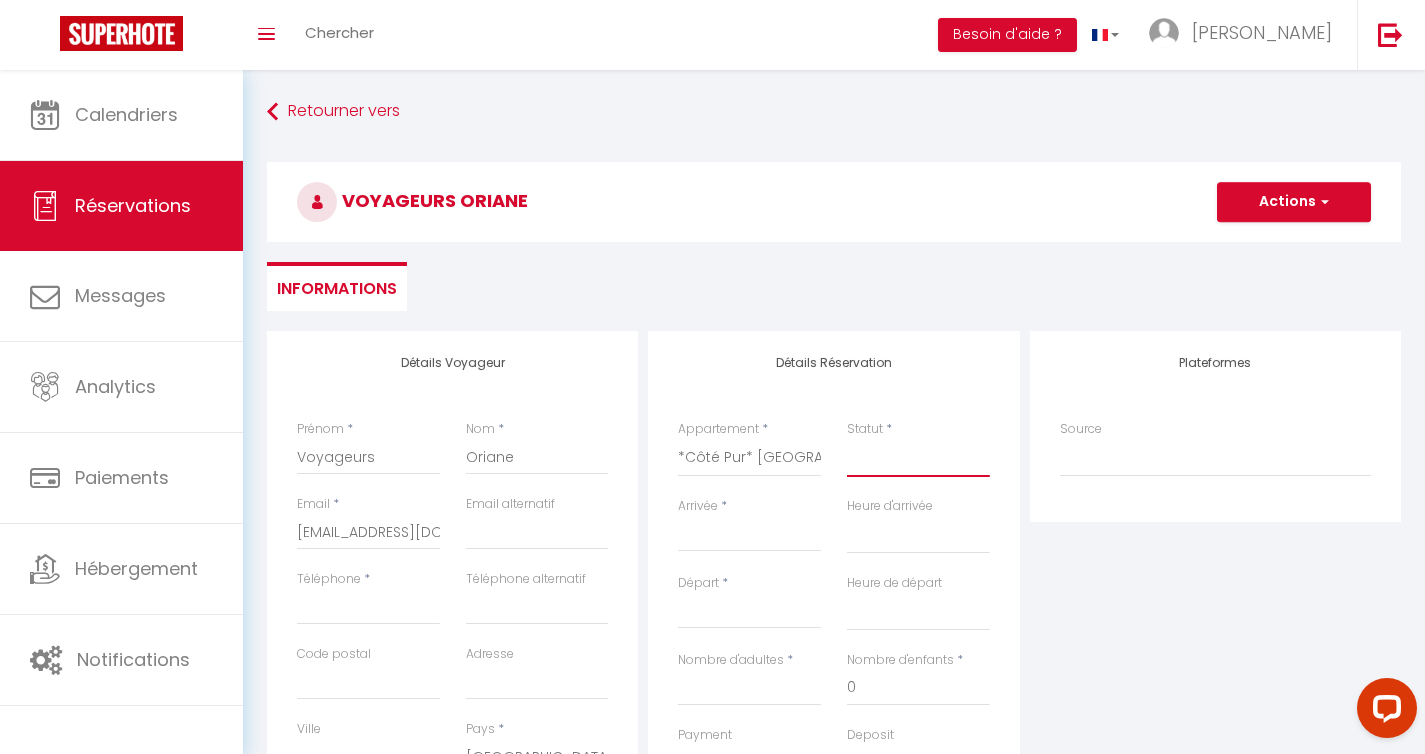 click on "Confirmé Non Confirmé [PERSON_NAME] par le voyageur No Show Request" at bounding box center (918, 458) 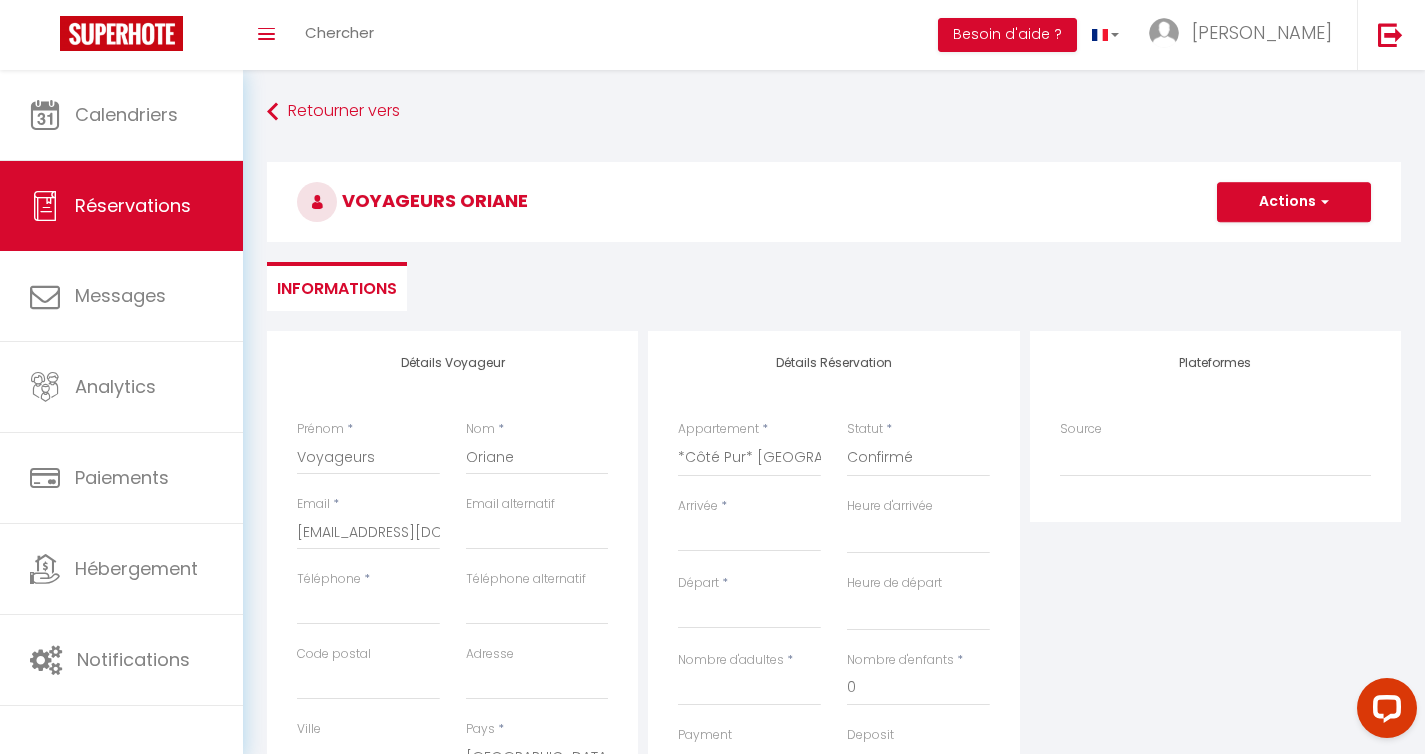 click on "Plateformes    Source
Direct
[DOMAIN_NAME]
[DOMAIN_NAME]
Chalet montagne
Expedia
Gite de [GEOGRAPHIC_DATA]
Homeaway
Homeaway iCal
[DOMAIN_NAME]
[DOMAIN_NAME]
[DOMAIN_NAME]
Ical" at bounding box center (1215, 688) 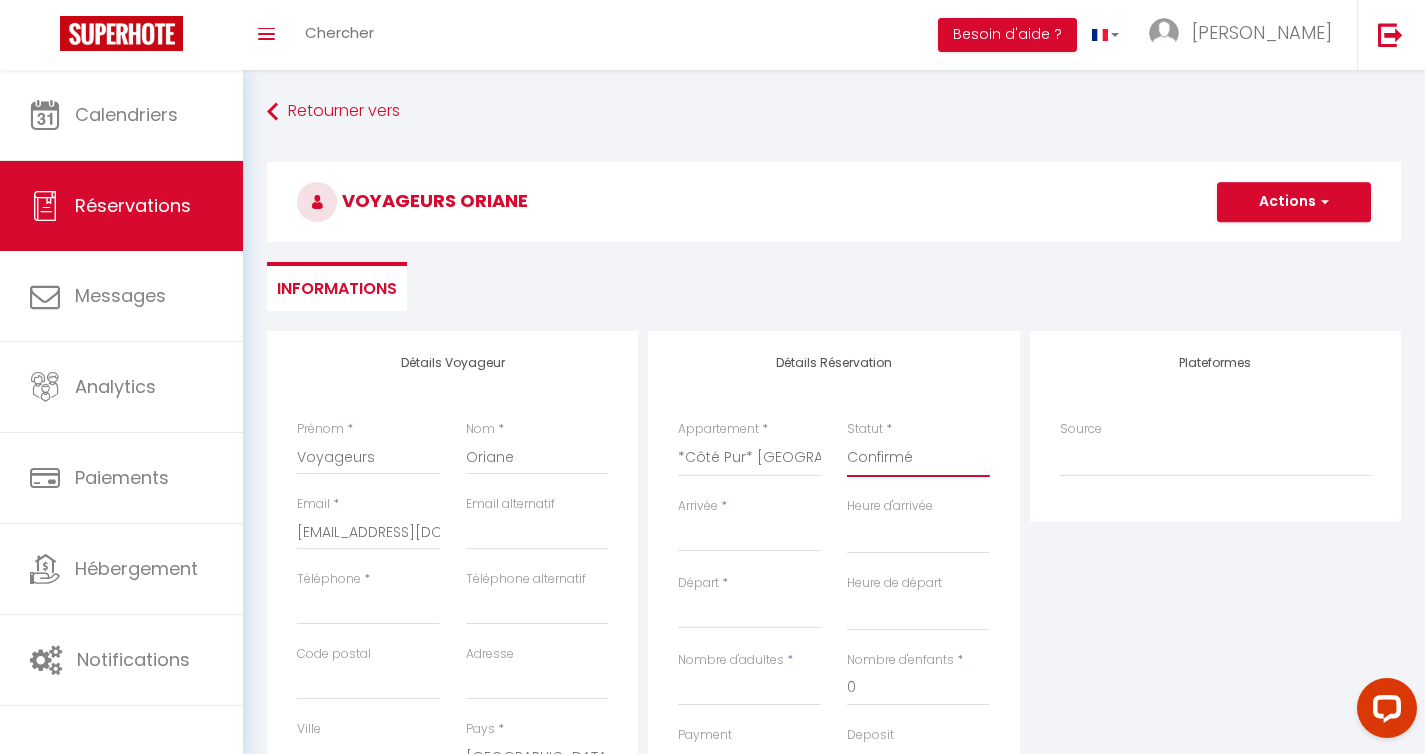 click on "Confirmé Non Confirmé [PERSON_NAME] par le voyageur No Show Request" at bounding box center (918, 458) 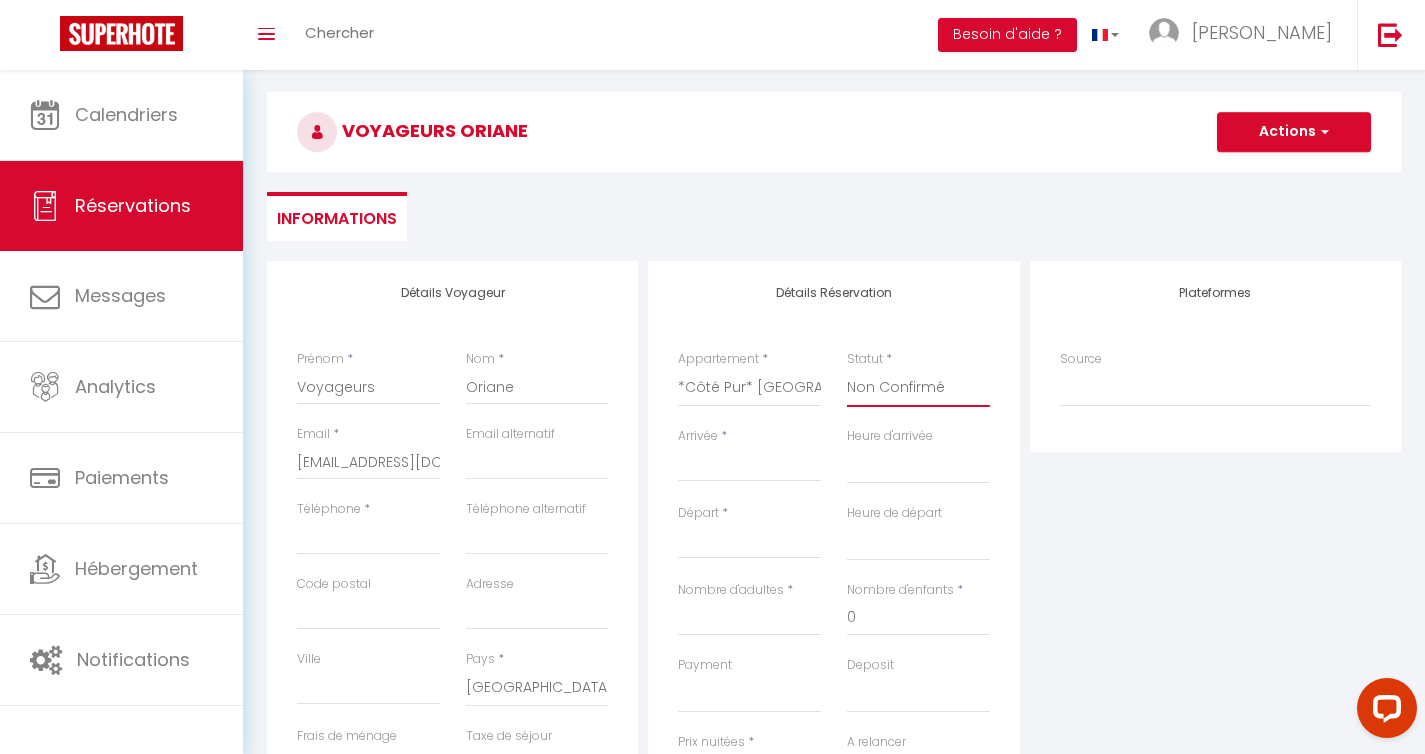 scroll, scrollTop: 126, scrollLeft: 0, axis: vertical 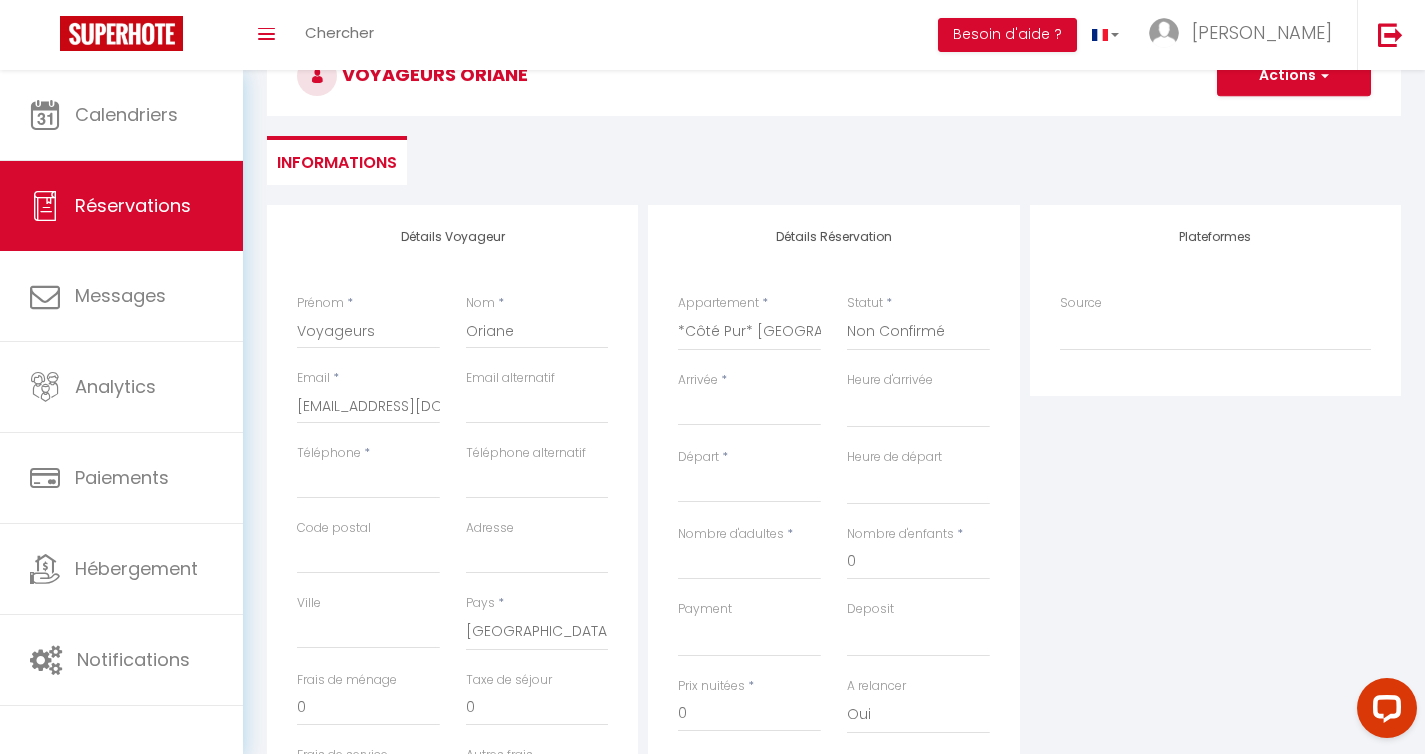 click on "Arrivée" at bounding box center (749, 410) 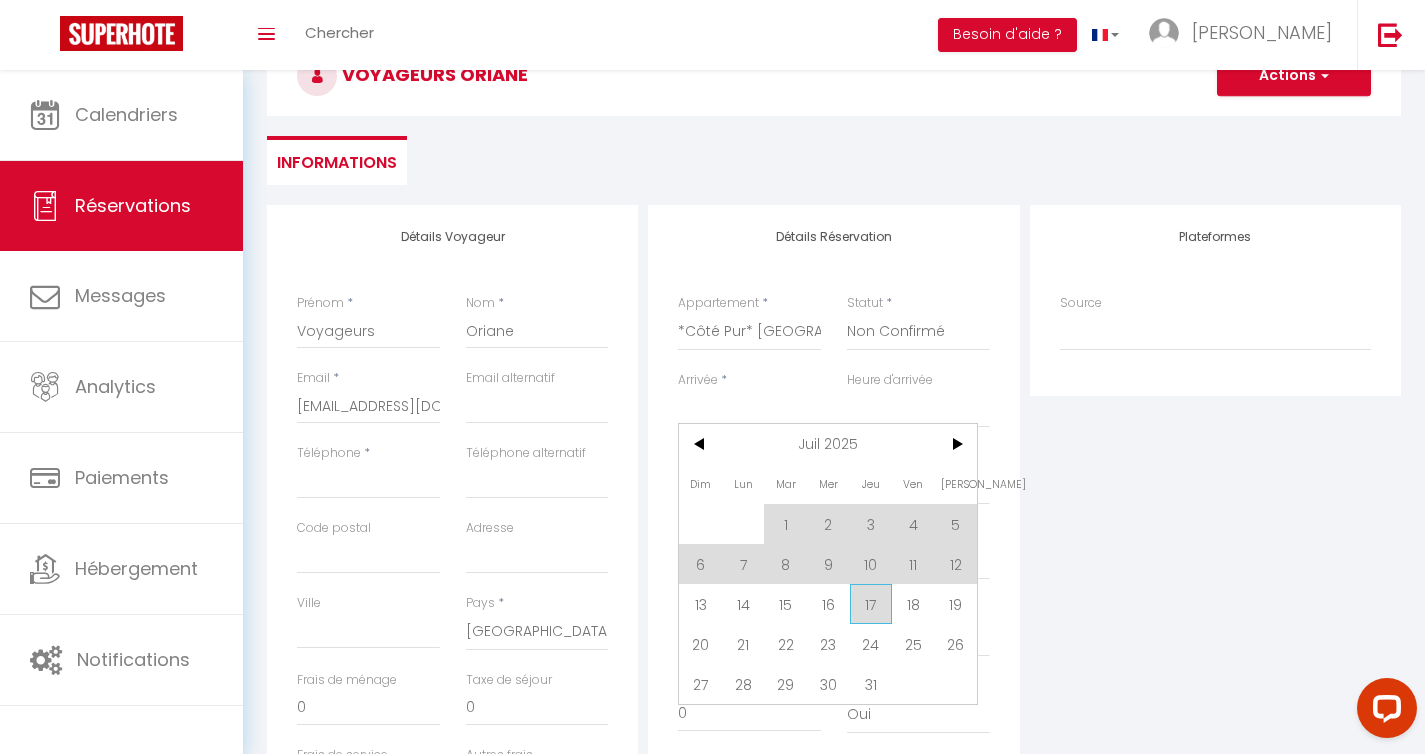 click on "17" at bounding box center (871, 604) 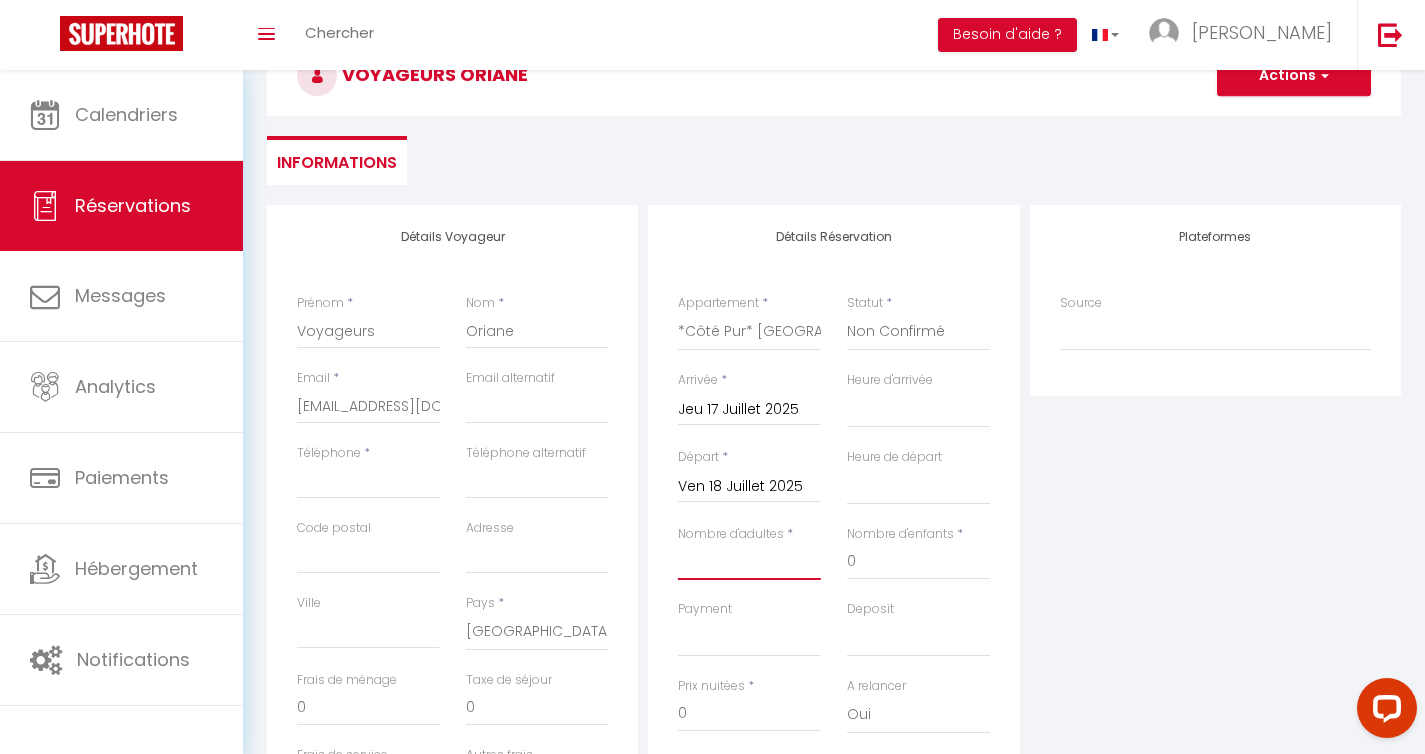 click on "Nombre d'adultes" at bounding box center [749, 562] 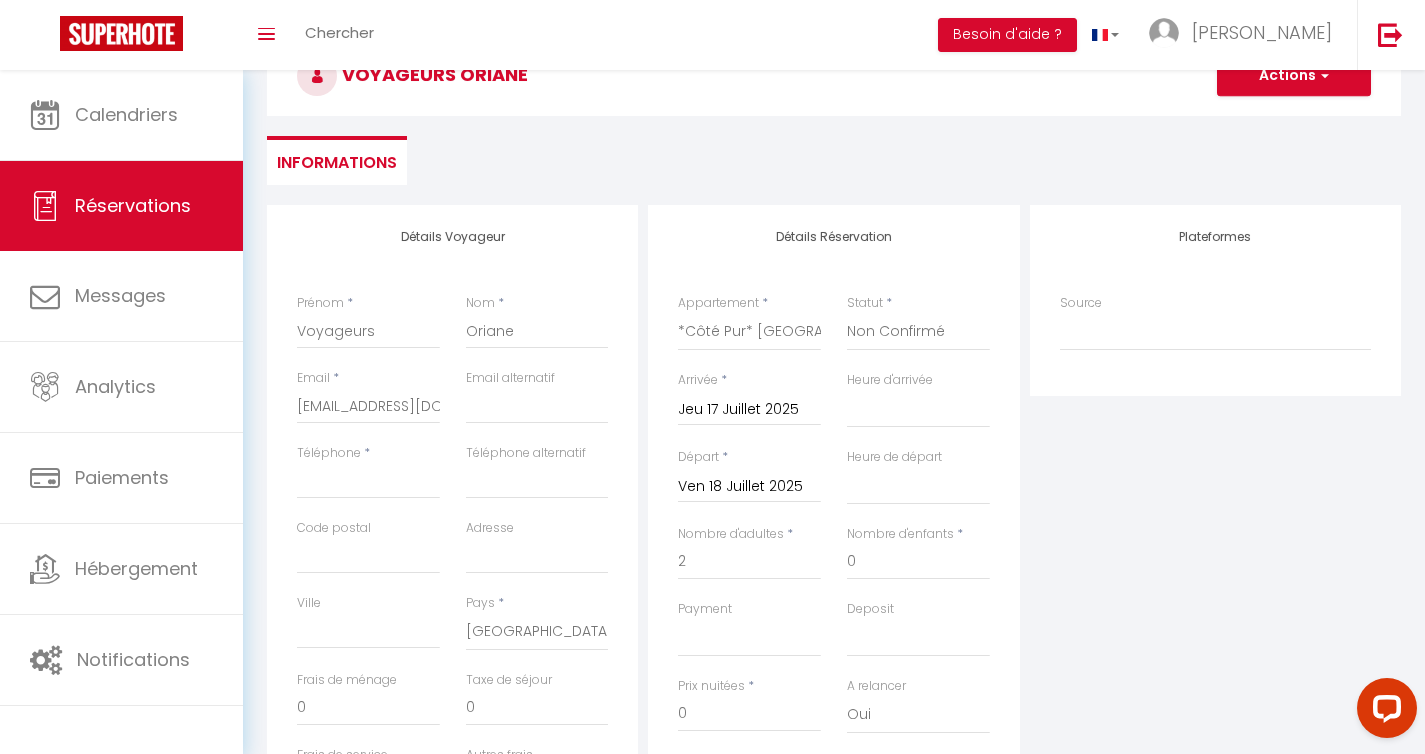 click on "Plateformes    Source
Direct
[DOMAIN_NAME]
[DOMAIN_NAME]
Chalet montagne
Expedia
Gite de [GEOGRAPHIC_DATA]
Homeaway
Homeaway iCal
[DOMAIN_NAME]
[DOMAIN_NAME]
[DOMAIN_NAME]
Ical" at bounding box center (1215, 562) 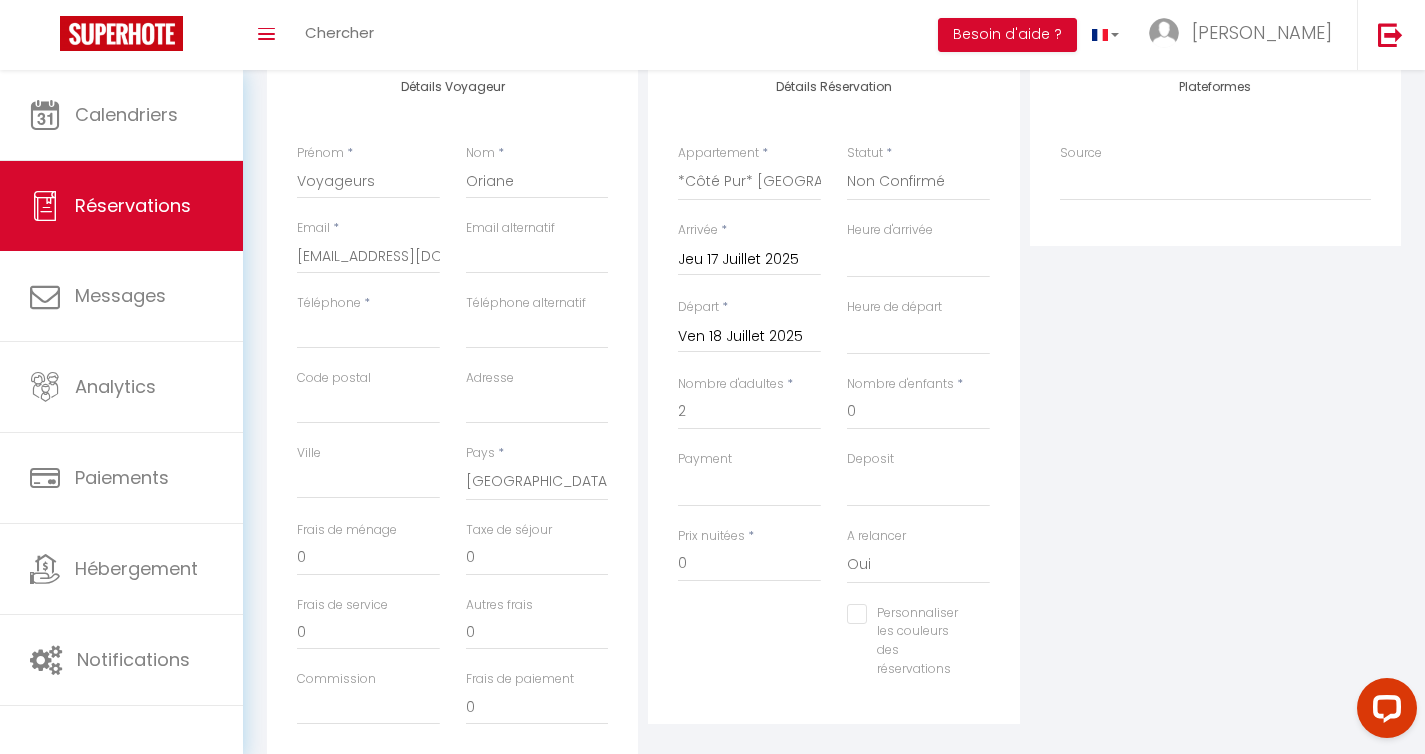 scroll, scrollTop: 318, scrollLeft: 0, axis: vertical 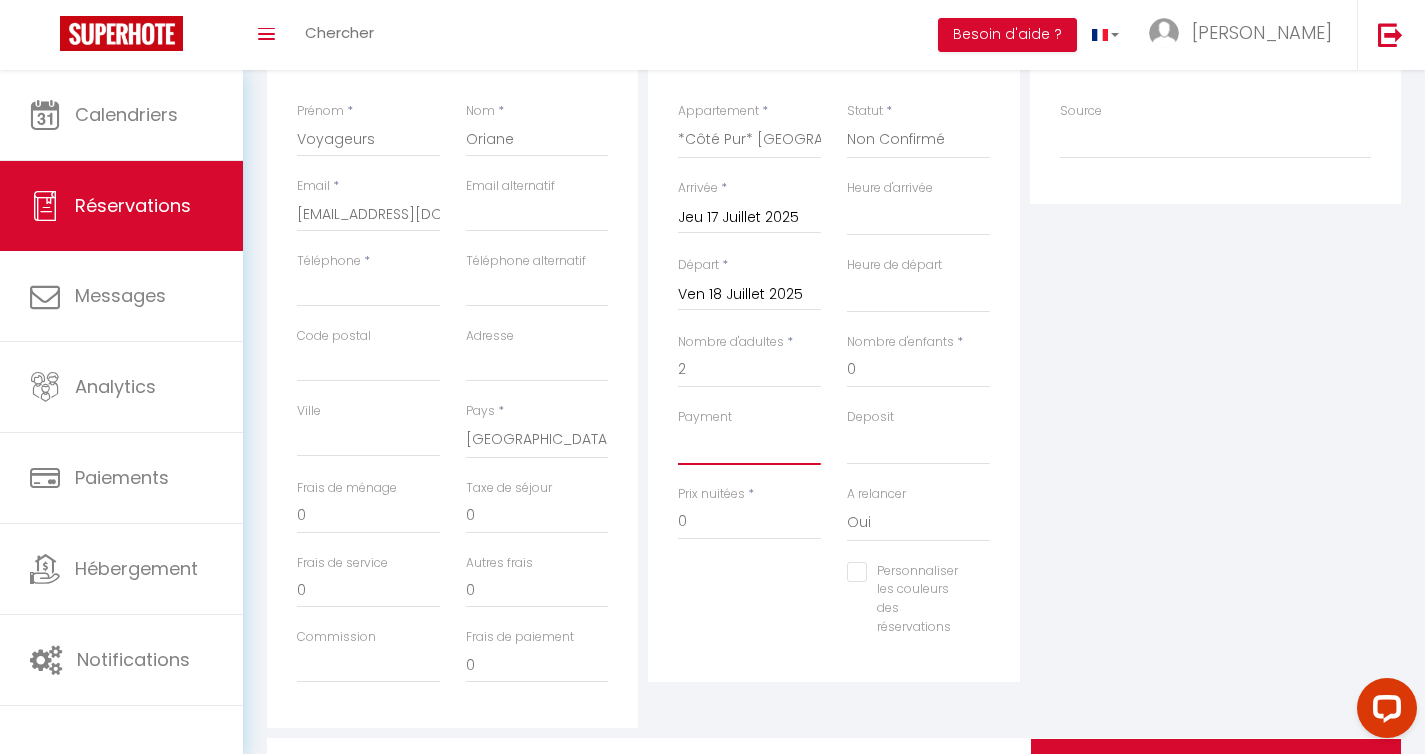 click on "OK   KO" at bounding box center [749, 446] 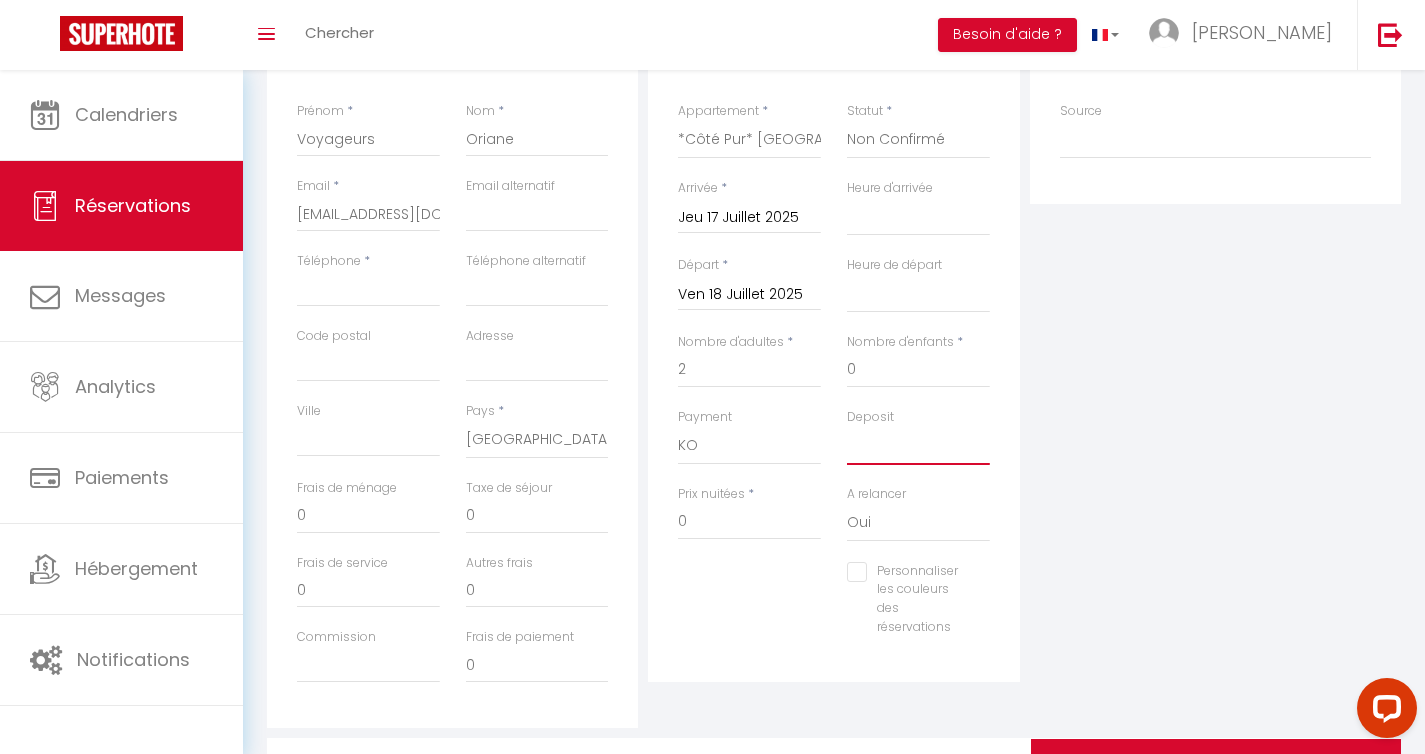 click on "OK   KO" at bounding box center [918, 446] 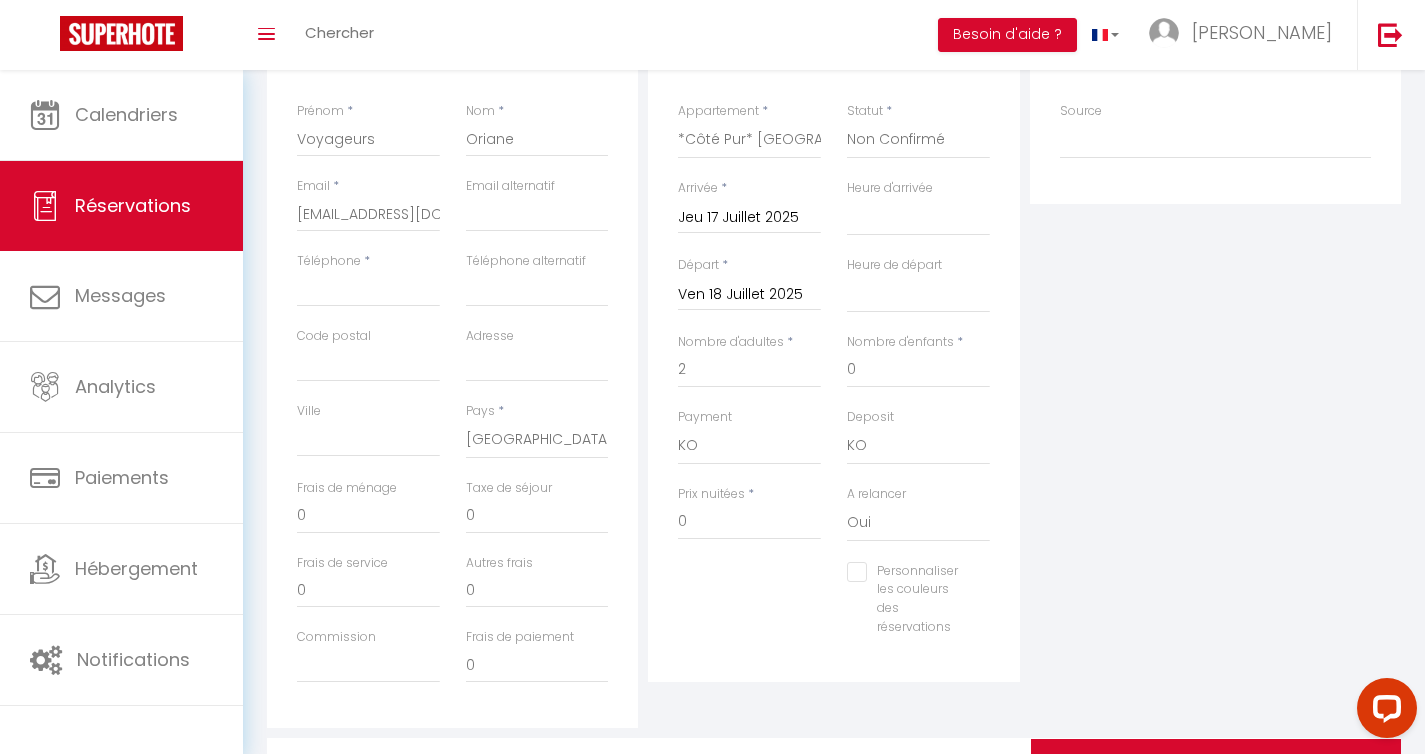 click on "Plateformes    Source
Direct
[DOMAIN_NAME]
[DOMAIN_NAME]
Chalet montagne
Expedia
Gite de [GEOGRAPHIC_DATA]
Homeaway
Homeaway iCal
[DOMAIN_NAME]
[DOMAIN_NAME]
[DOMAIN_NAME]
Ical" at bounding box center [1215, 370] 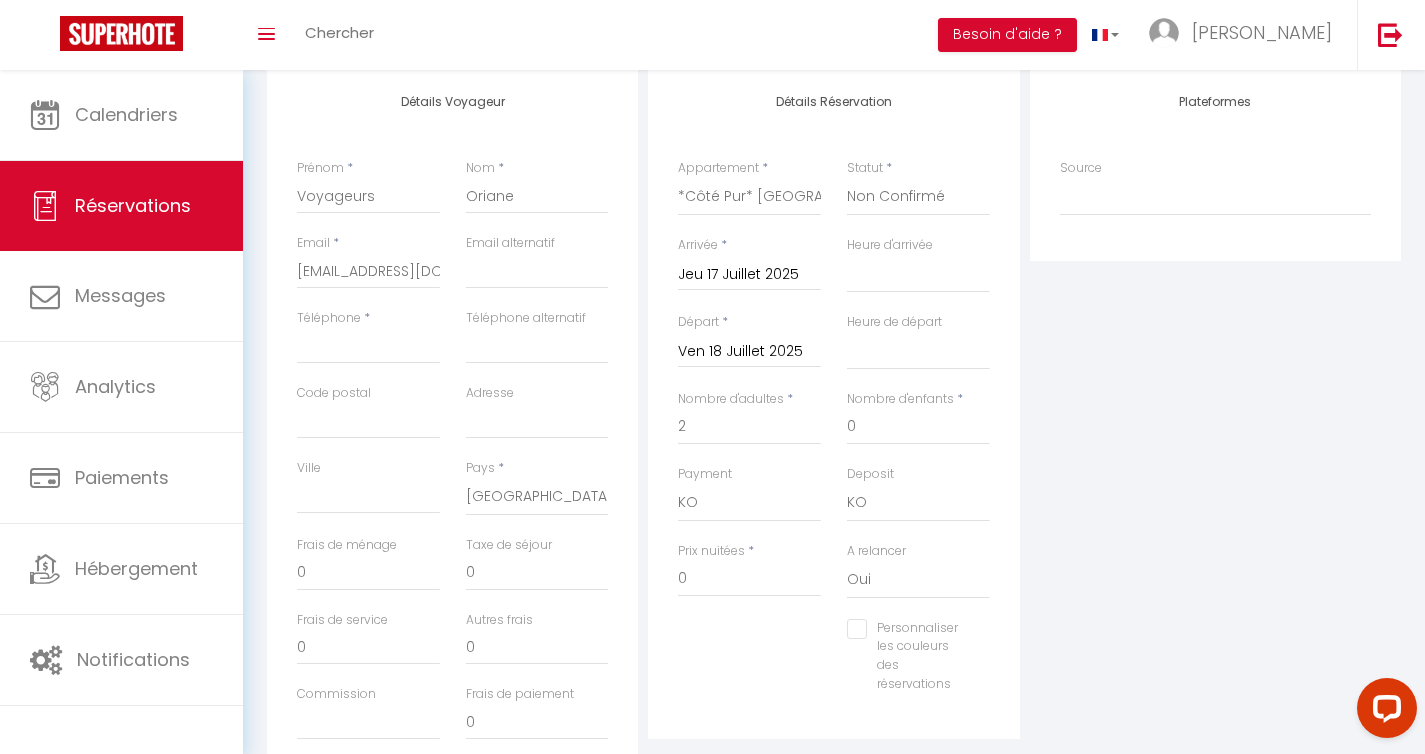 scroll, scrollTop: 0, scrollLeft: 0, axis: both 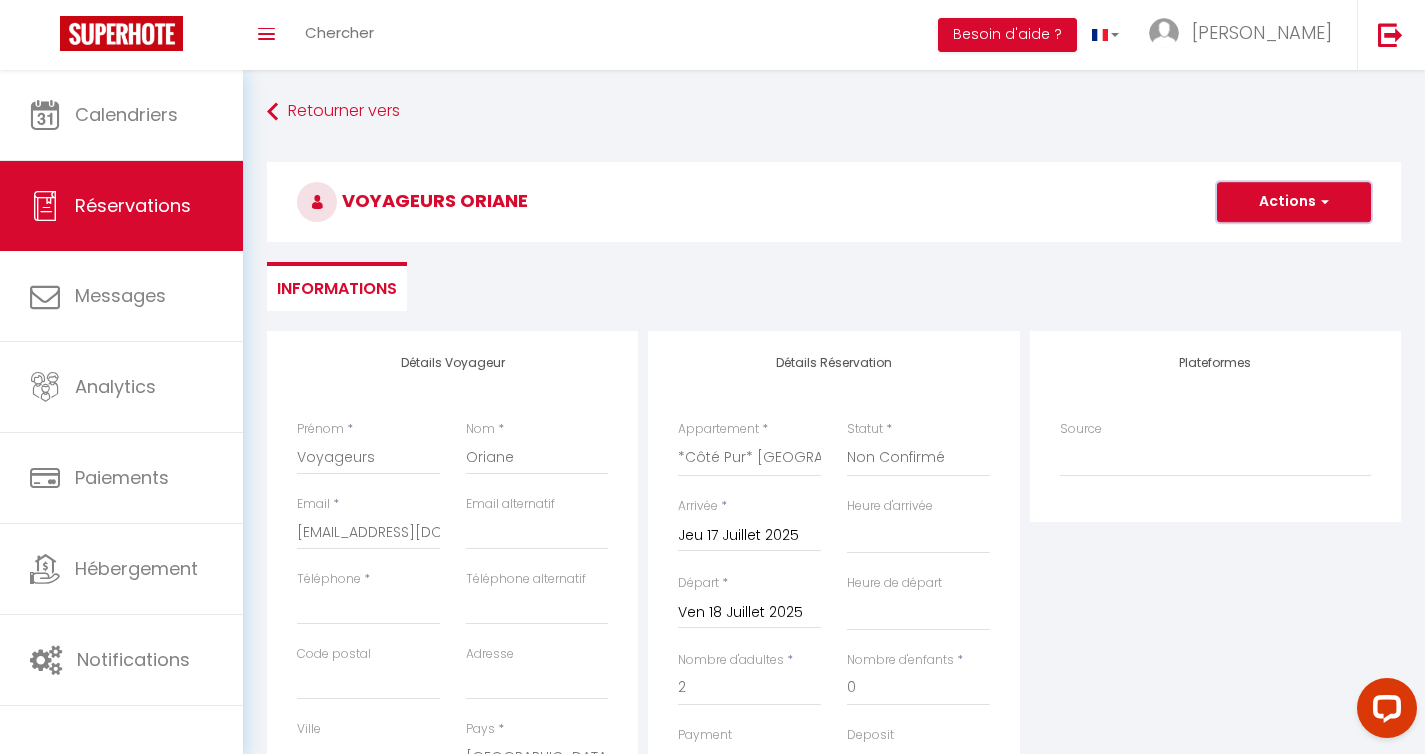 click on "Actions" at bounding box center [1294, 202] 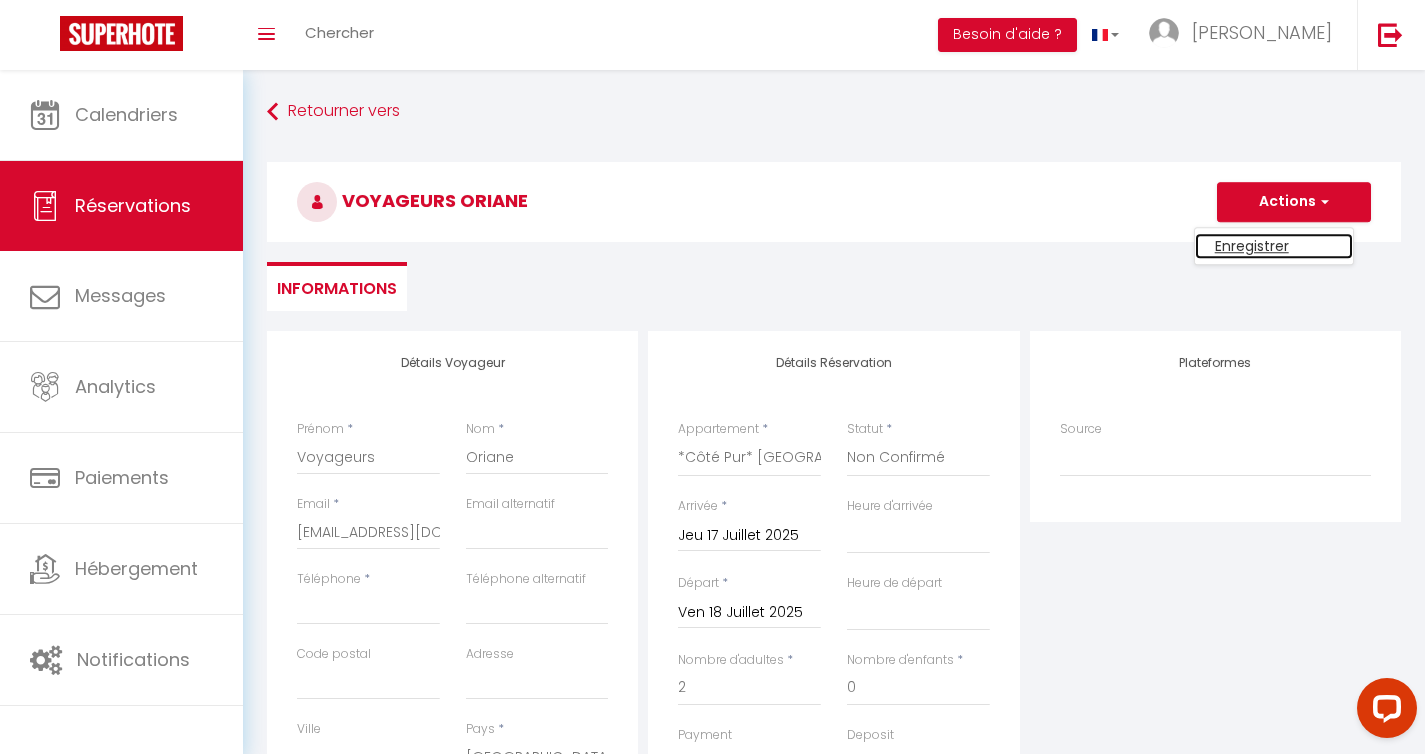 click on "Enregistrer" at bounding box center (1274, 246) 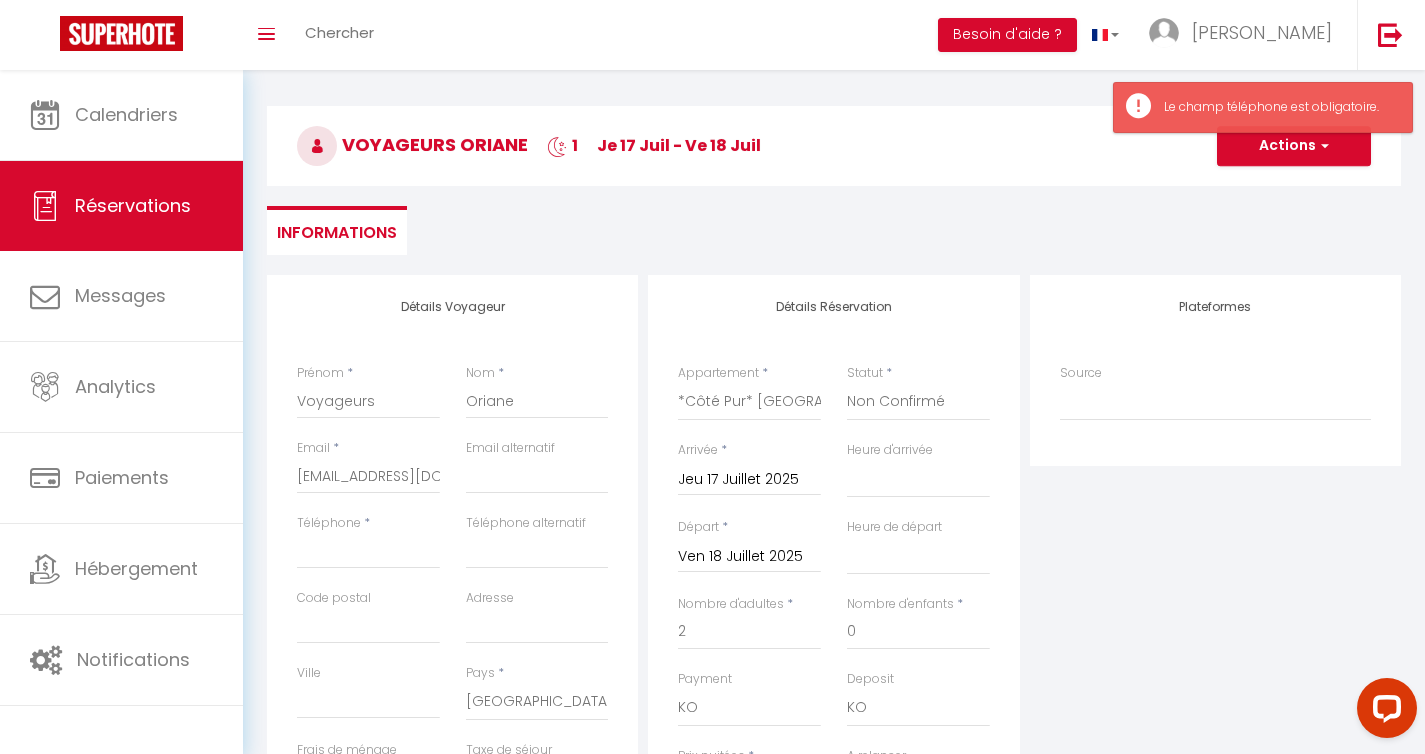 scroll, scrollTop: 124, scrollLeft: 0, axis: vertical 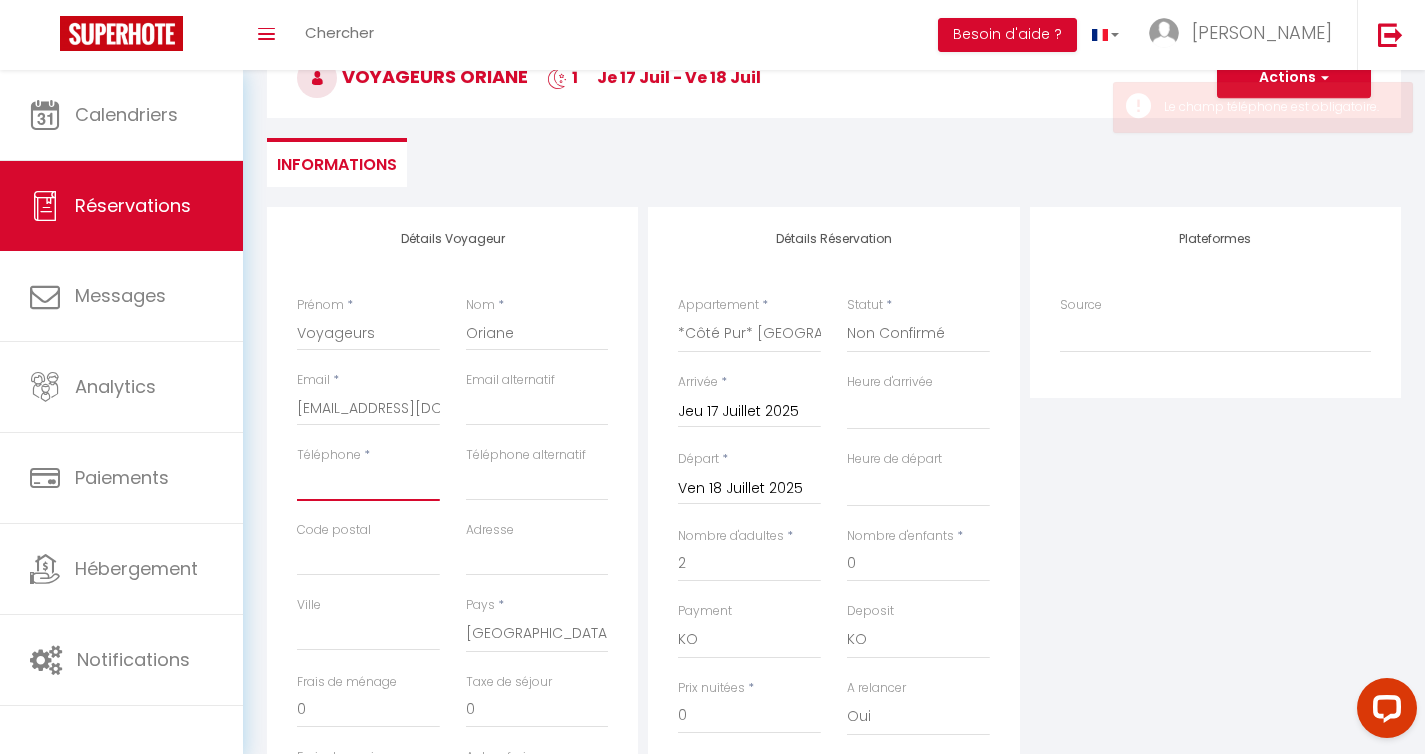 click on "Téléphone" at bounding box center (368, 483) 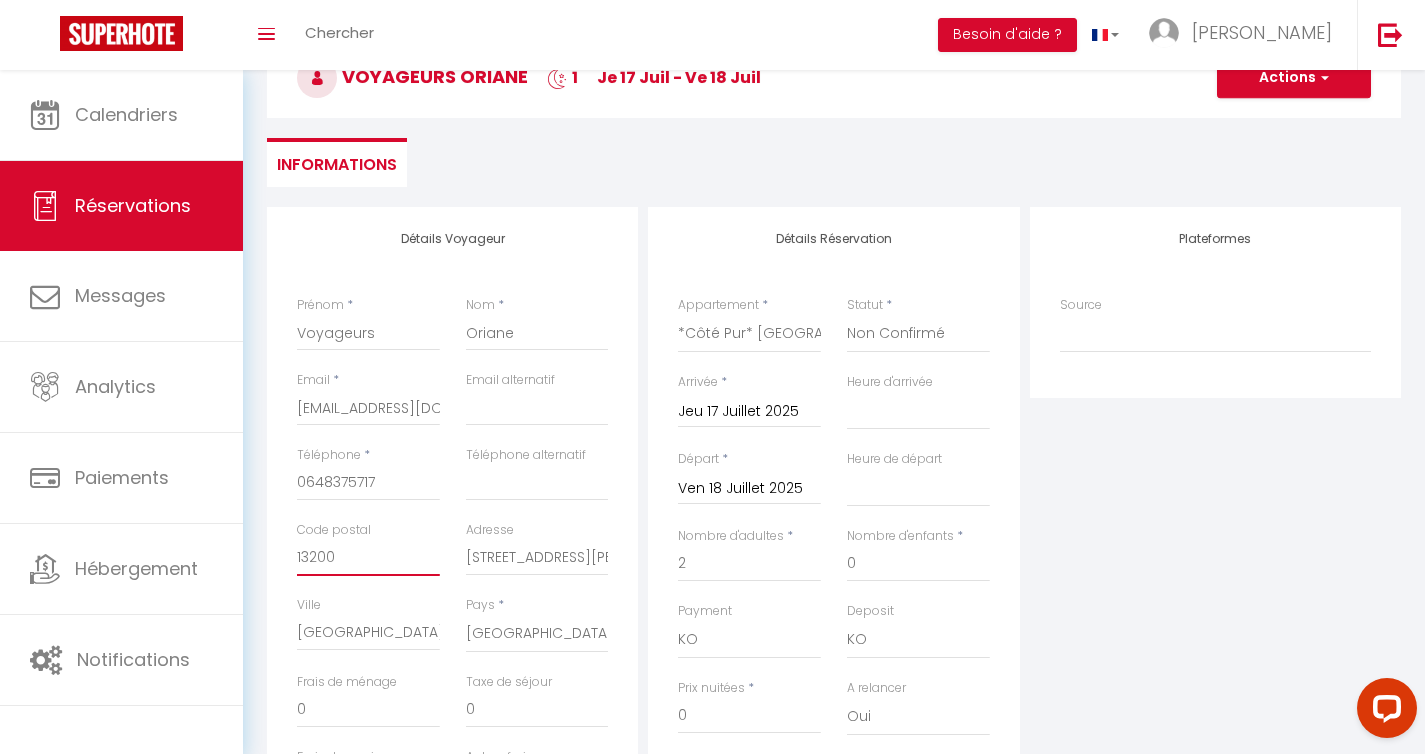 click on "13200" at bounding box center (368, 558) 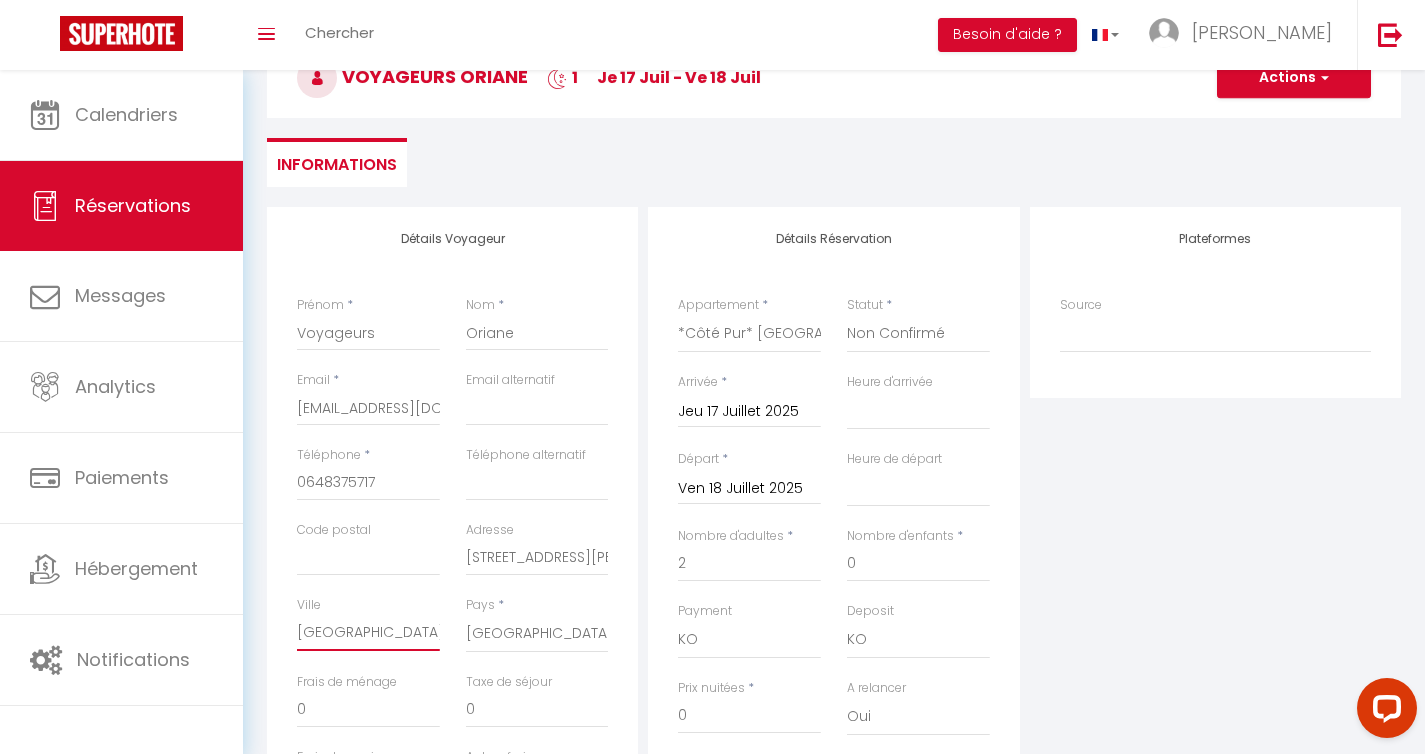 click on "[GEOGRAPHIC_DATA]" at bounding box center (368, 633) 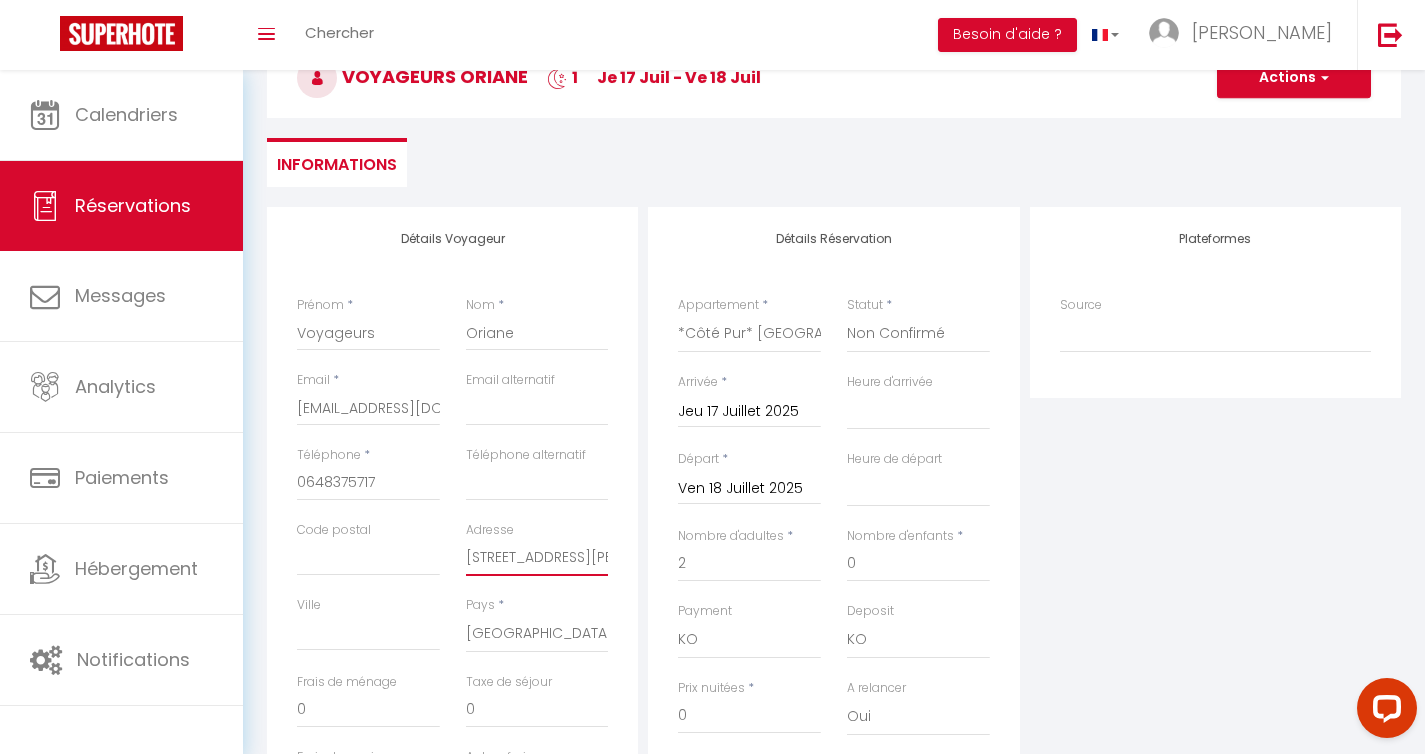 click on "[STREET_ADDRESS][PERSON_NAME]" at bounding box center [537, 558] 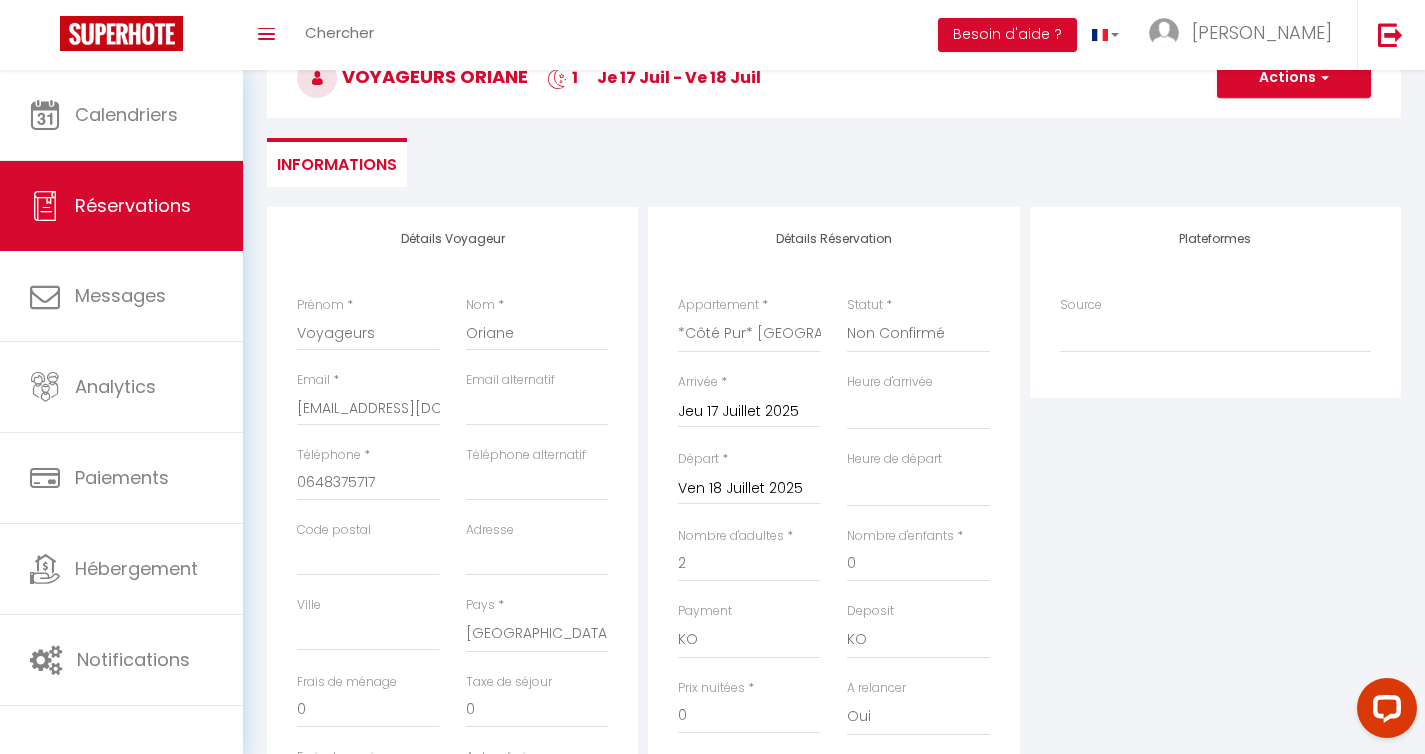 click on "Plateformes    Source
Direct
[DOMAIN_NAME]
[DOMAIN_NAME]
Chalet montagne
Expedia
Gite de [GEOGRAPHIC_DATA]
Homeaway
Homeaway iCal
[DOMAIN_NAME]
[DOMAIN_NAME]
[DOMAIN_NAME]
Ical" at bounding box center [1215, 564] 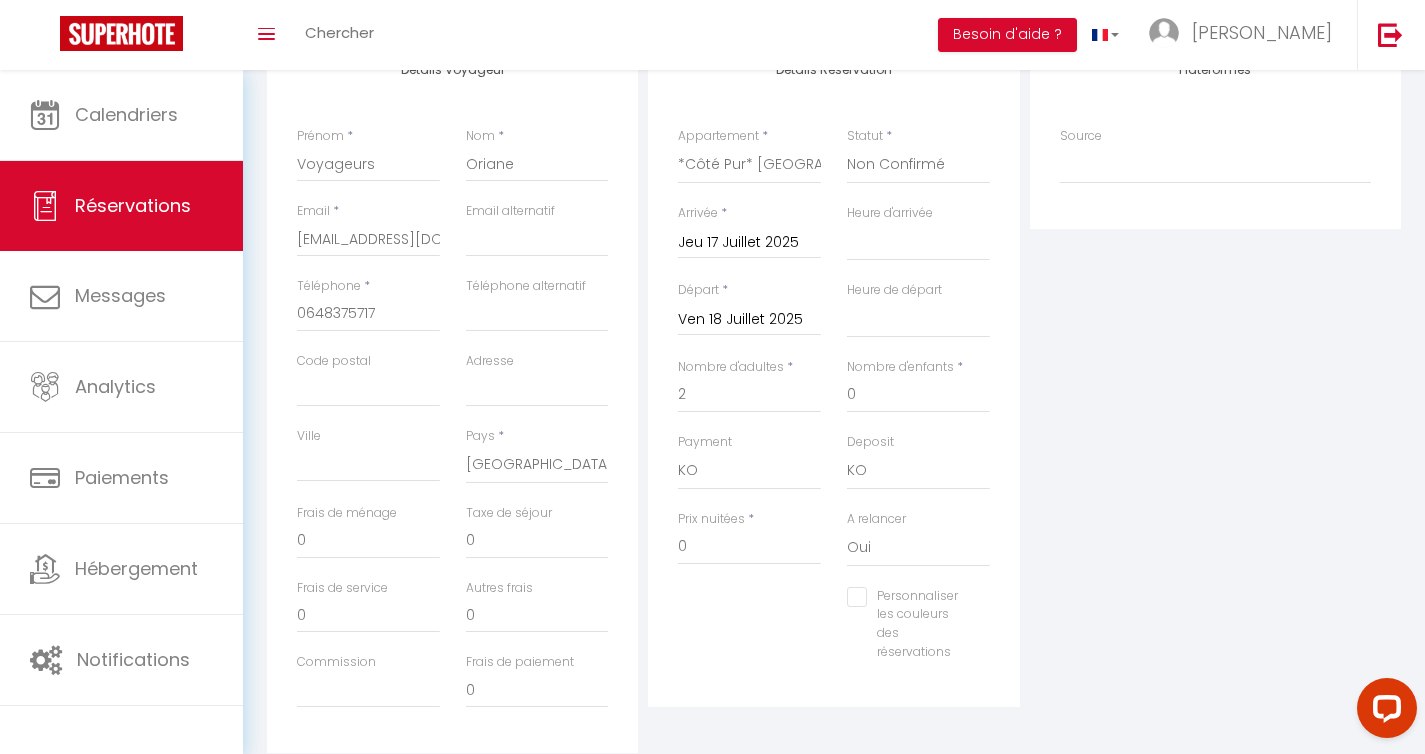 scroll, scrollTop: 243, scrollLeft: 0, axis: vertical 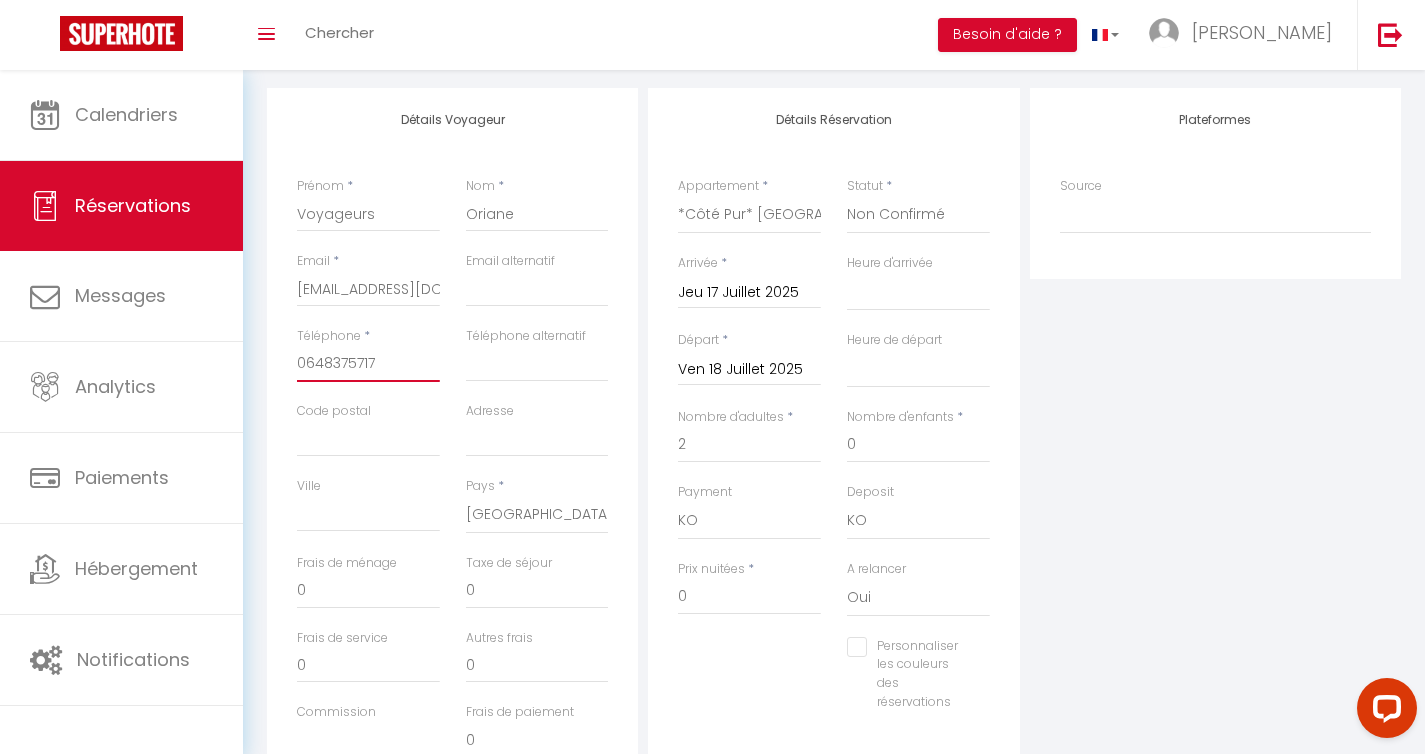 drag, startPoint x: 391, startPoint y: 363, endPoint x: 282, endPoint y: 361, distance: 109.01835 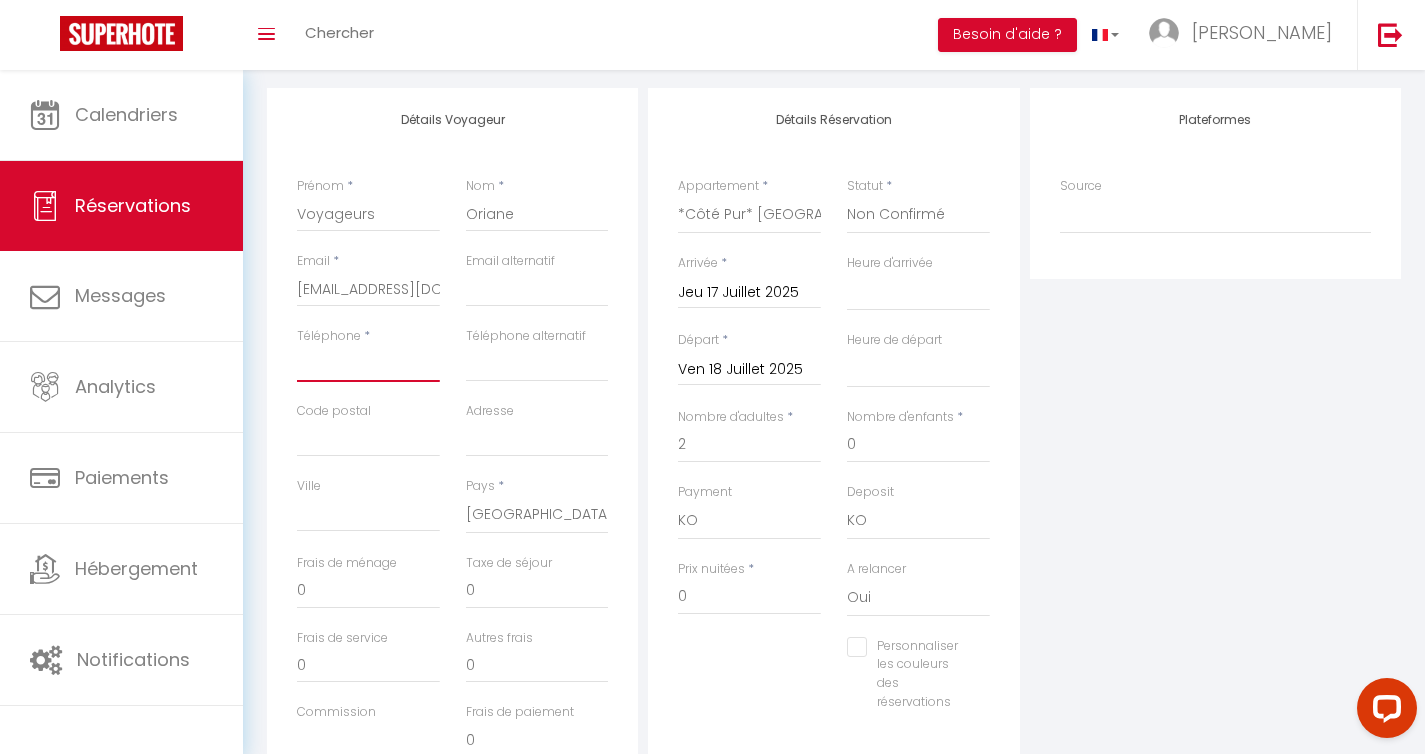 paste on "[PHONE_NUMBER]" 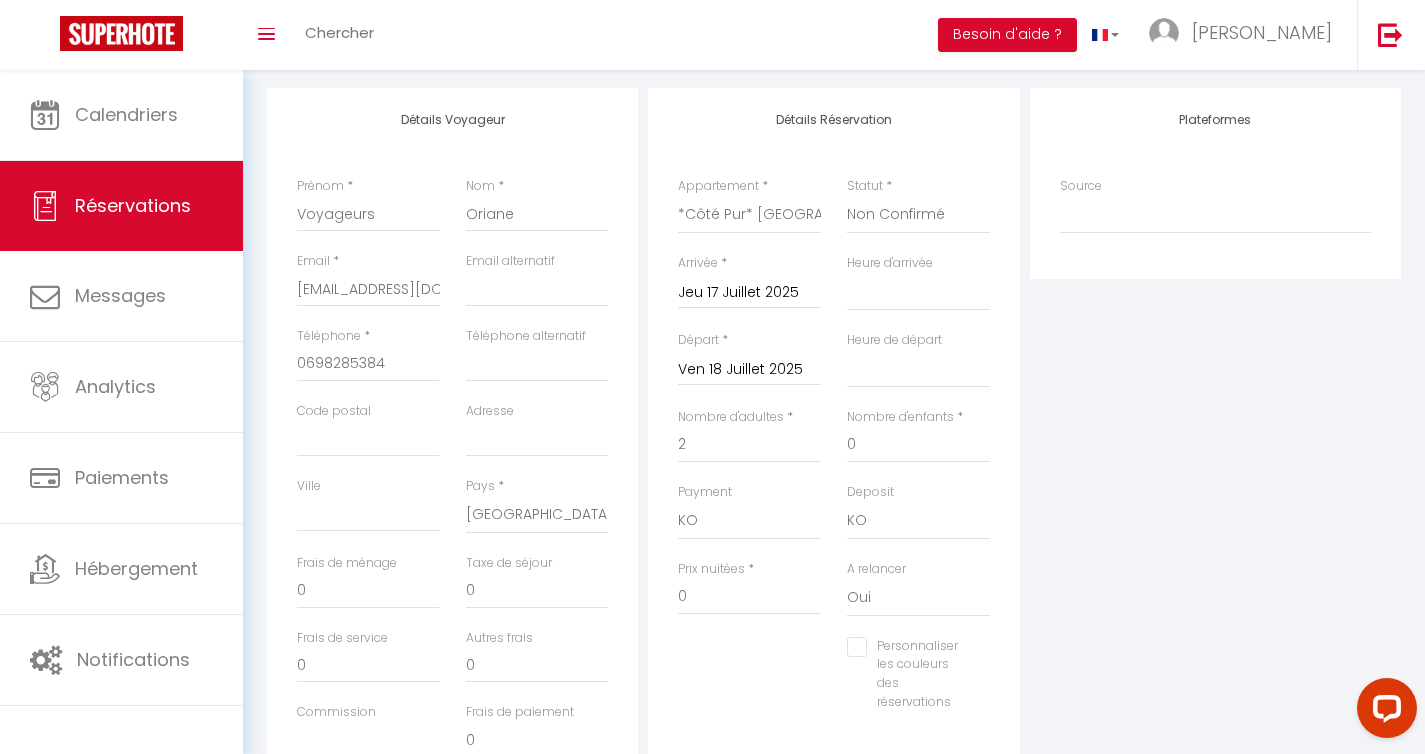 click on "Plateformes    Source
Direct
[DOMAIN_NAME]
[DOMAIN_NAME]
Chalet montagne
Expedia
Gite de [GEOGRAPHIC_DATA]
Homeaway
Homeaway iCal
[DOMAIN_NAME]
[DOMAIN_NAME]
[DOMAIN_NAME]
Ical" at bounding box center [1215, 445] 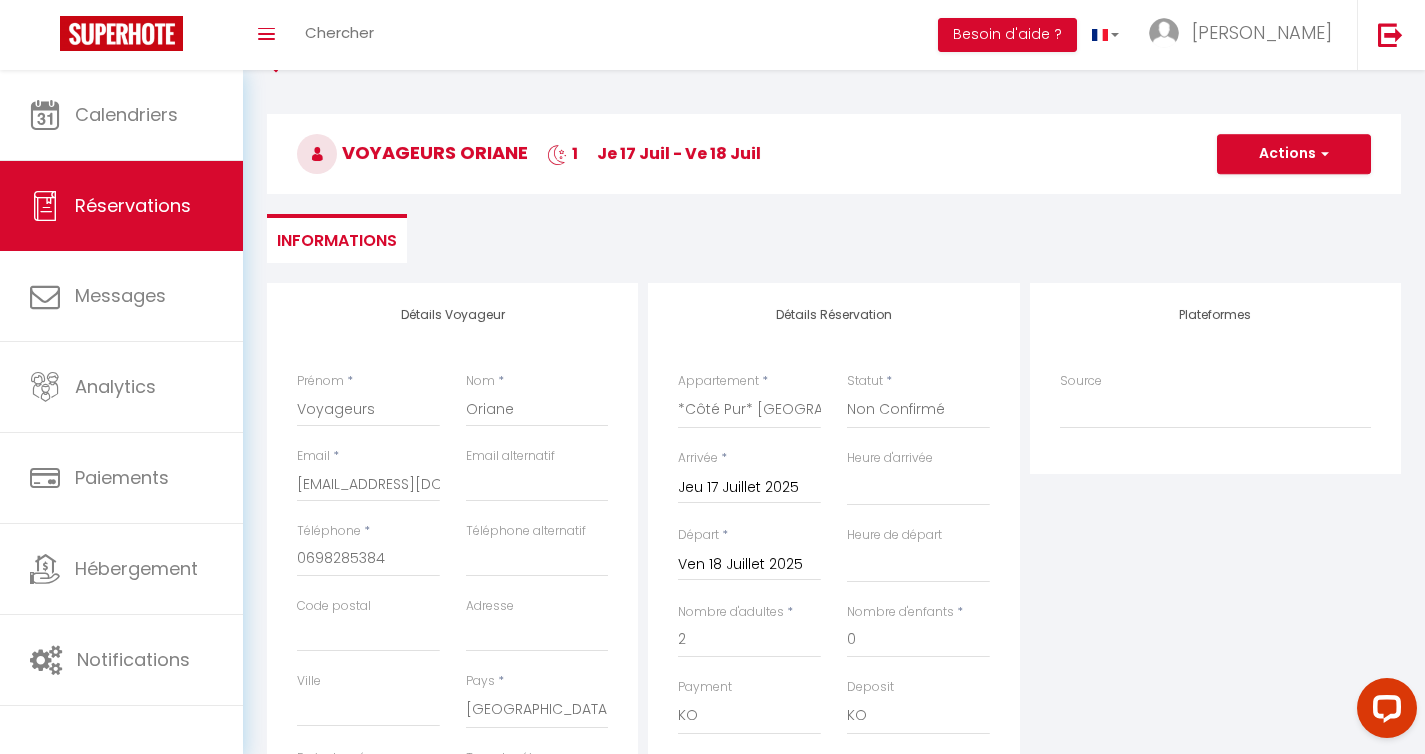 scroll, scrollTop: 0, scrollLeft: 0, axis: both 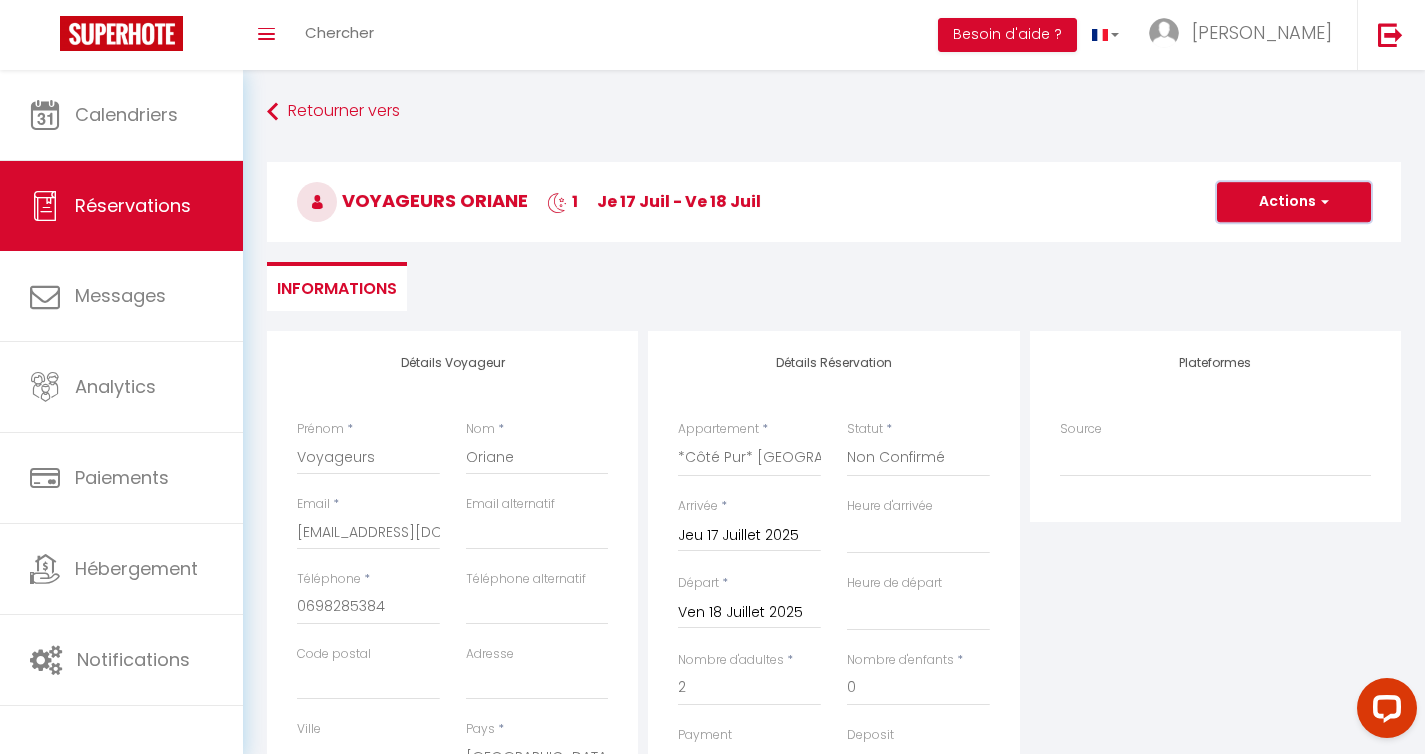 click on "Actions" at bounding box center (1294, 202) 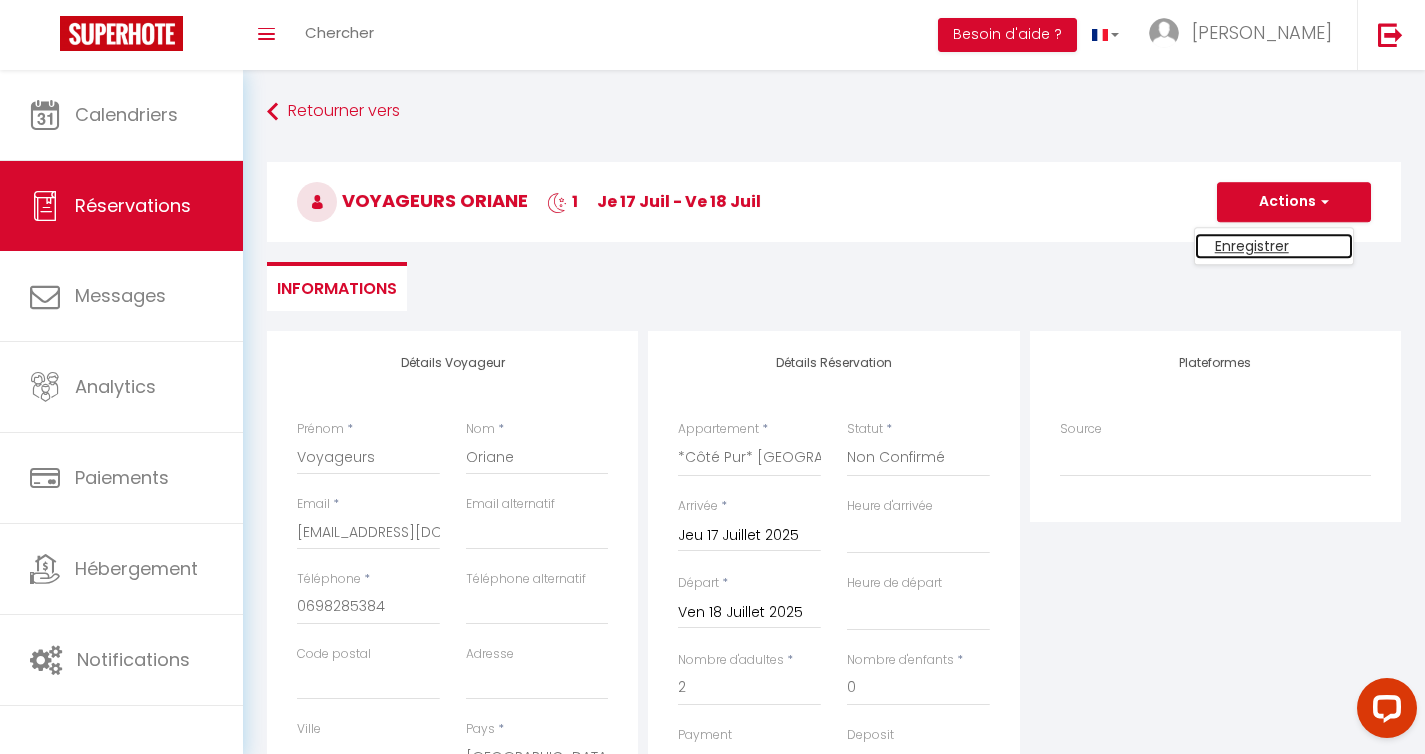click on "Enregistrer" at bounding box center [1274, 246] 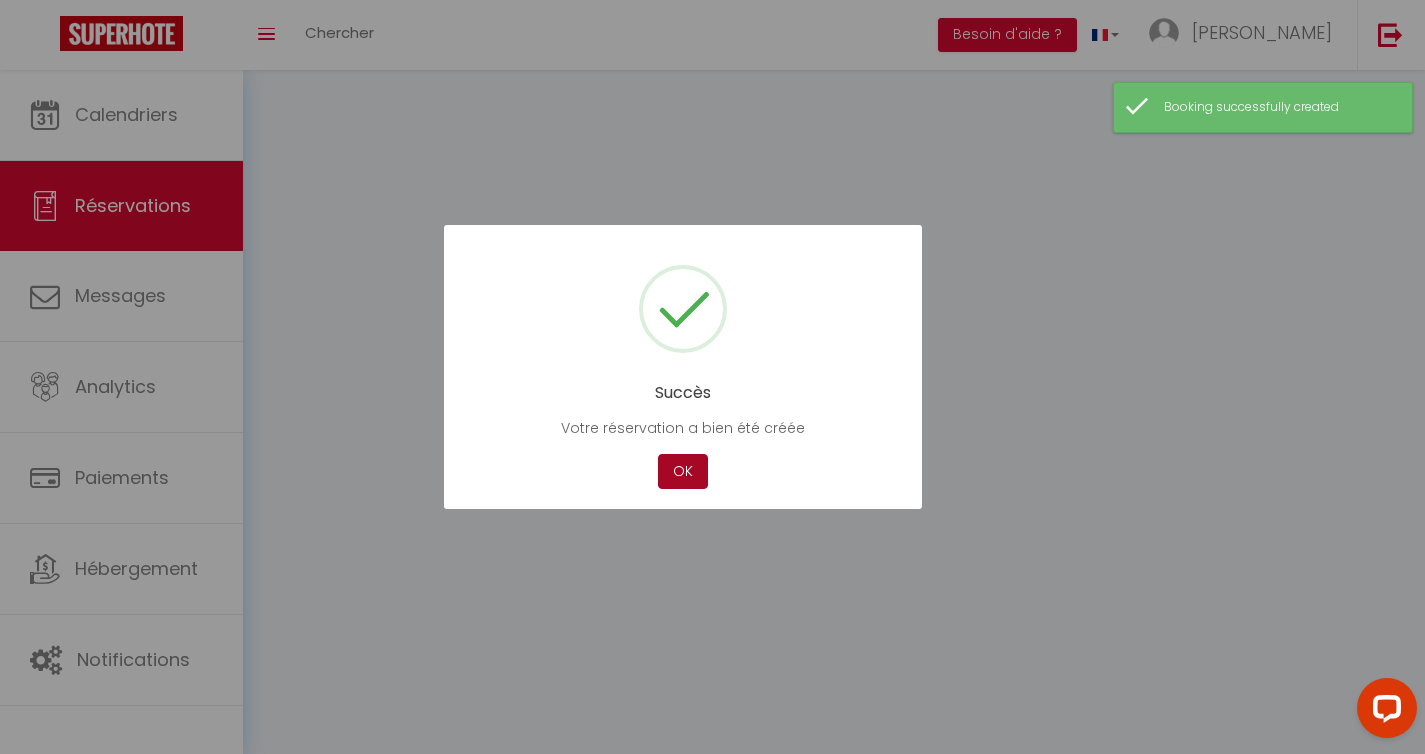 click on "OK" at bounding box center [683, 471] 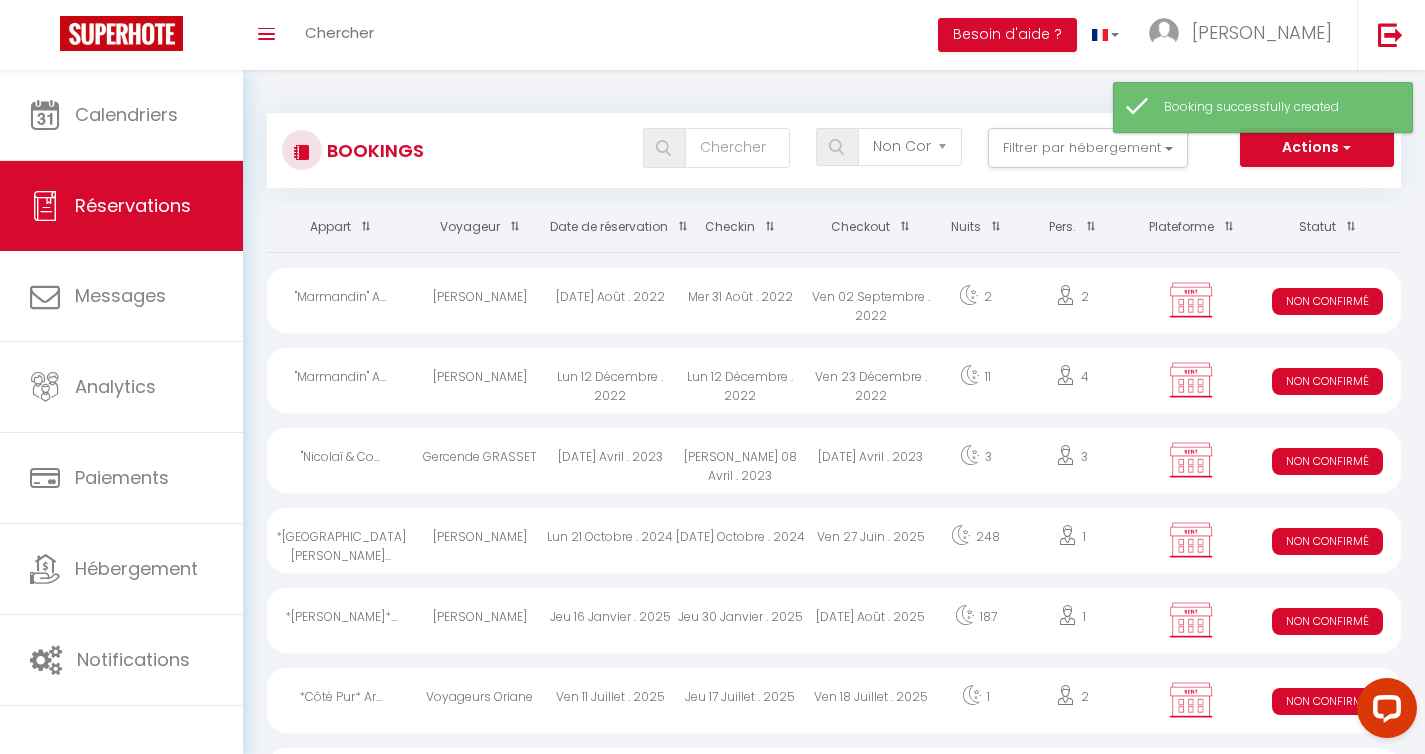 click on "Checkin" at bounding box center [740, 227] 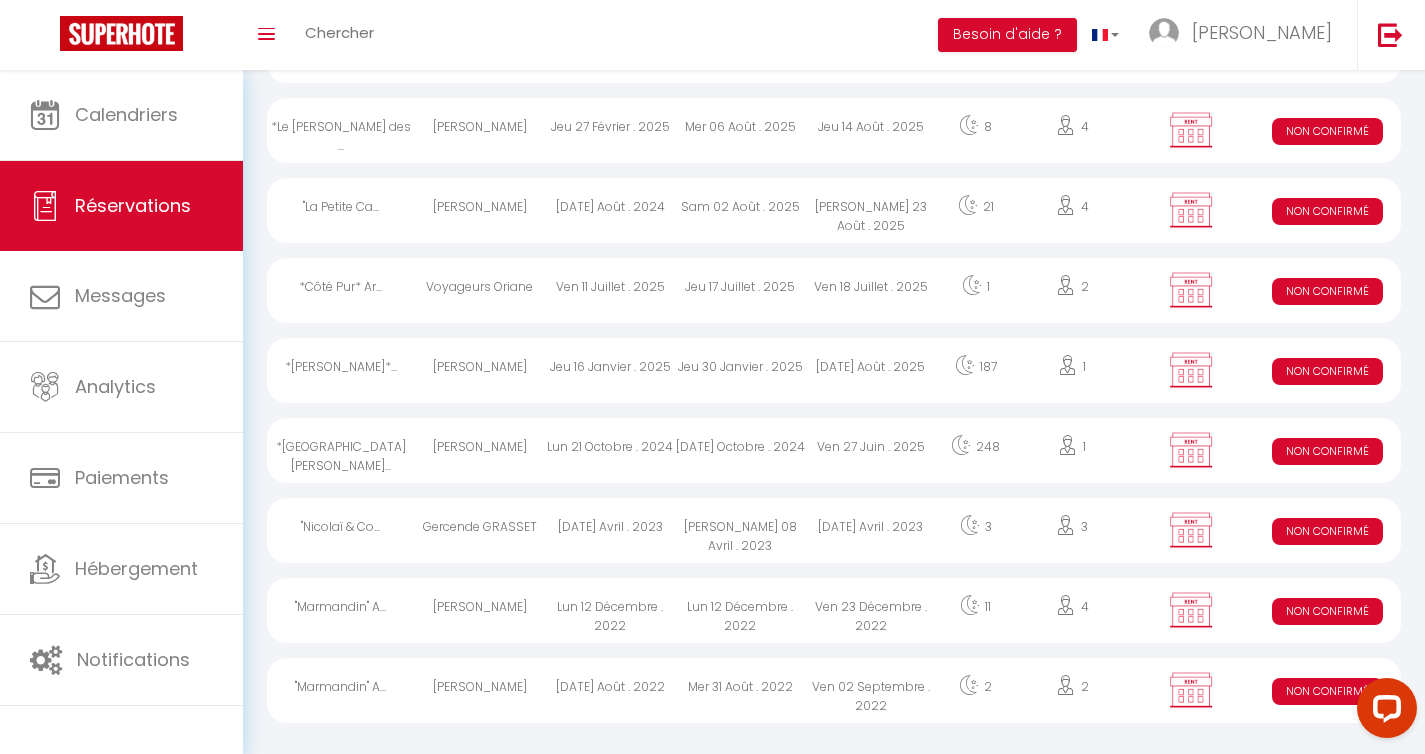 scroll, scrollTop: 491, scrollLeft: 0, axis: vertical 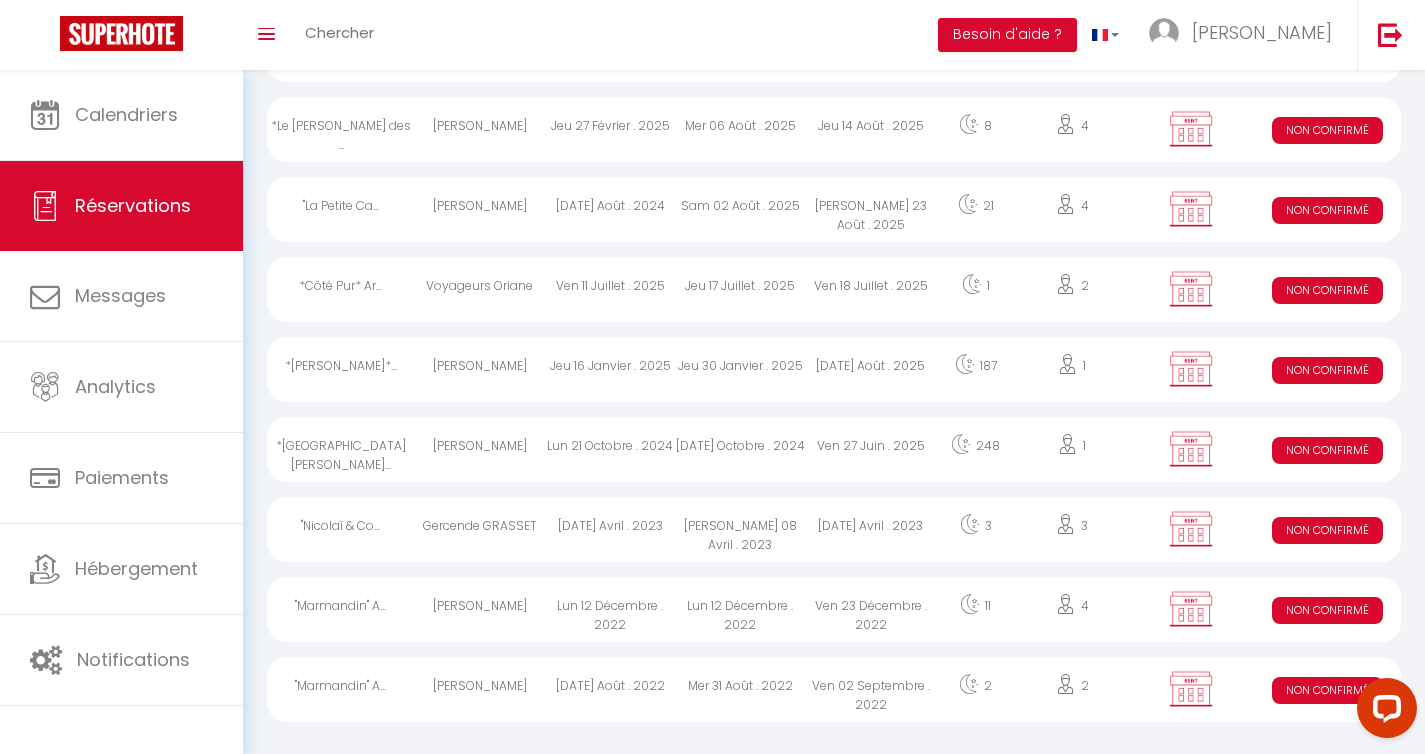 click on "Sam 02 Août . 2025" at bounding box center (740, 209) 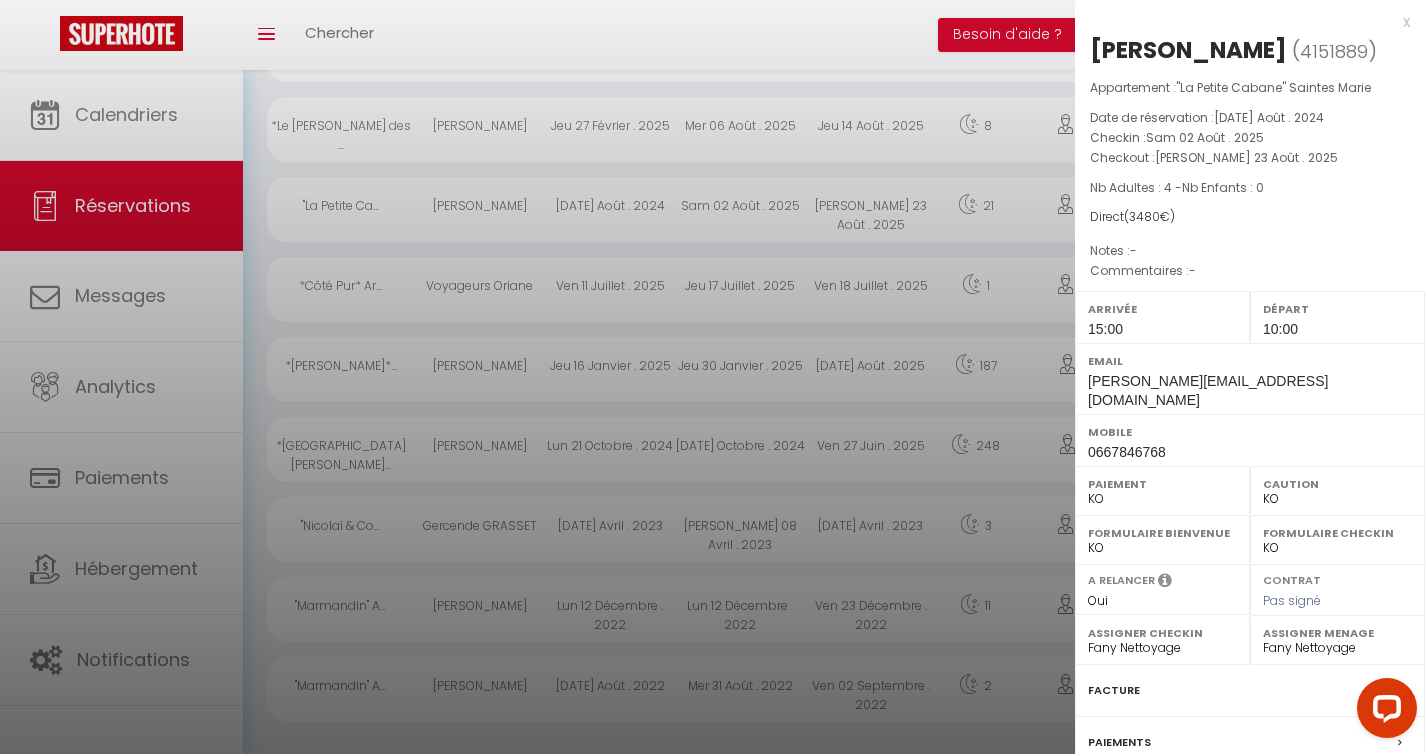 click on "x" at bounding box center [1242, 22] 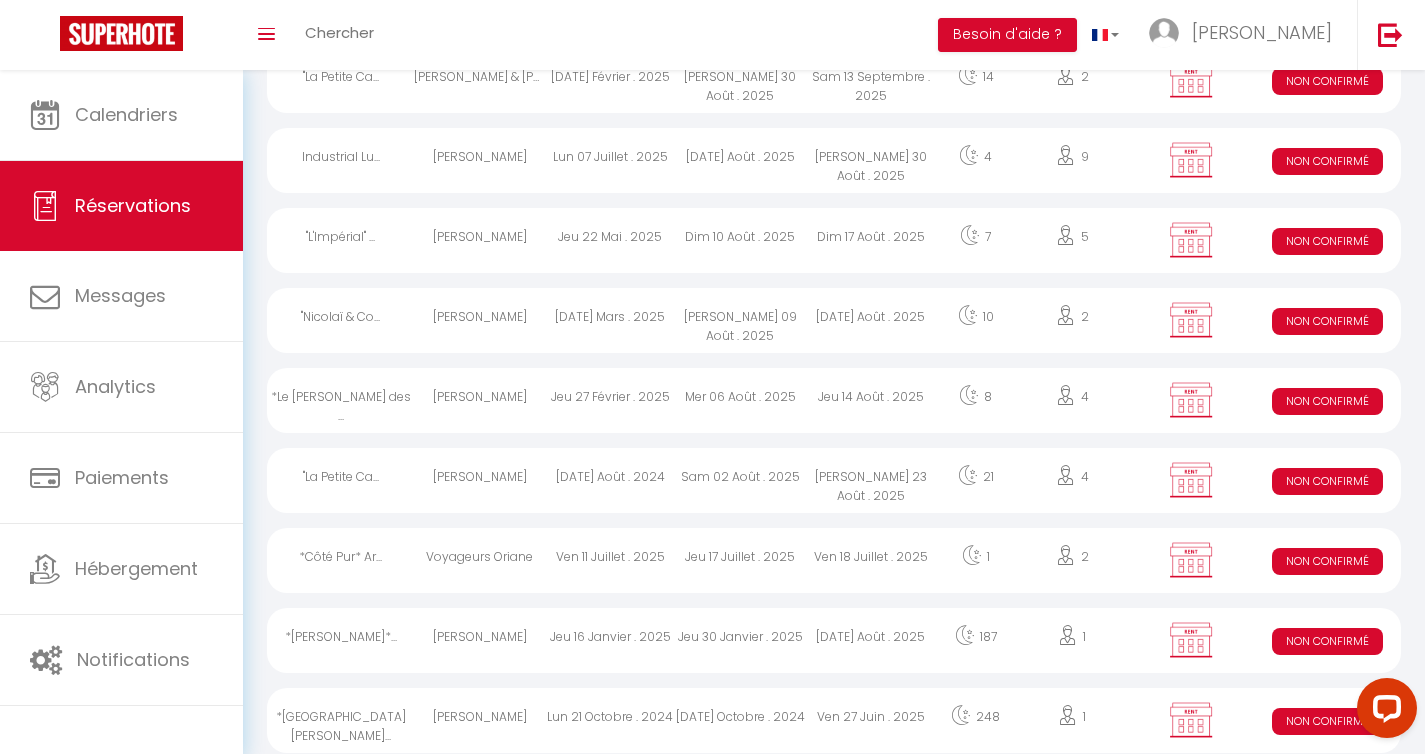 scroll, scrollTop: 252, scrollLeft: 0, axis: vertical 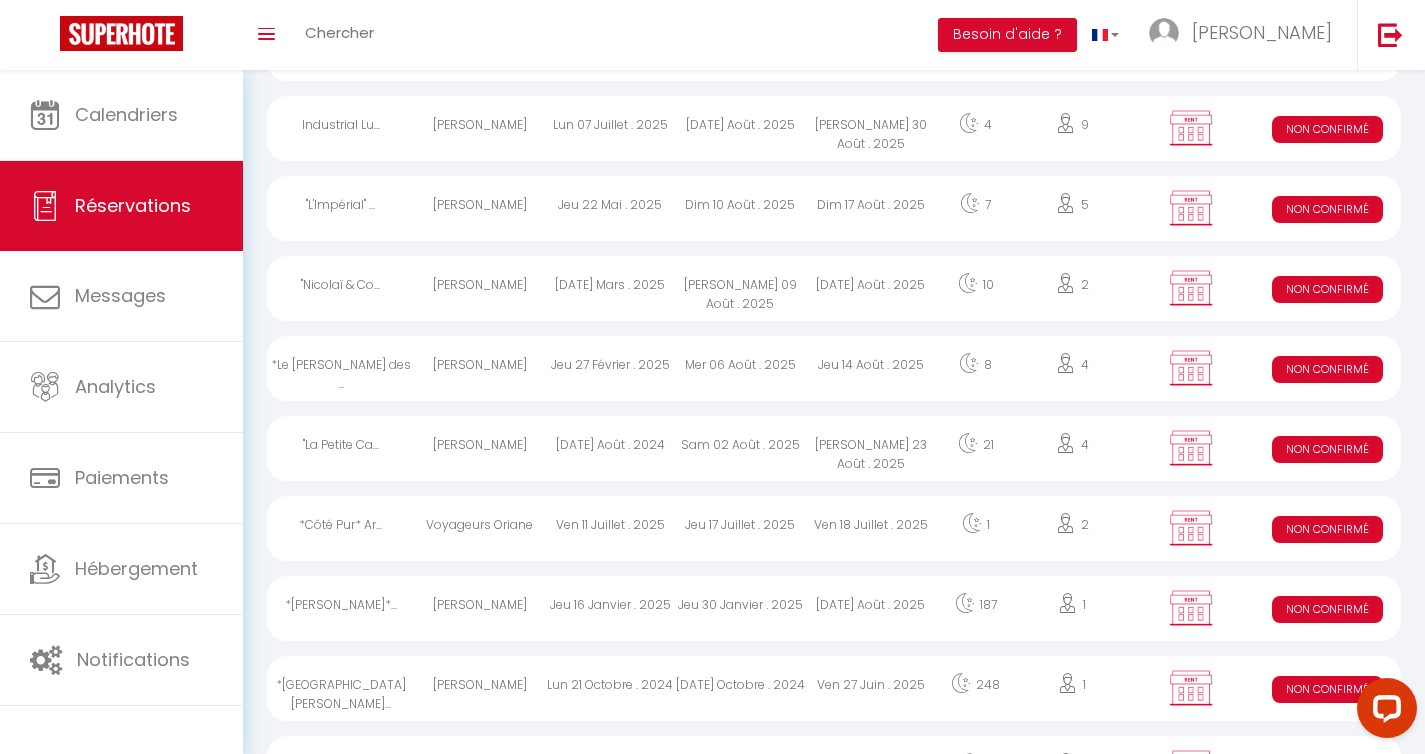 click on "[PERSON_NAME]" at bounding box center [479, 448] 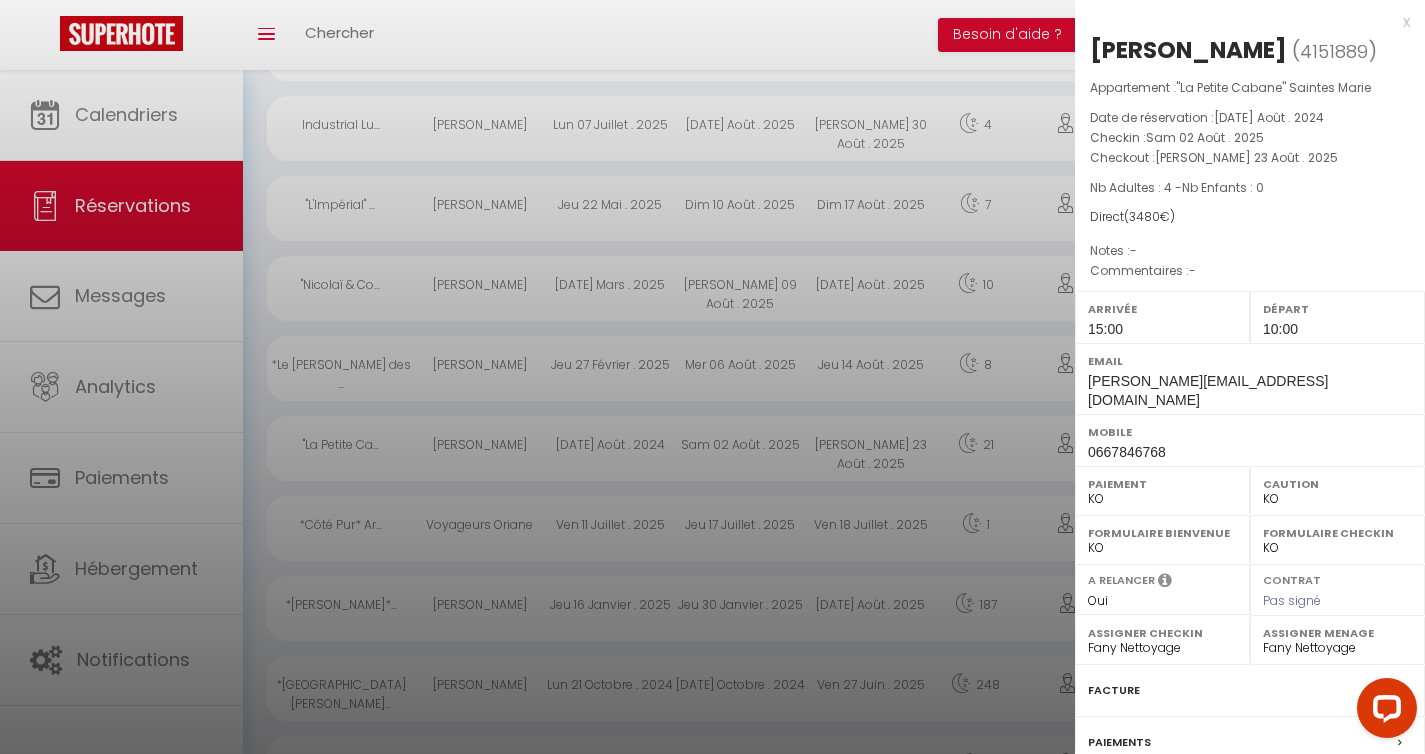 scroll, scrollTop: 178, scrollLeft: 0, axis: vertical 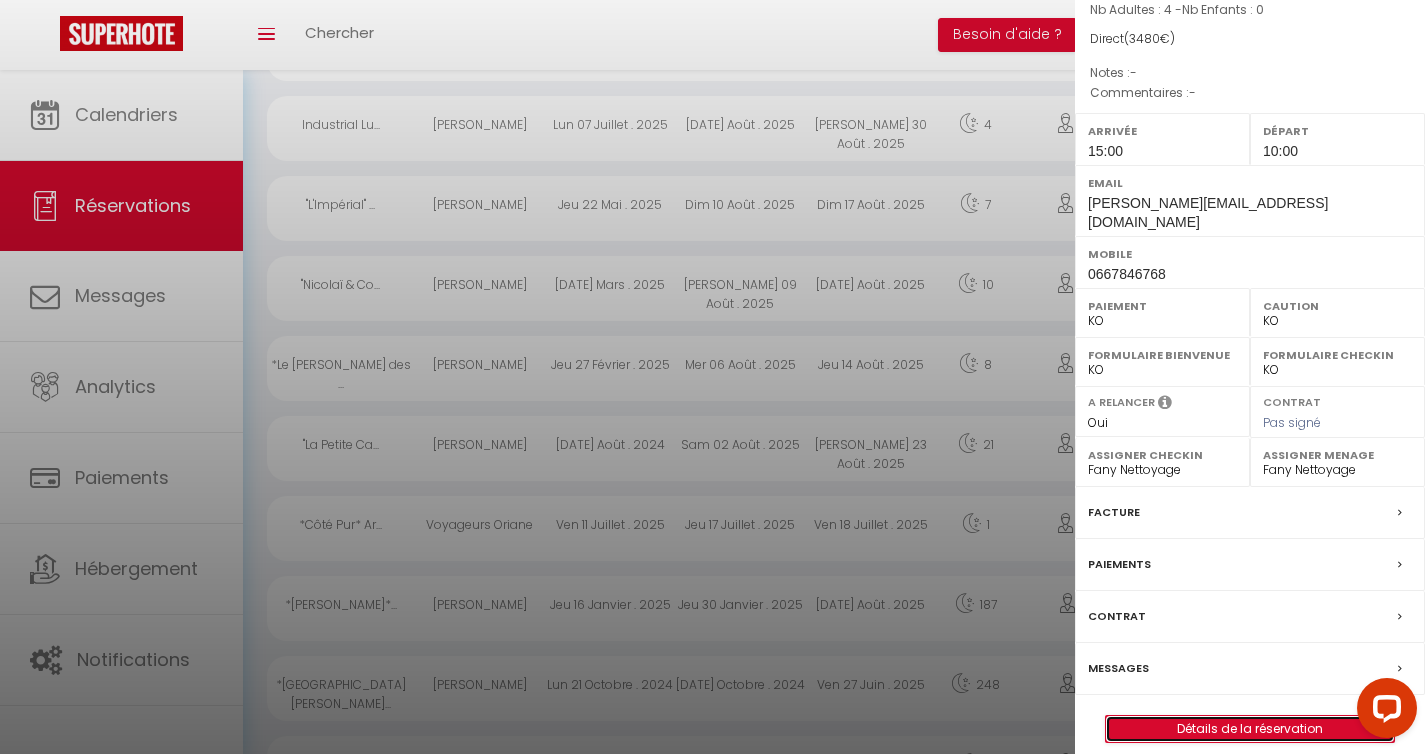 click on "Détails de la réservation" at bounding box center [1250, 729] 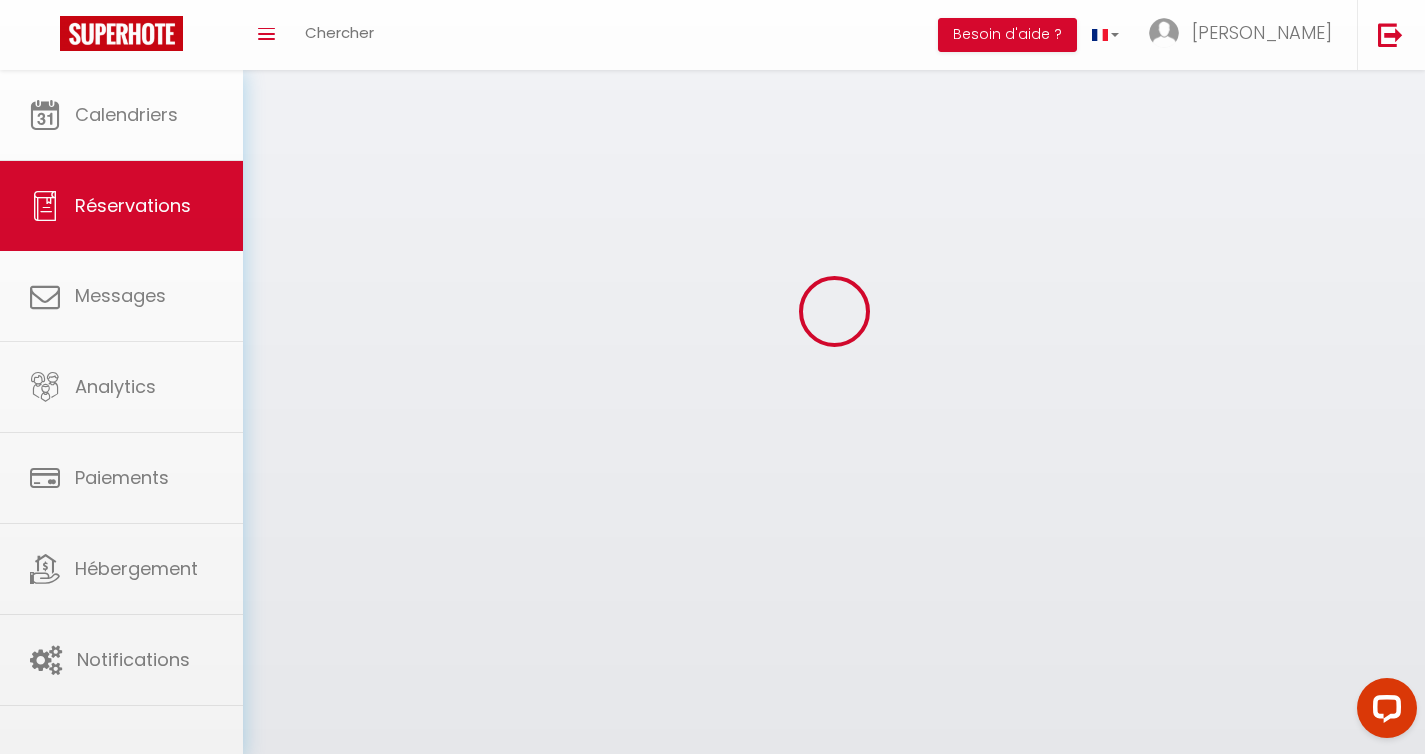 scroll, scrollTop: 0, scrollLeft: 0, axis: both 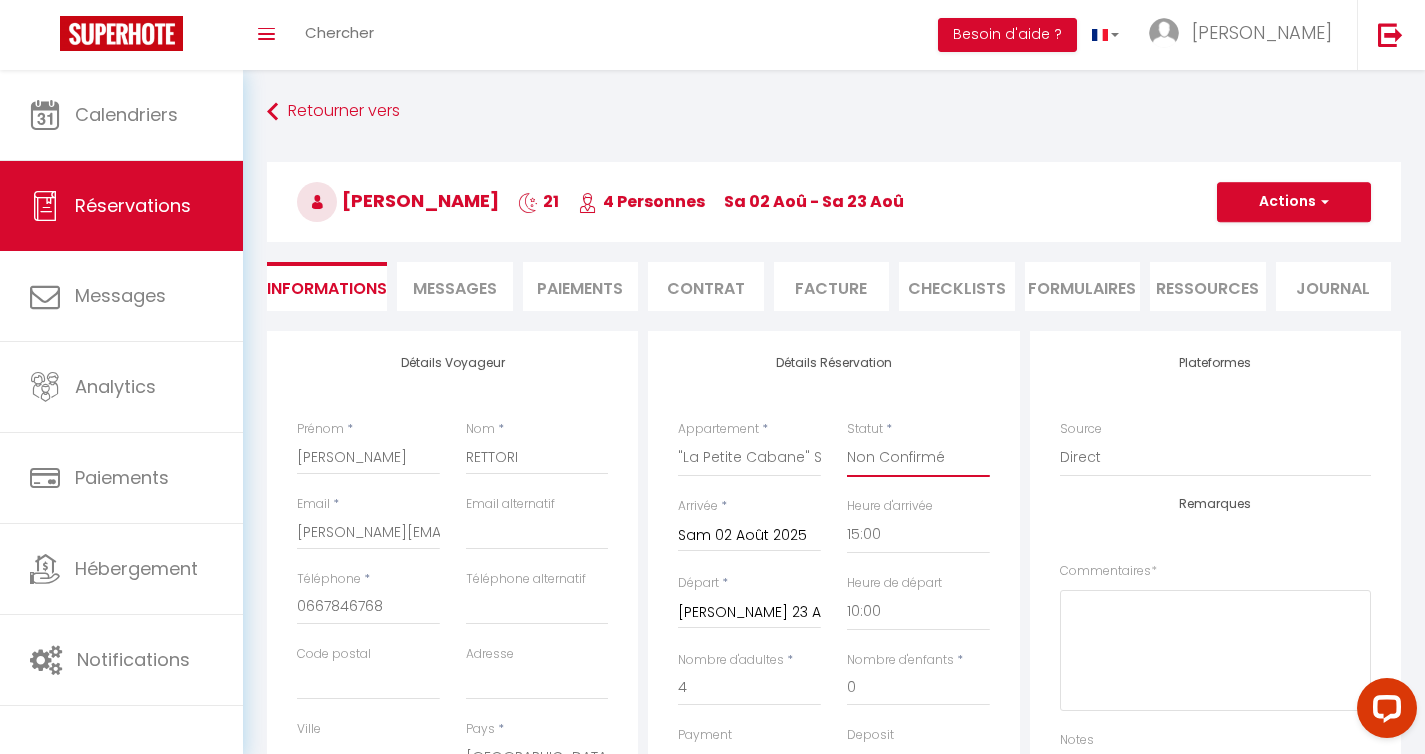 click on "Confirmé Non Confirmé [PERSON_NAME] par le voyageur No Show Request" at bounding box center [918, 458] 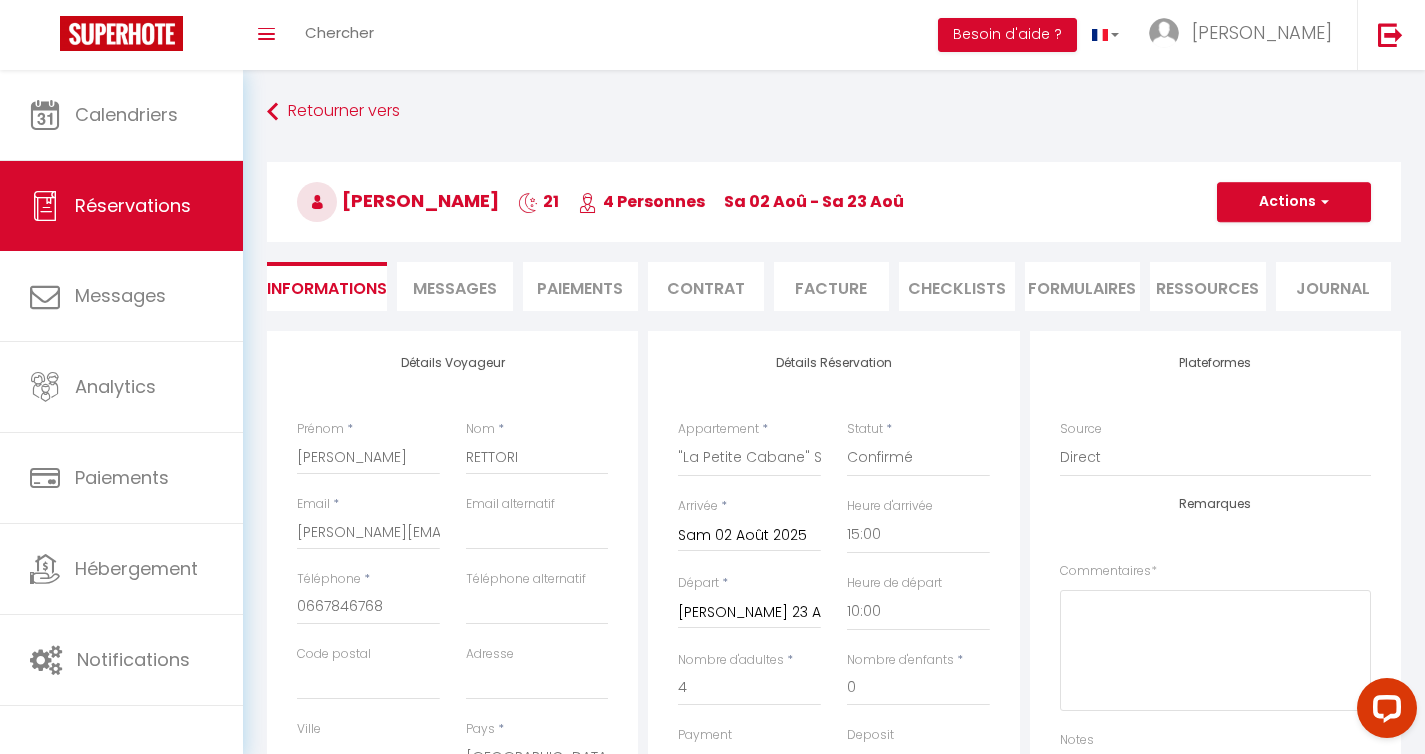 click on "Détails Réservation    Appartement   *     "[GEOGRAPHIC_DATA]" [GEOGRAPHIC_DATA] "Marmandin" [GEOGRAPHIC_DATA] "[PERSON_NAME]" [GEOGRAPHIC_DATA] "Lakanal & Co" Arles Rustique "L'Echo des vagues" [GEOGRAPHIC_DATA] *[GEOGRAPHIC_DATA]* [GEOGRAPHIC_DATA] *Côté Nature* [GEOGRAPHIC_DATA] "Arène & Co" n°33 [GEOGRAPHIC_DATA] Industrial Luxury
Nimes & [GEOGRAPHIC_DATA] "Nicolaï & Co" [GEOGRAPHIC_DATA] "[GEOGRAPHIC_DATA]" [GEOGRAPHIC_DATA] *[GEOGRAPHIC_DATA]* [PERSON_NAME] *[PERSON_NAME] in [GEOGRAPHIC_DATA]* [GEOGRAPHIC_DATA] *L'Escale* [GEOGRAPHIC_DATA] *[GEOGRAPHIC_DATA]* [GEOGRAPHIC_DATA] "[GEOGRAPHIC_DATA][PERSON_NAME][PERSON_NAME] "L'Authentique" [GEOGRAPHIC_DATA] "[GEOGRAPHIC_DATA] 2.0" - [GEOGRAPHIC_DATA] *Studio Escala* [GEOGRAPHIC_DATA] "L'Écume" [GEOGRAPHIC_DATA][PERSON_NAME] "[GEOGRAPHIC_DATA]" [GEOGRAPHIC_DATA] "Le Cocon" [GEOGRAPHIC_DATA][PERSON_NAME] "[GEOGRAPHIC_DATA]" [GEOGRAPHIC_DATA] "[GEOGRAPHIC_DATA]" [GEOGRAPHIC_DATA] "Bohème" Nîmes Gard *Côté Carpe Diem* [GEOGRAPHIC_DATA] "Les Jonquets" [GEOGRAPHIC_DATA] "Le Clos de l'Isle" Arles *Aristide 1* [GEOGRAPHIC_DATA] *Aristide 2* [GEOGRAPHIC_DATA] *Aristide 3* [GEOGRAPHIC_DATA] "L'Impérial" [GEOGRAPHIC_DATA] "Le Tarasconnais" Tarascon "[GEOGRAPHIC_DATA]" [GEOGRAPHIC_DATA] "[GEOGRAPHIC_DATA]" [GEOGRAPHIC_DATA] "Escada" Nîmes Gard" at bounding box center (833, 703) 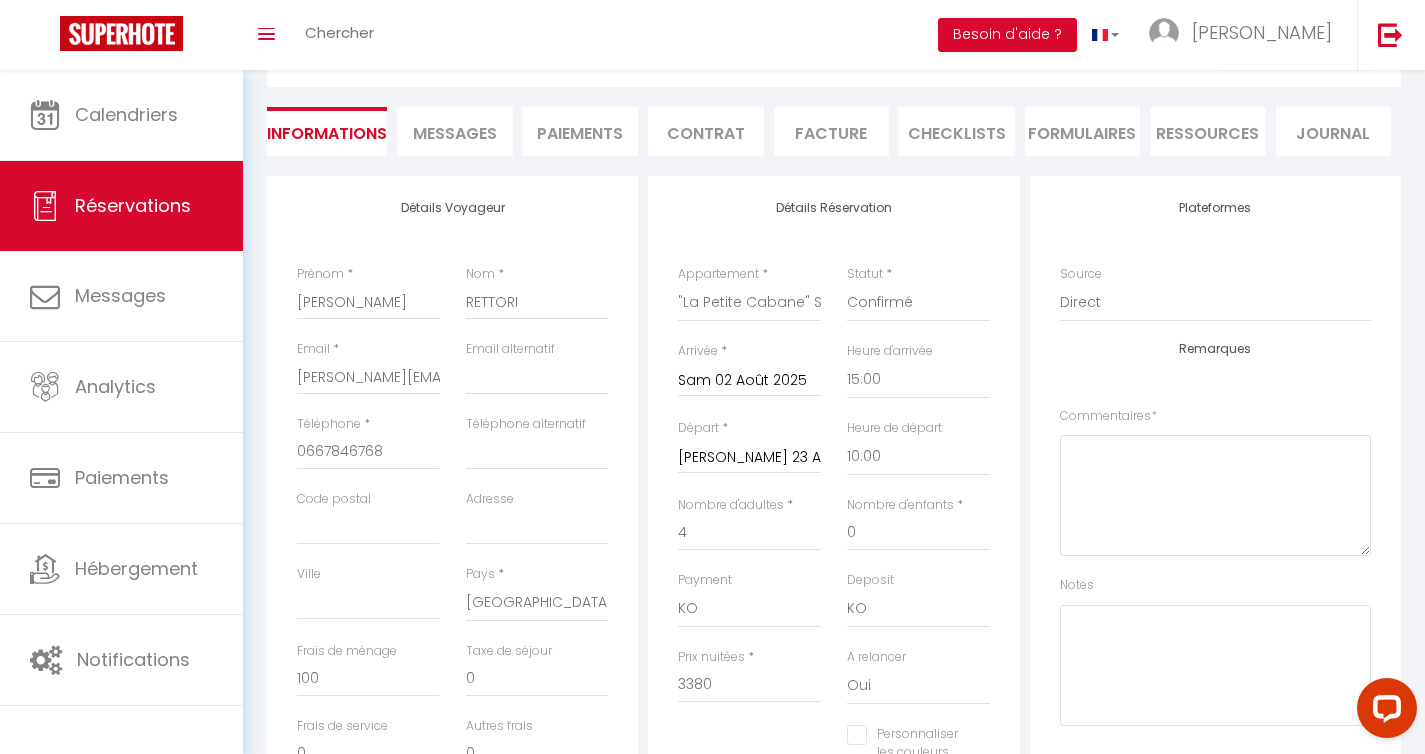 scroll, scrollTop: 164, scrollLeft: 0, axis: vertical 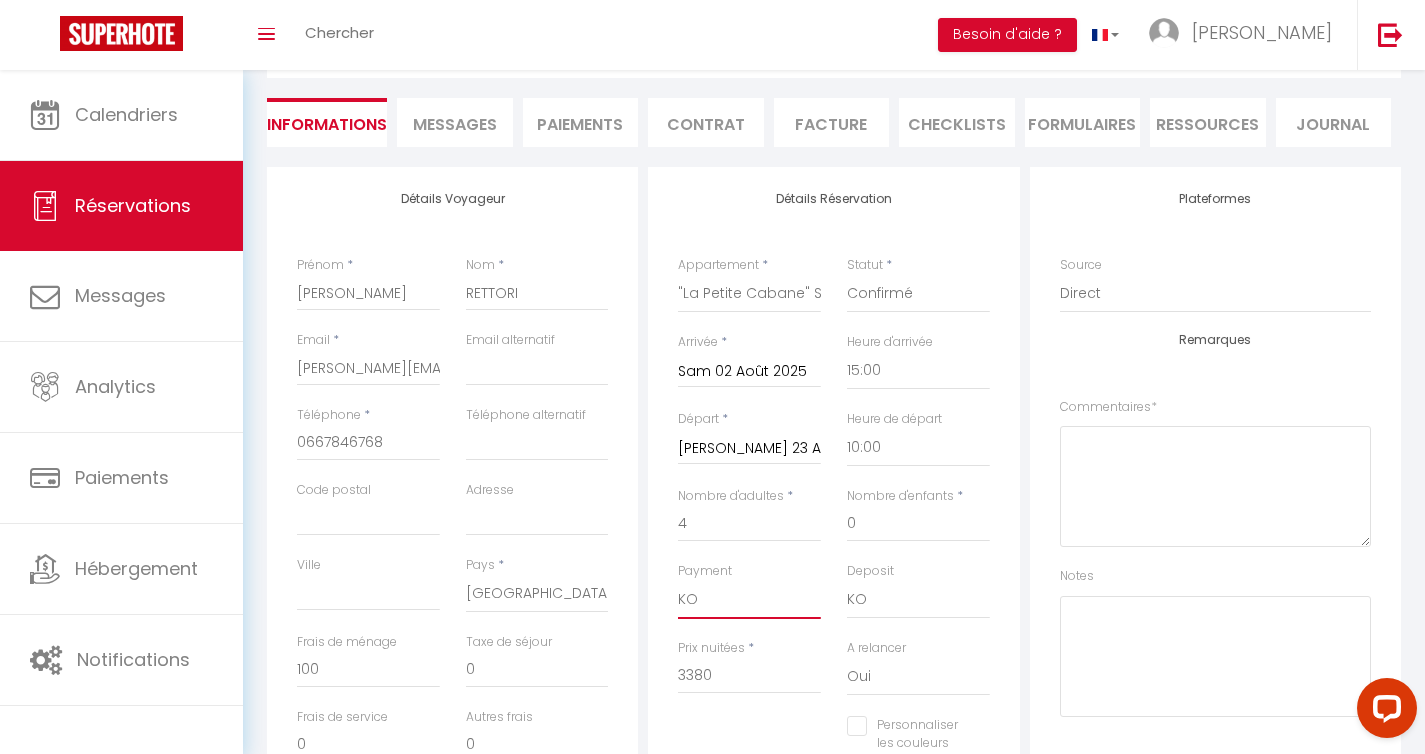 click on "OK   KO" at bounding box center (749, 600) 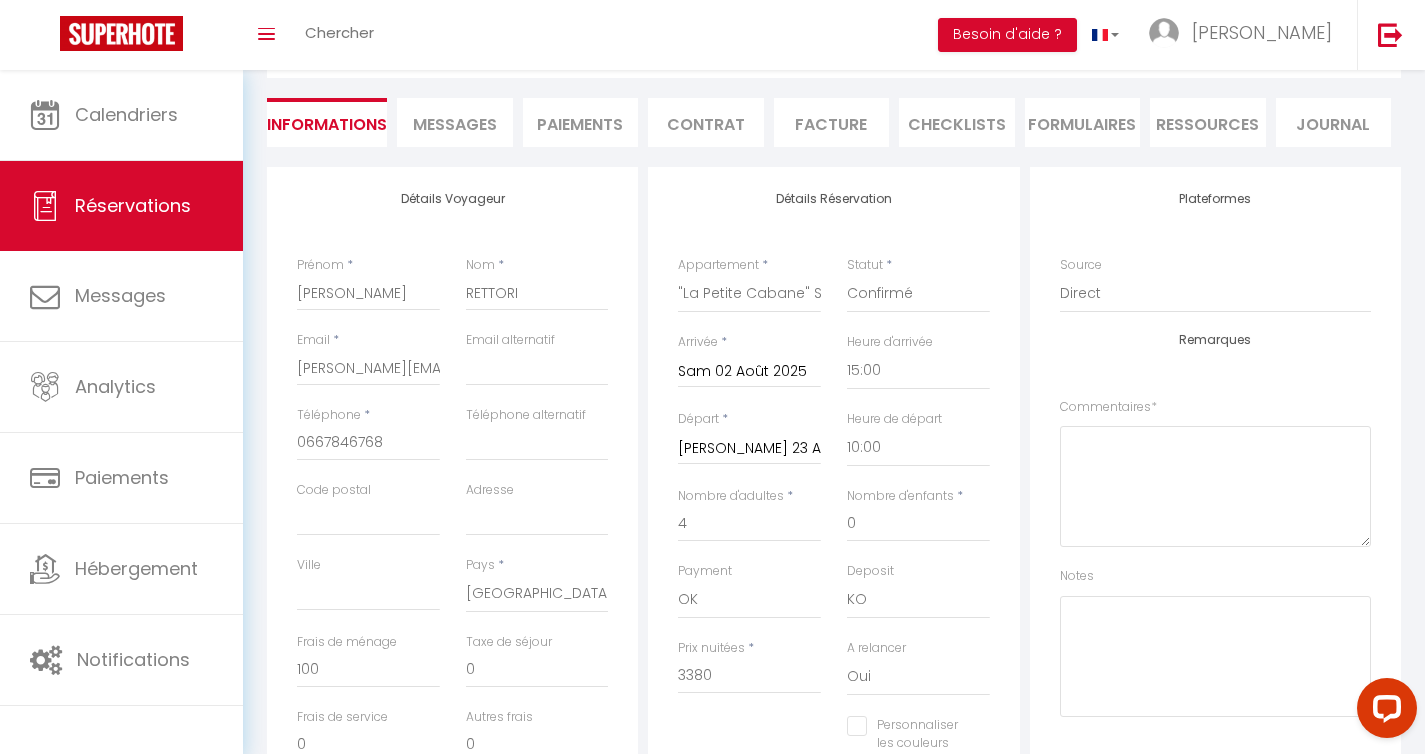 click on "Détails Réservation    Appartement   *     "[GEOGRAPHIC_DATA]" [GEOGRAPHIC_DATA] "Marmandin" [GEOGRAPHIC_DATA] "[PERSON_NAME]" [GEOGRAPHIC_DATA] "Lakanal & Co" Arles Rustique "L'Echo des vagues" [GEOGRAPHIC_DATA] *[GEOGRAPHIC_DATA]* [GEOGRAPHIC_DATA] *Côté Nature* [GEOGRAPHIC_DATA] "Arène & Co" n°33 [GEOGRAPHIC_DATA] Industrial Luxury
Nimes & [GEOGRAPHIC_DATA] "Nicolaï & Co" [GEOGRAPHIC_DATA] "[GEOGRAPHIC_DATA]" [GEOGRAPHIC_DATA] *[GEOGRAPHIC_DATA]* [PERSON_NAME] *[PERSON_NAME] in [GEOGRAPHIC_DATA]* [GEOGRAPHIC_DATA] *L'Escale* [GEOGRAPHIC_DATA] *[GEOGRAPHIC_DATA]* [GEOGRAPHIC_DATA] "[GEOGRAPHIC_DATA][PERSON_NAME][PERSON_NAME] "L'Authentique" [GEOGRAPHIC_DATA] "[GEOGRAPHIC_DATA] 2.0" - [GEOGRAPHIC_DATA] *Studio Escala* [GEOGRAPHIC_DATA] "L'Écume" [GEOGRAPHIC_DATA][PERSON_NAME] "[GEOGRAPHIC_DATA]" [GEOGRAPHIC_DATA] "Le Cocon" [GEOGRAPHIC_DATA][PERSON_NAME] "[GEOGRAPHIC_DATA]" [GEOGRAPHIC_DATA] "[GEOGRAPHIC_DATA]" [GEOGRAPHIC_DATA] "Bohème" Nîmes Gard *Côté Carpe Diem* [GEOGRAPHIC_DATA] "Les Jonquets" [GEOGRAPHIC_DATA] "Le Clos de l'Isle" Arles *Aristide 1* [GEOGRAPHIC_DATA] *Aristide 2* [GEOGRAPHIC_DATA] *Aristide 3* [GEOGRAPHIC_DATA] "L'Impérial" [GEOGRAPHIC_DATA] "Le Tarasconnais" Tarascon "[GEOGRAPHIC_DATA]" [GEOGRAPHIC_DATA] "[GEOGRAPHIC_DATA]" [GEOGRAPHIC_DATA] "Escada" Nîmes Gard" at bounding box center [833, 539] 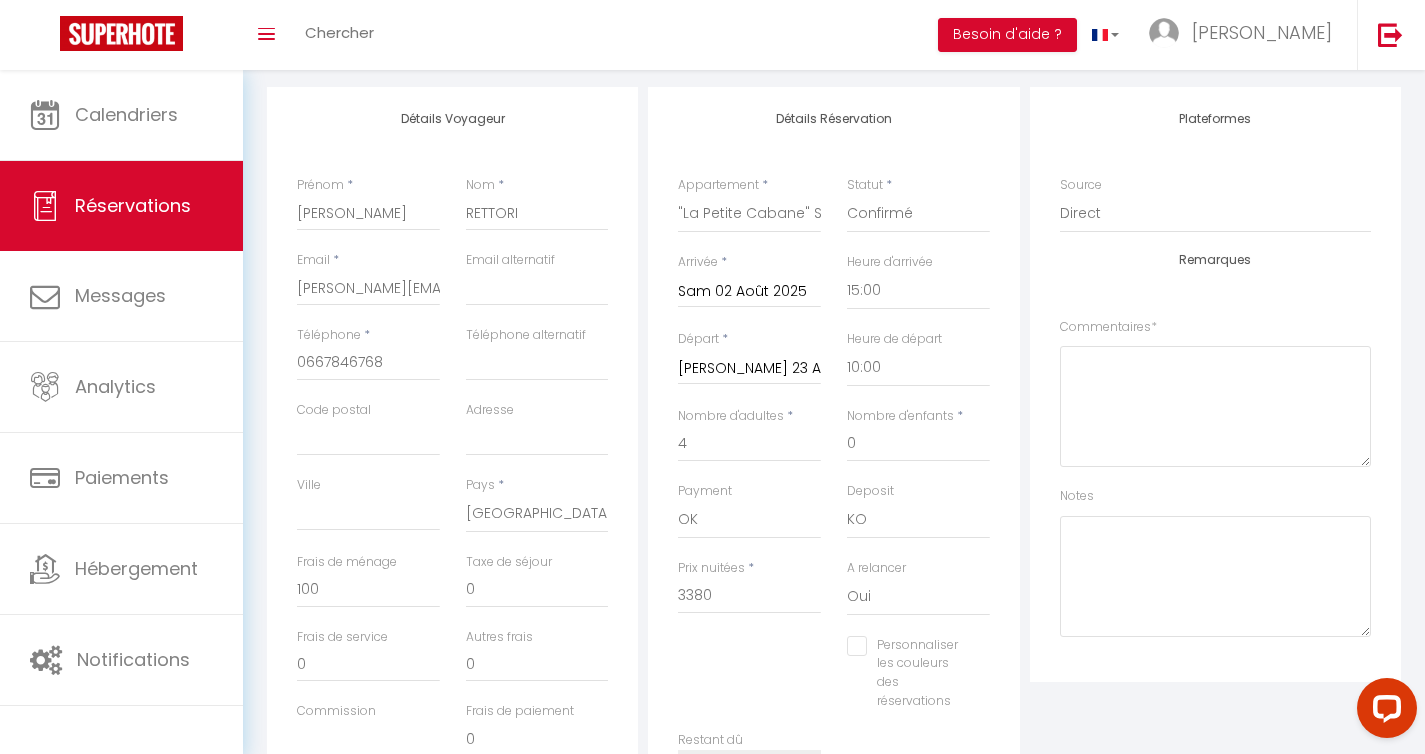scroll, scrollTop: 0, scrollLeft: 0, axis: both 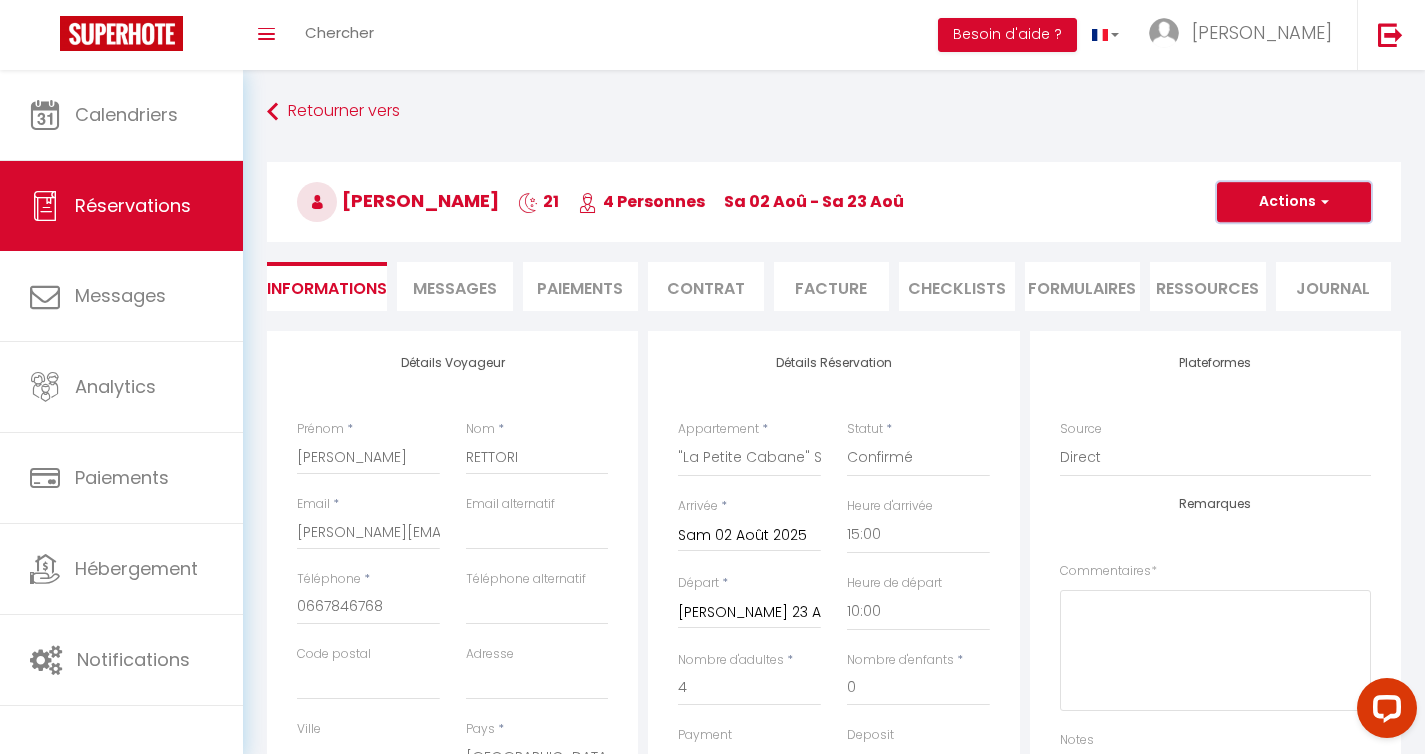 click on "Actions" at bounding box center [1294, 202] 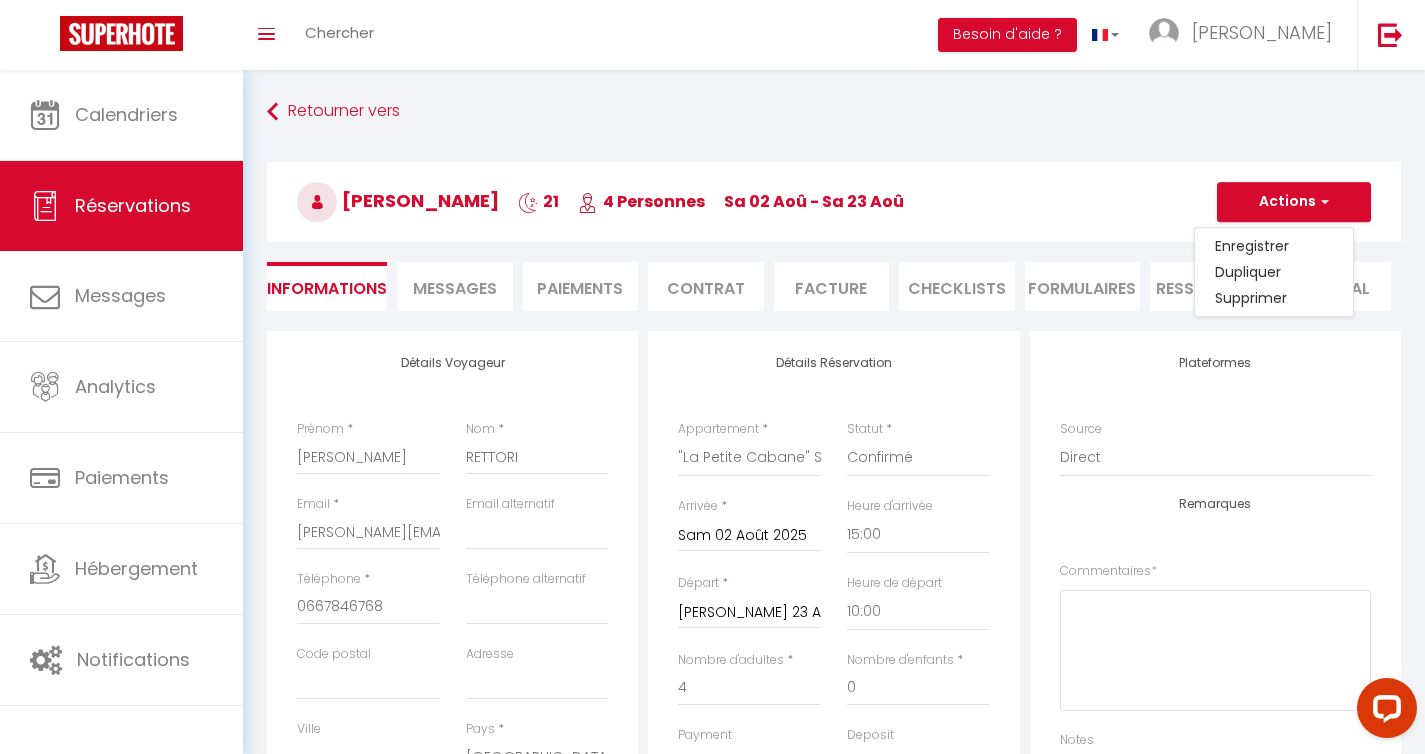click on "Détails Réservation    Appartement   *     "[GEOGRAPHIC_DATA]" [GEOGRAPHIC_DATA] "Marmandin" [GEOGRAPHIC_DATA] "[PERSON_NAME]" [GEOGRAPHIC_DATA] "Lakanal & Co" Arles Rustique "L'Echo des vagues" [GEOGRAPHIC_DATA] *[GEOGRAPHIC_DATA]* [GEOGRAPHIC_DATA] *Côté Nature* [GEOGRAPHIC_DATA] "Arène & Co" n°33 [GEOGRAPHIC_DATA] Industrial Luxury
Nimes & [GEOGRAPHIC_DATA] "Nicolaï & Co" [GEOGRAPHIC_DATA] "[GEOGRAPHIC_DATA]" [GEOGRAPHIC_DATA] *[GEOGRAPHIC_DATA]* [PERSON_NAME] *[PERSON_NAME] in [GEOGRAPHIC_DATA]* [GEOGRAPHIC_DATA] *L'Escale* [GEOGRAPHIC_DATA] *[GEOGRAPHIC_DATA]* [GEOGRAPHIC_DATA] "[GEOGRAPHIC_DATA][PERSON_NAME][PERSON_NAME] "L'Authentique" [GEOGRAPHIC_DATA] "[GEOGRAPHIC_DATA] 2.0" - [GEOGRAPHIC_DATA] *Studio Escala* [GEOGRAPHIC_DATA] "L'Écume" [GEOGRAPHIC_DATA][PERSON_NAME] "[GEOGRAPHIC_DATA]" [GEOGRAPHIC_DATA] "Le Cocon" [GEOGRAPHIC_DATA][PERSON_NAME] "[GEOGRAPHIC_DATA]" [GEOGRAPHIC_DATA] "[GEOGRAPHIC_DATA]" [GEOGRAPHIC_DATA] "Bohème" Nîmes Gard *Côté Carpe Diem* [GEOGRAPHIC_DATA] "Les Jonquets" [GEOGRAPHIC_DATA] "Le Clos de l'Isle" Arles *Aristide 1* [GEOGRAPHIC_DATA] *Aristide 2* [GEOGRAPHIC_DATA] *Aristide 3* [GEOGRAPHIC_DATA] "L'Impérial" [GEOGRAPHIC_DATA] "Le Tarasconnais" Tarascon "[GEOGRAPHIC_DATA]" [GEOGRAPHIC_DATA] "[GEOGRAPHIC_DATA]" [GEOGRAPHIC_DATA] "Escada" Nîmes Gard" at bounding box center (833, 703) 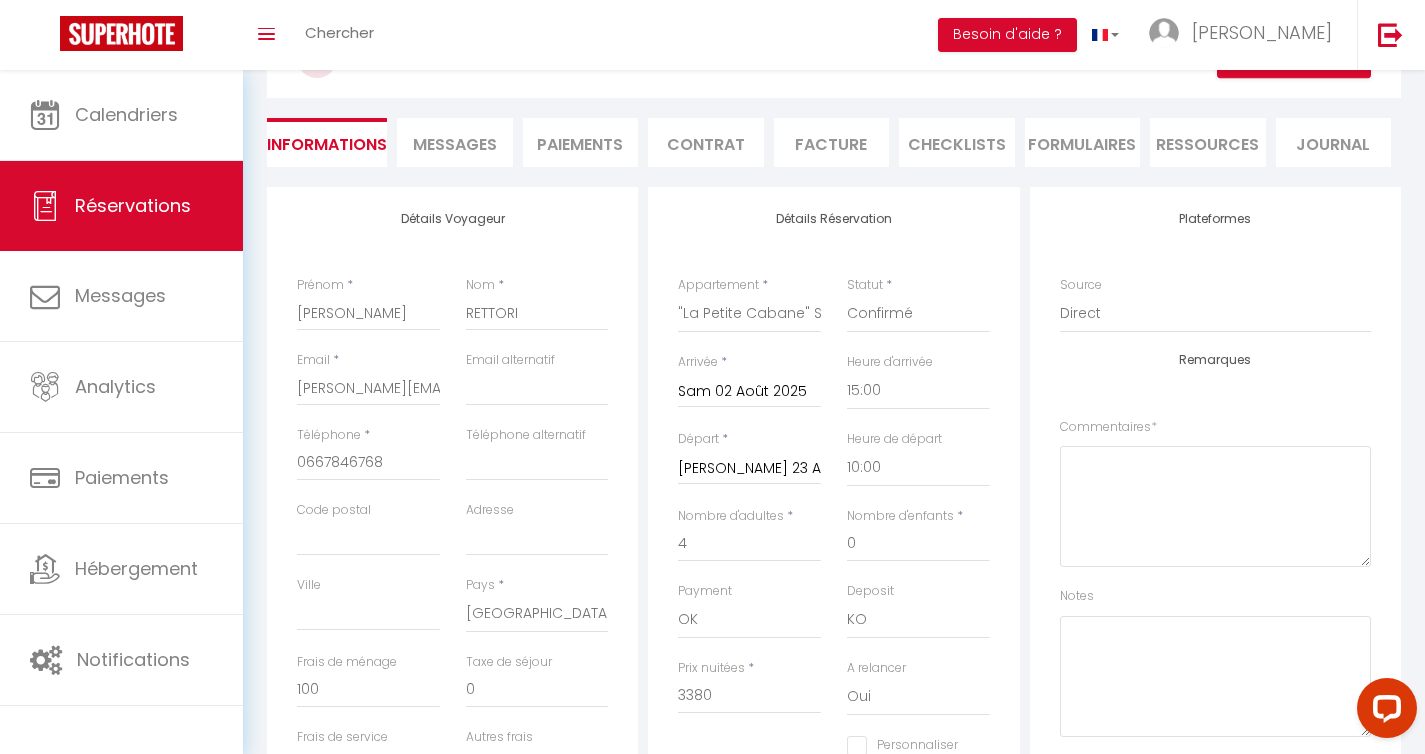 scroll, scrollTop: 148, scrollLeft: 0, axis: vertical 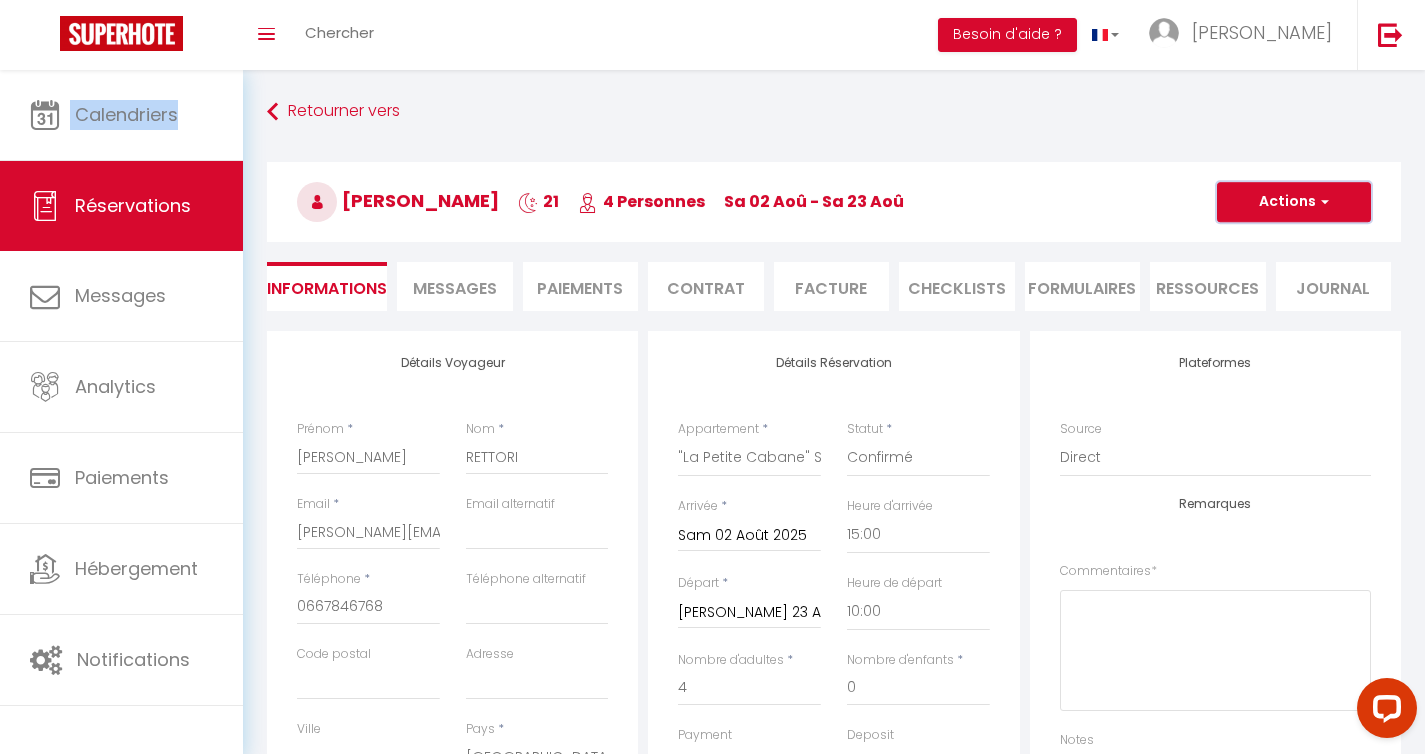 click on "Actions" at bounding box center [1294, 202] 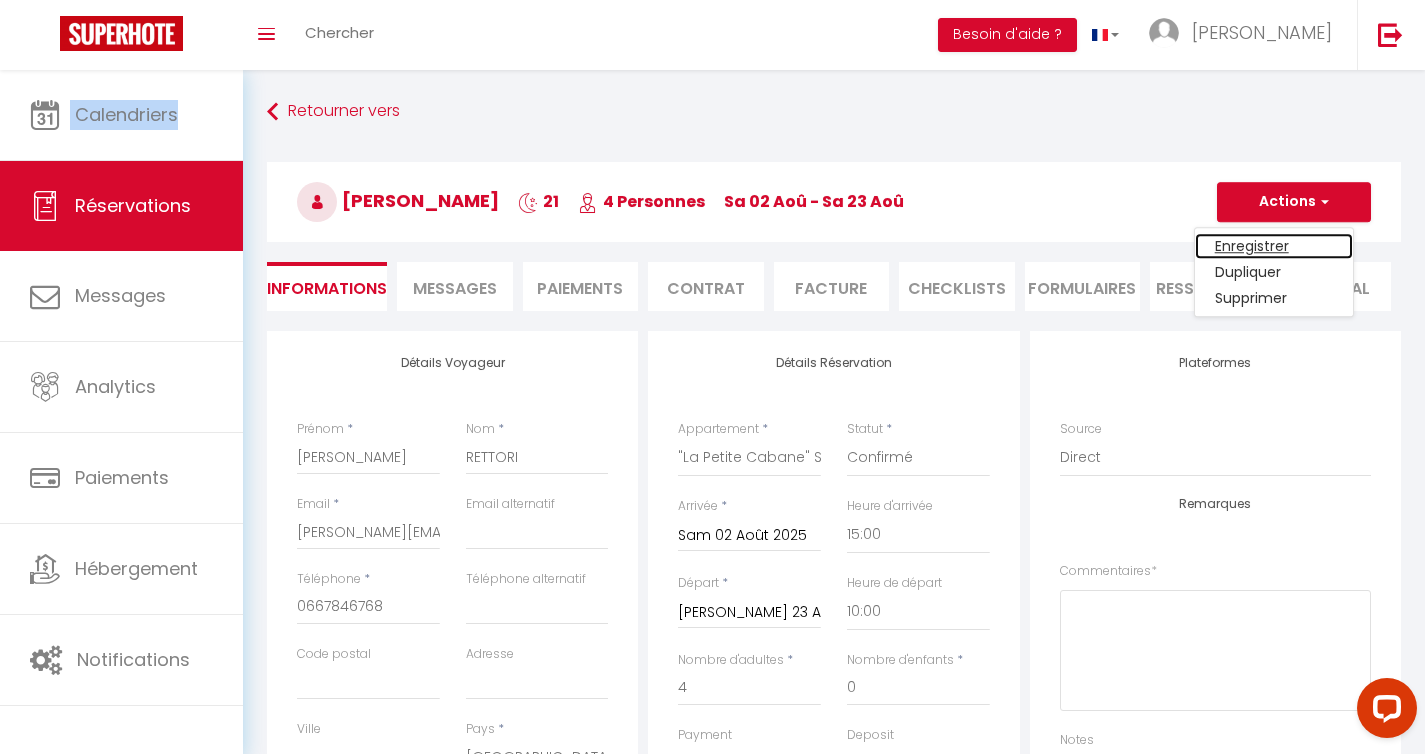 click on "Enregistrer" at bounding box center (1274, 246) 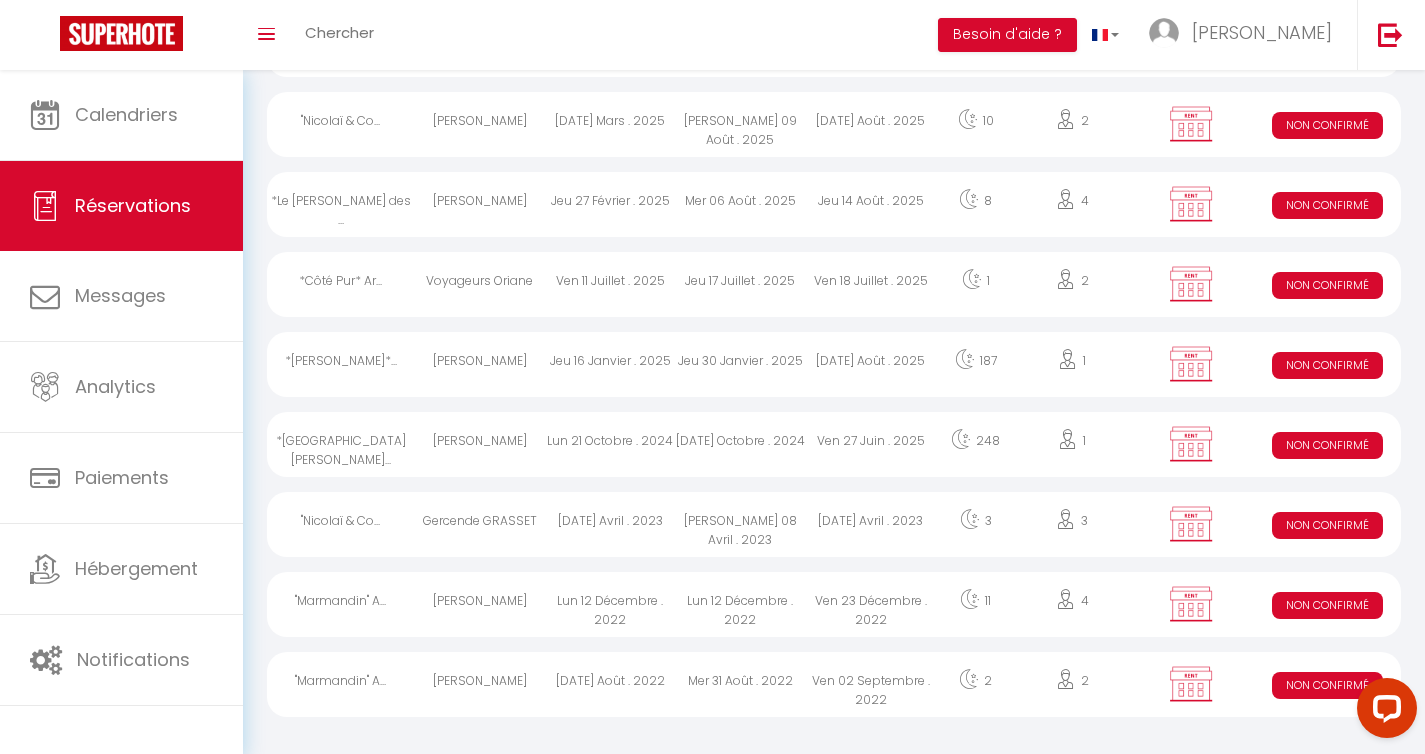 scroll, scrollTop: 0, scrollLeft: 0, axis: both 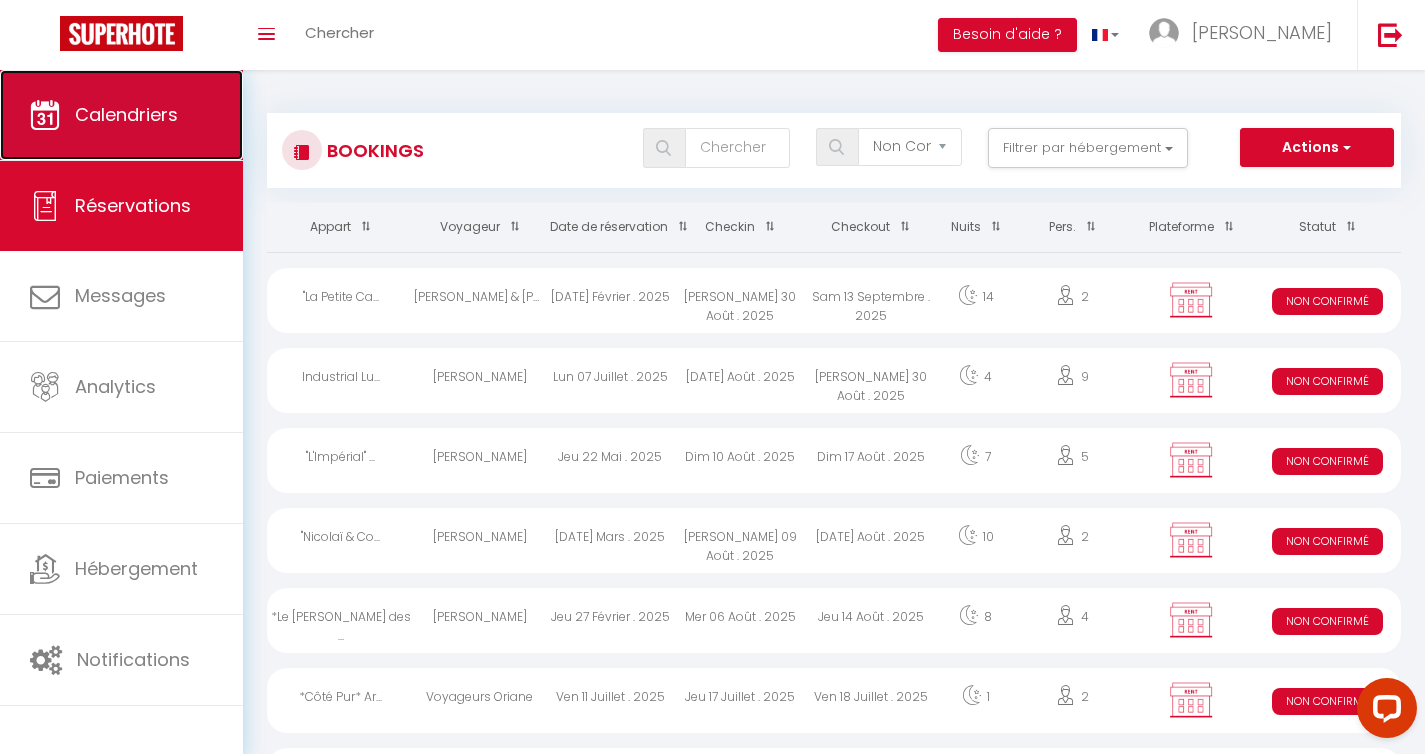 click on "Calendriers" at bounding box center (126, 114) 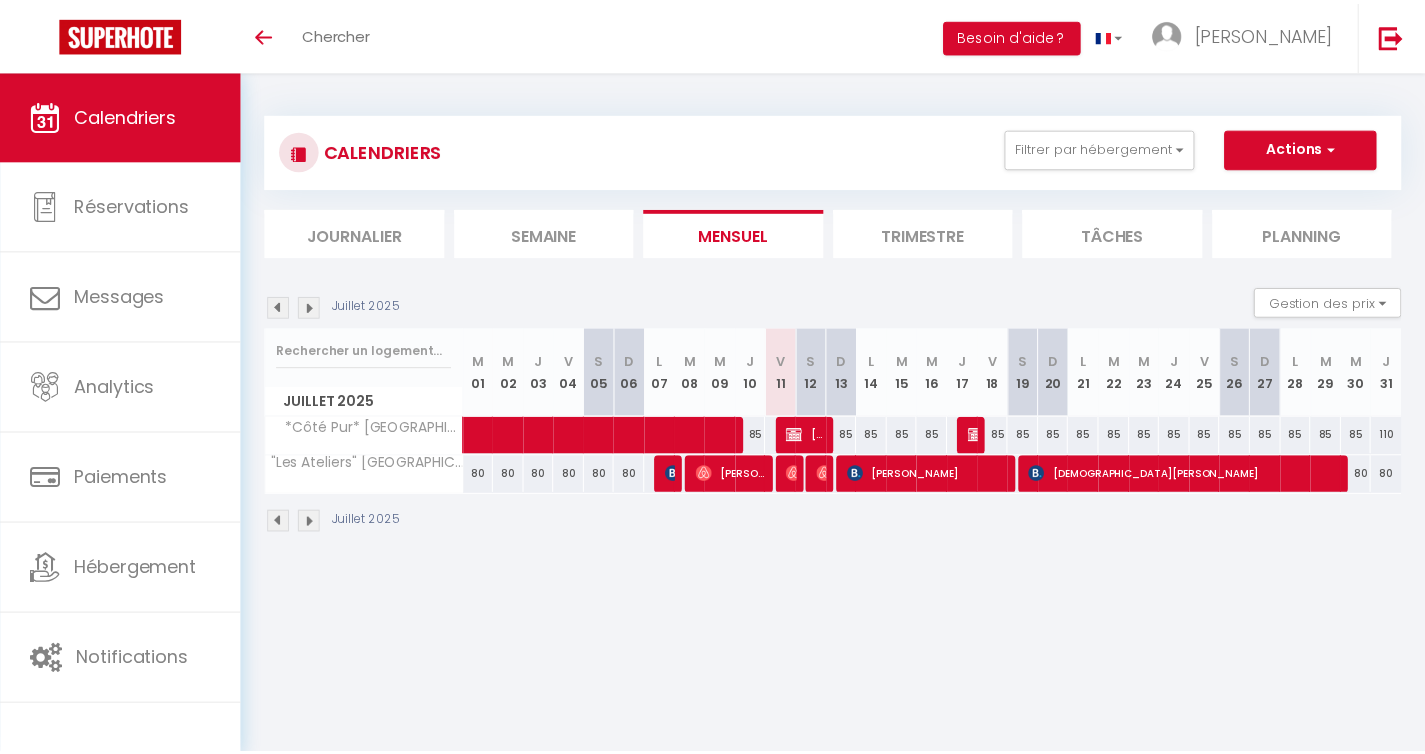 scroll, scrollTop: 0, scrollLeft: 0, axis: both 